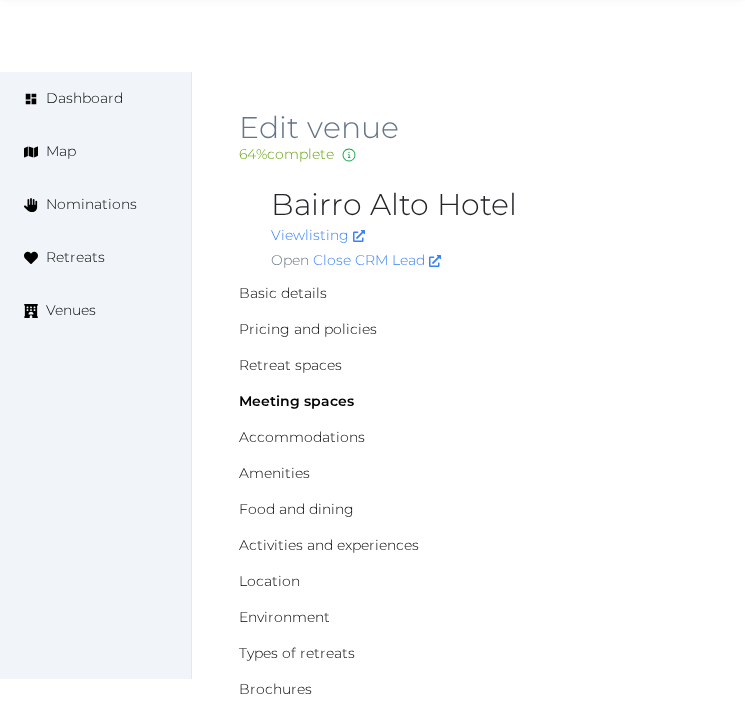 scroll, scrollTop: 1347, scrollLeft: 0, axis: vertical 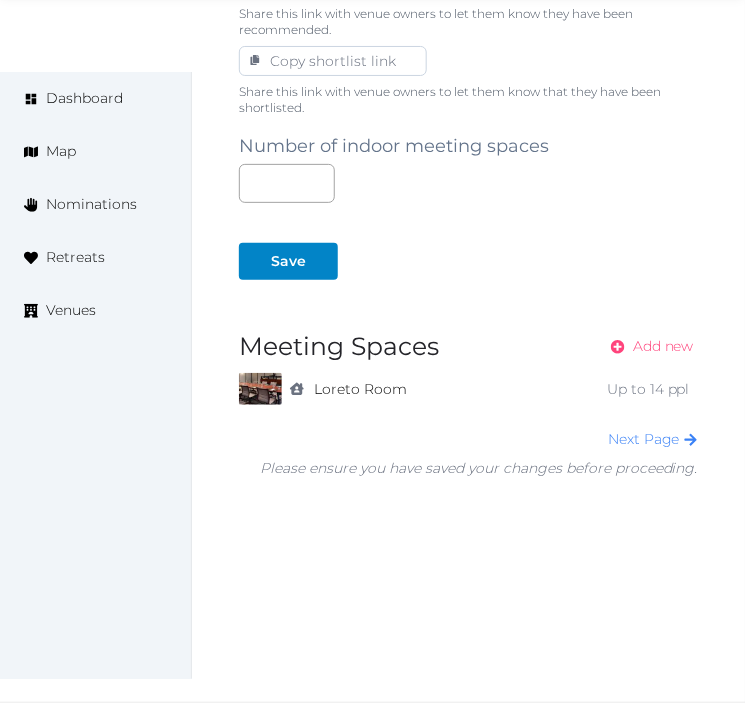 click on "Add new" at bounding box center [663, 346] 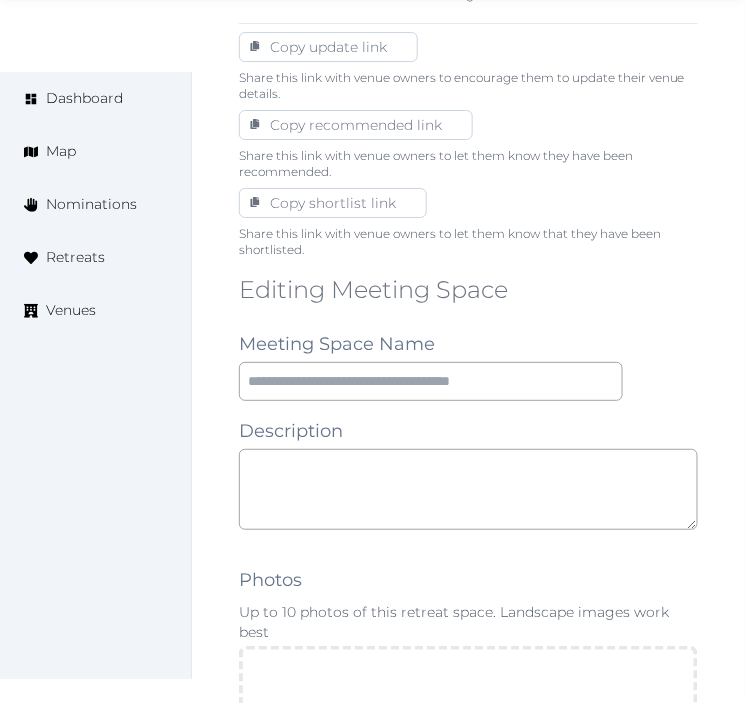 scroll, scrollTop: 1333, scrollLeft: 0, axis: vertical 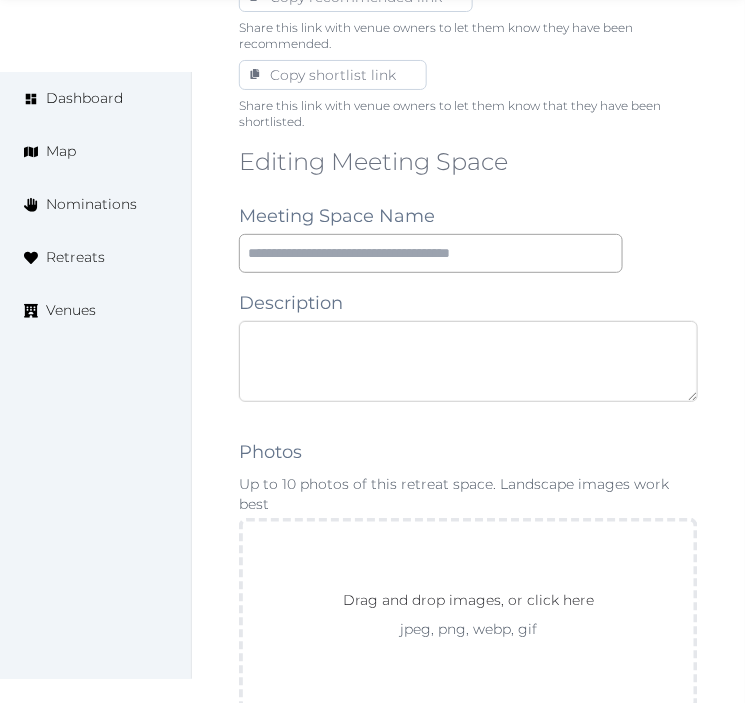 click at bounding box center [468, 361] 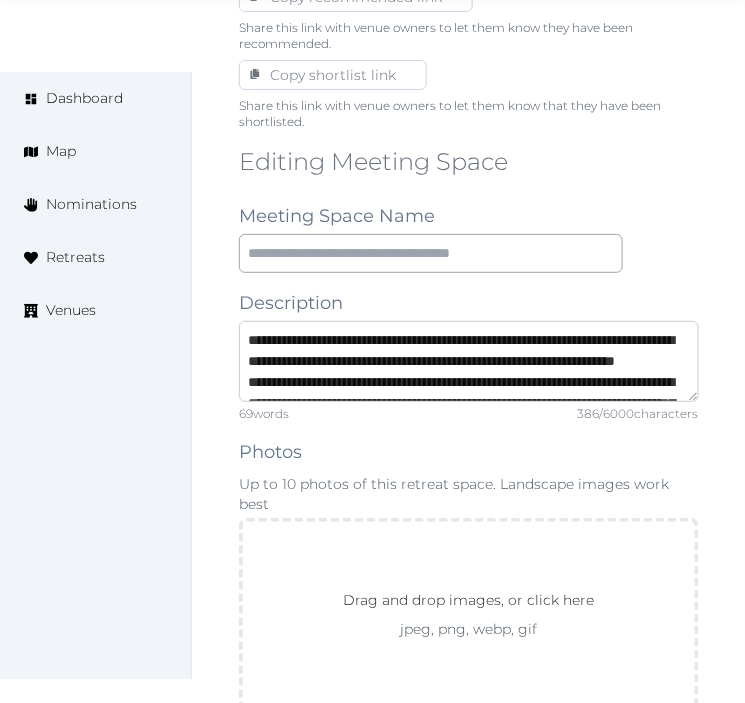 scroll, scrollTop: 73, scrollLeft: 0, axis: vertical 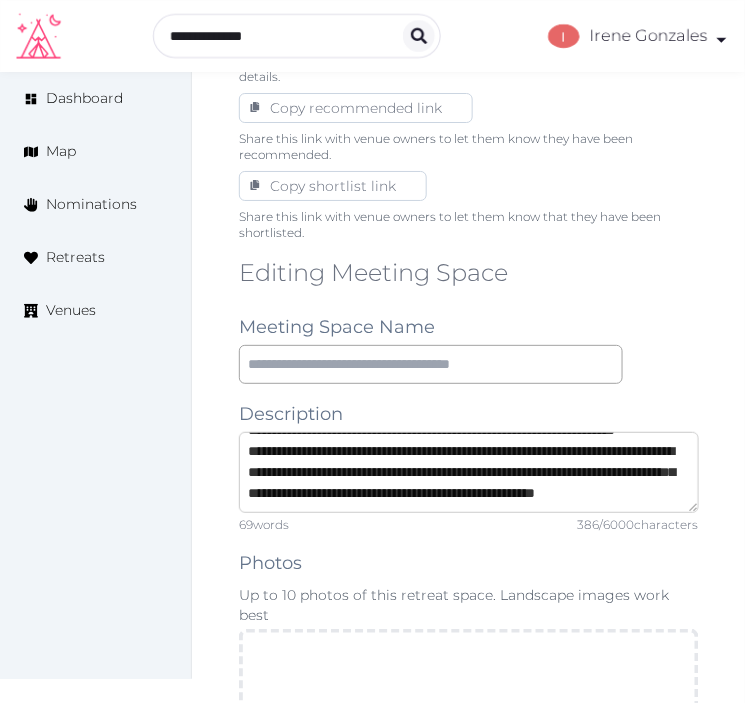 type on "**********" 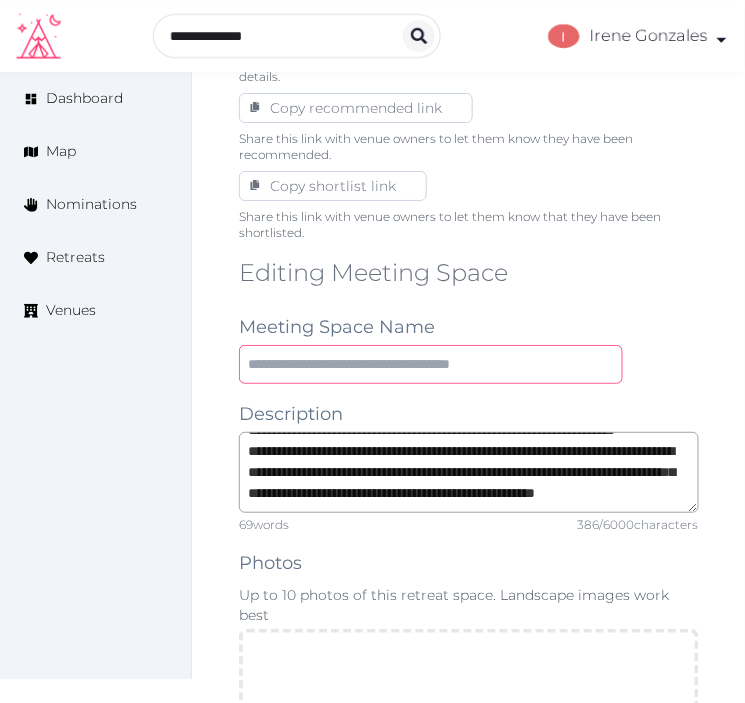 click at bounding box center (431, 364) 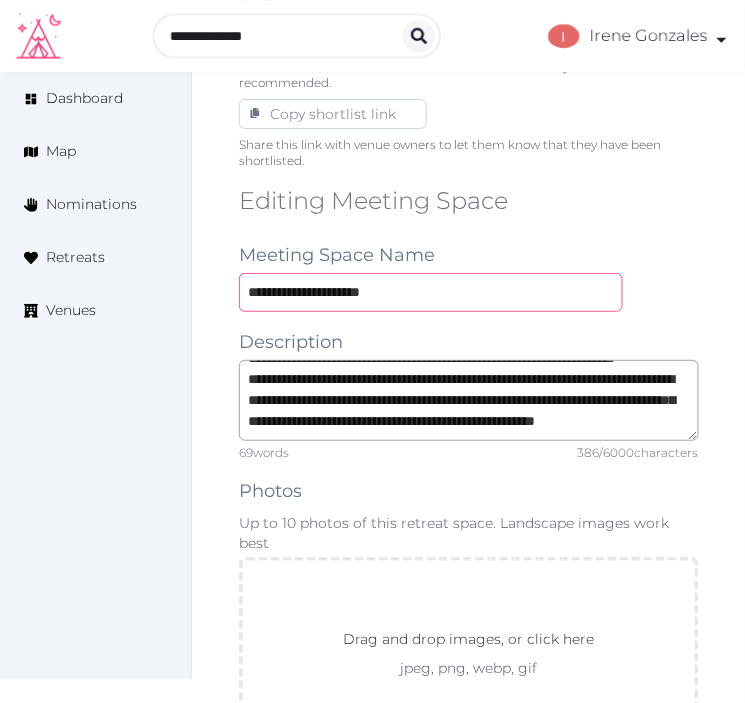 scroll, scrollTop: 1333, scrollLeft: 0, axis: vertical 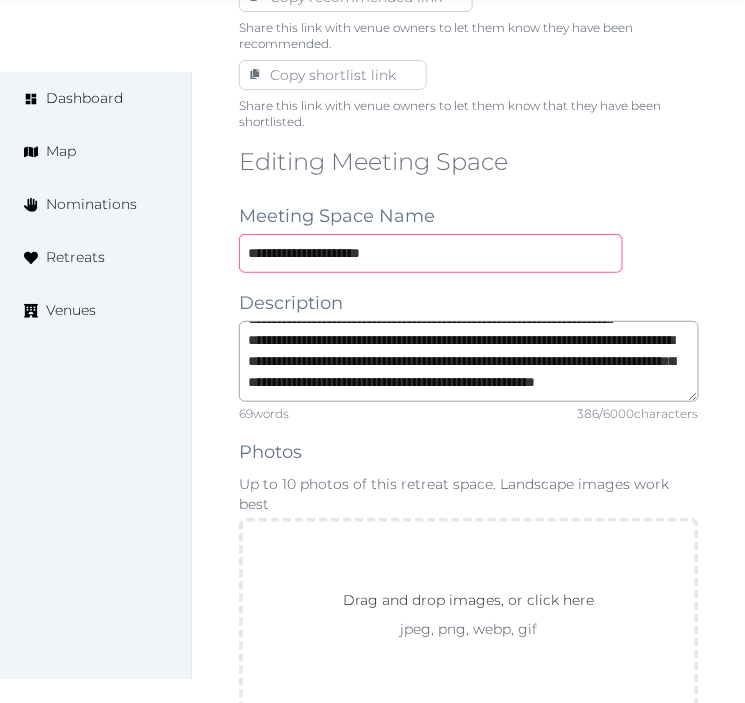 type on "**********" 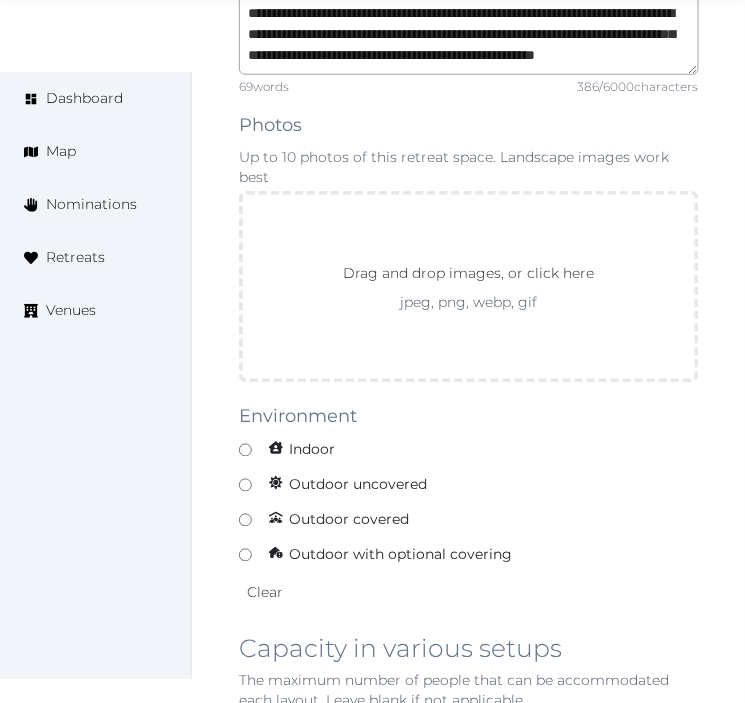 scroll, scrollTop: 1666, scrollLeft: 0, axis: vertical 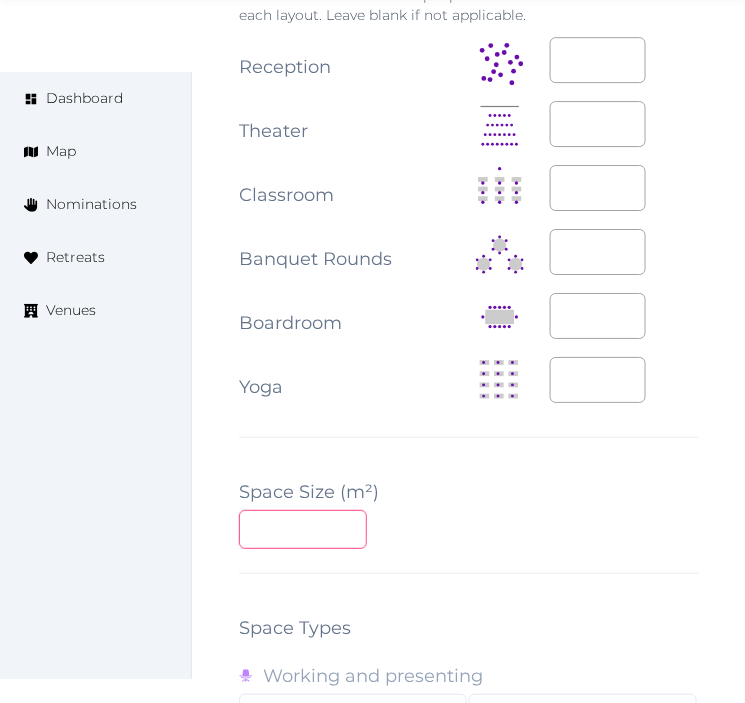 click at bounding box center [303, 529] 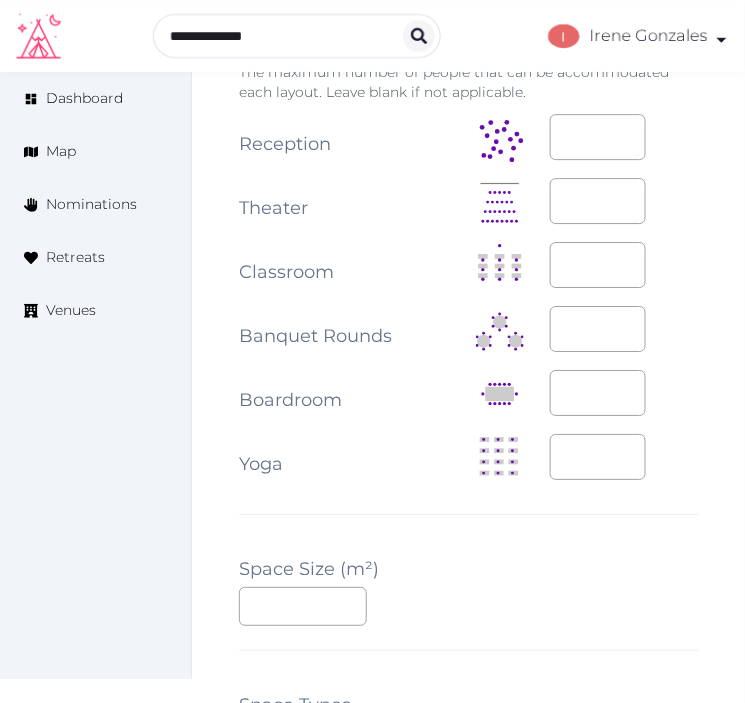 scroll, scrollTop: 2333, scrollLeft: 0, axis: vertical 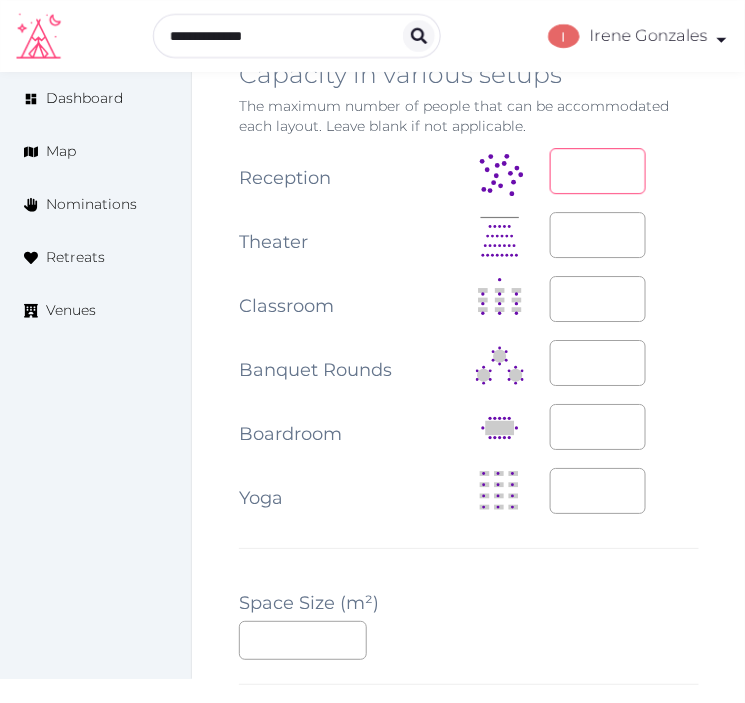click at bounding box center [598, 171] 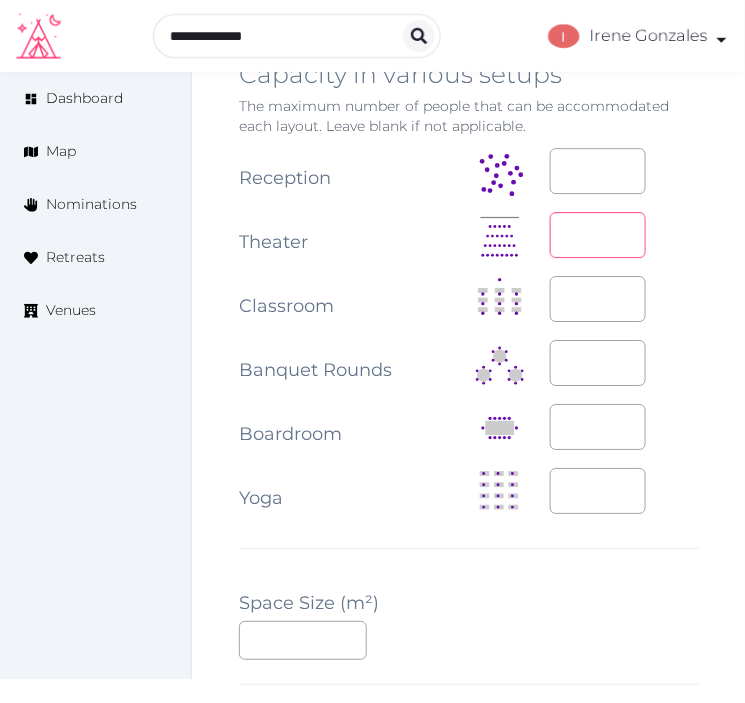 click at bounding box center [598, 235] 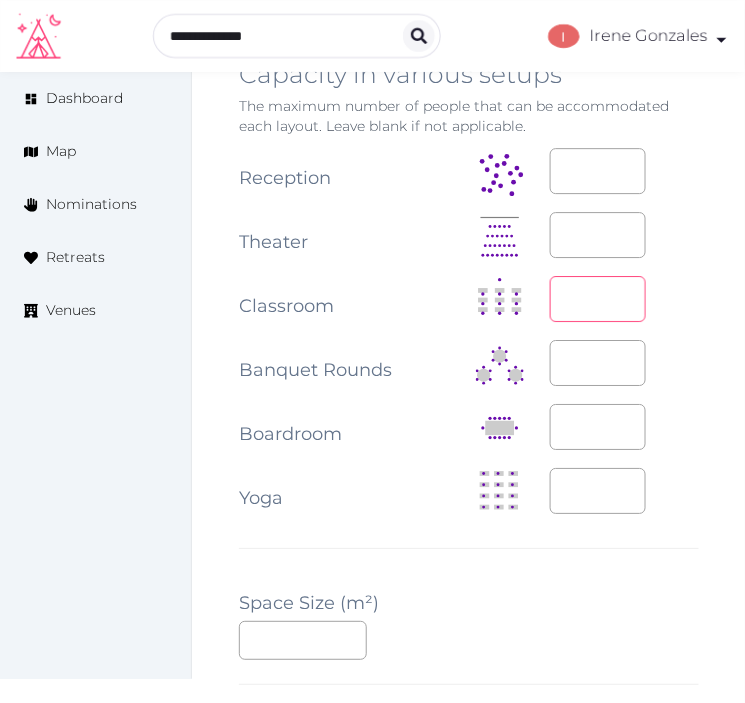 click at bounding box center [598, 299] 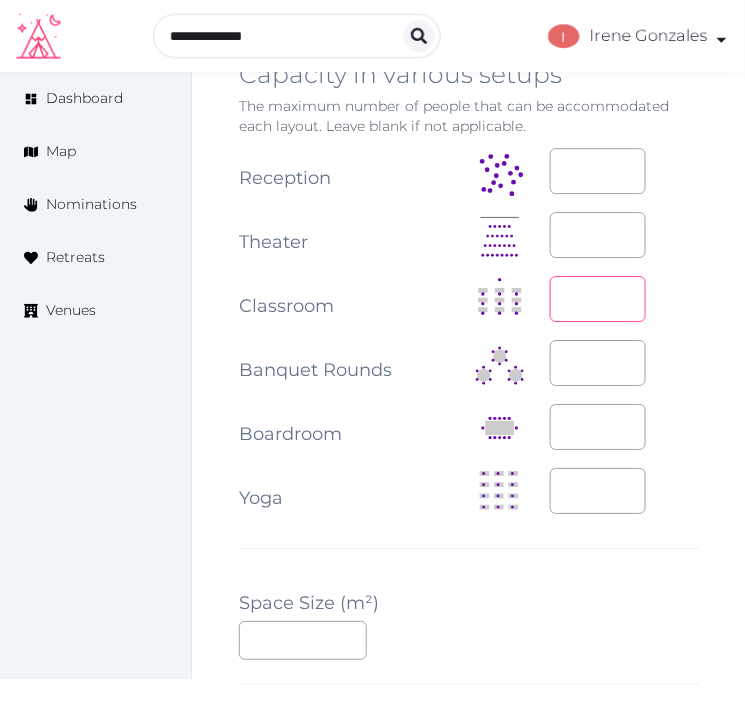 type on "**" 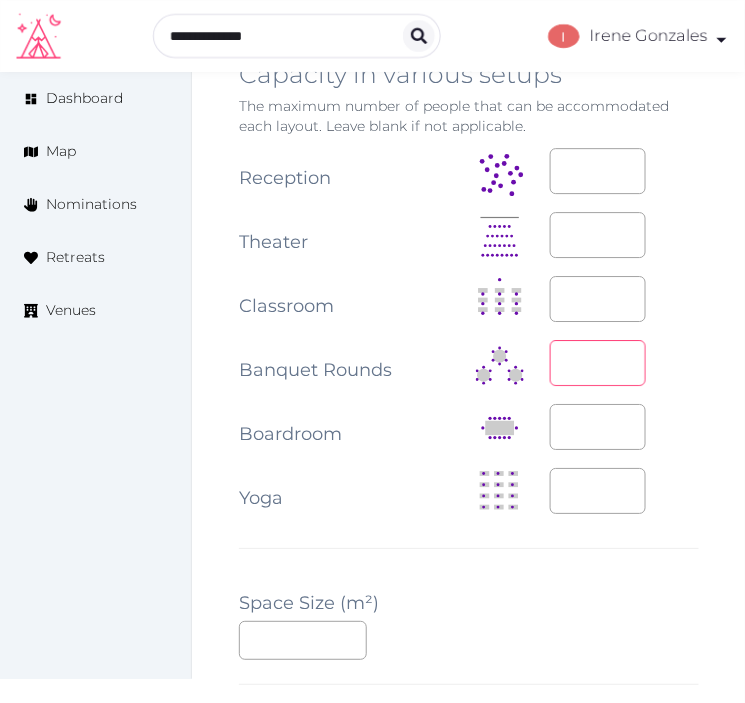 click at bounding box center [598, 363] 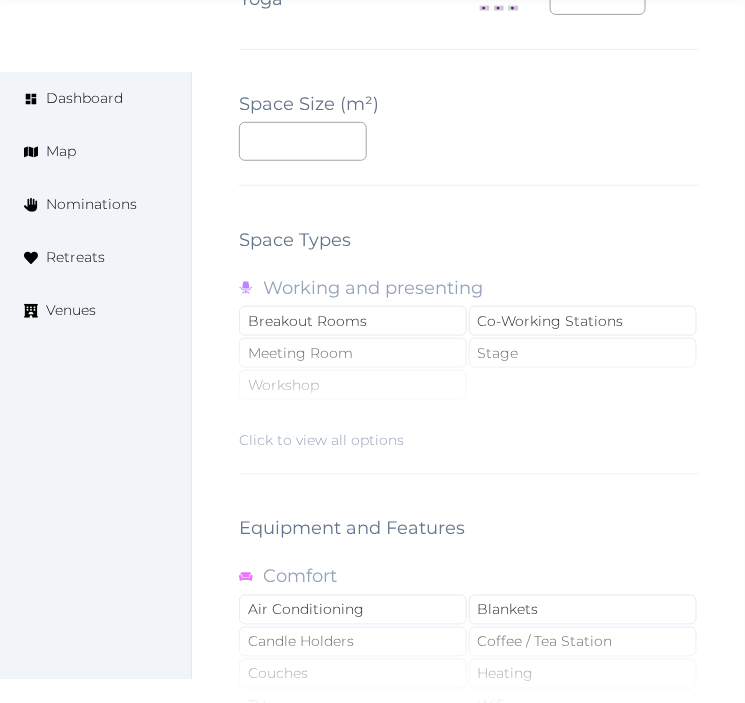 scroll, scrollTop: 3000, scrollLeft: 0, axis: vertical 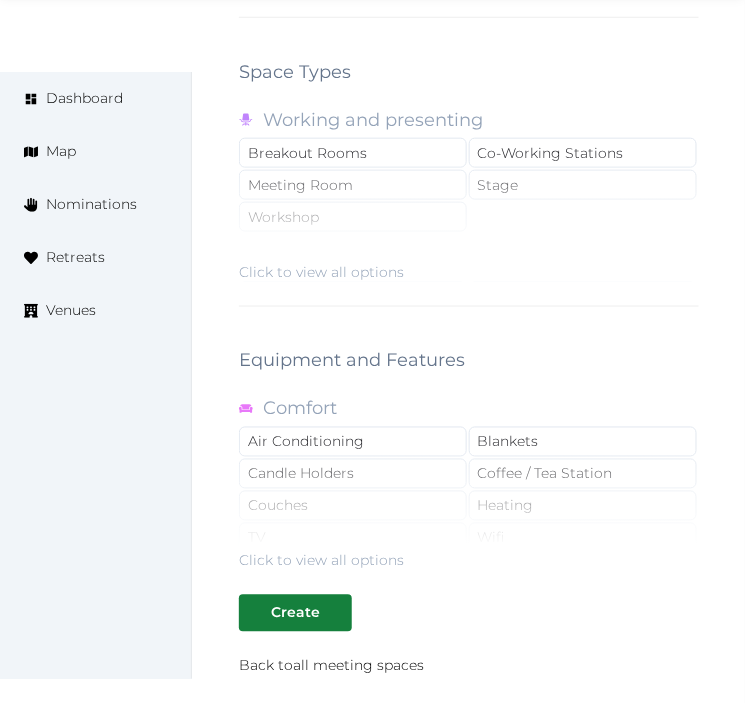 type on "**" 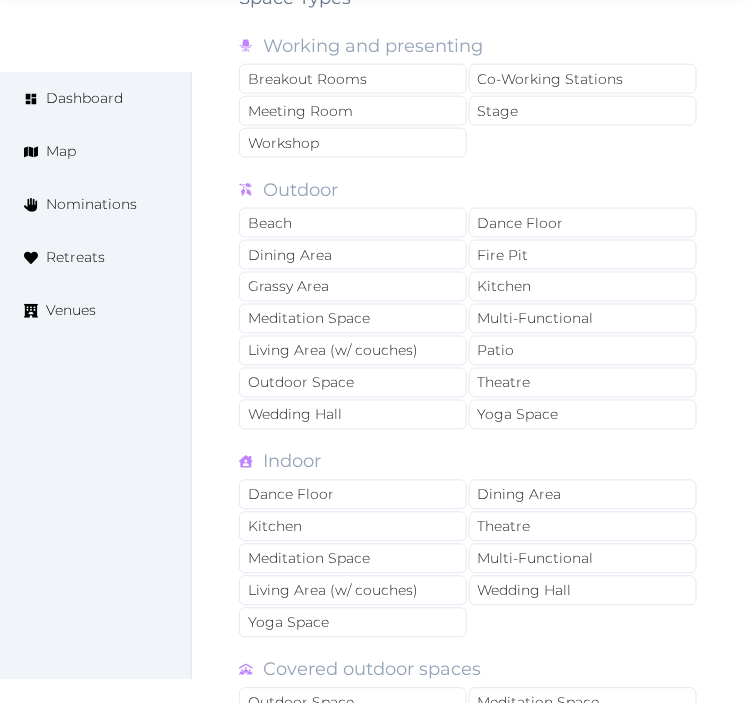 scroll, scrollTop: 3111, scrollLeft: 0, axis: vertical 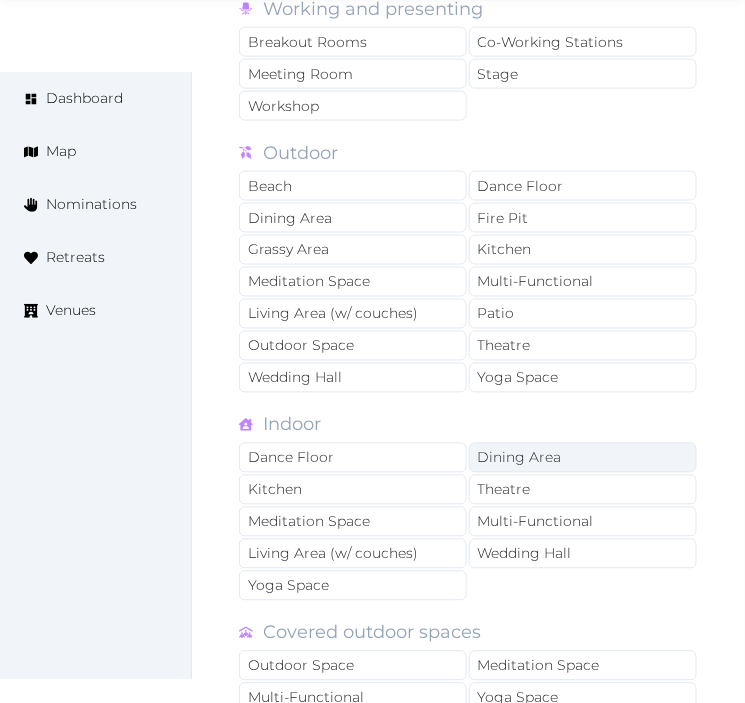 click on "Dining Area" at bounding box center (583, 458) 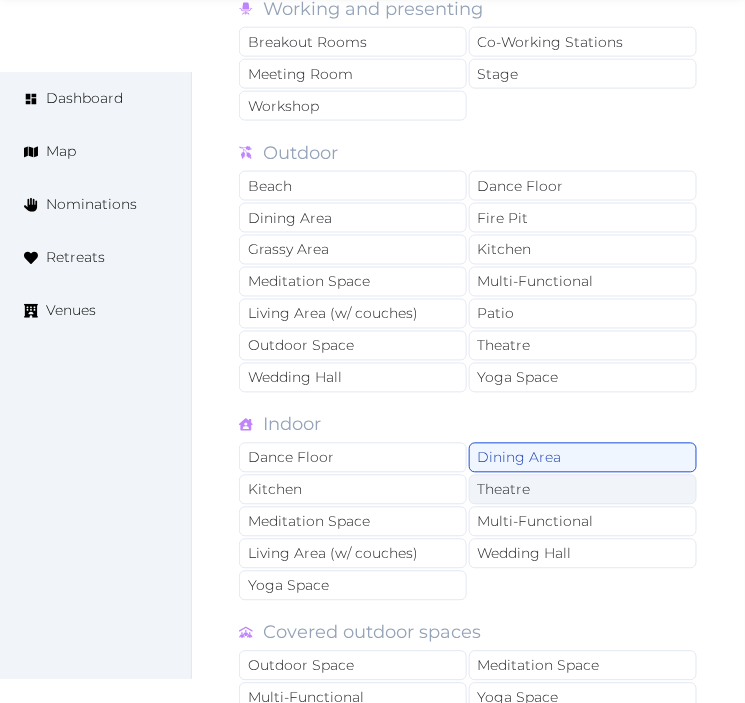 click on "Theatre" at bounding box center (583, 490) 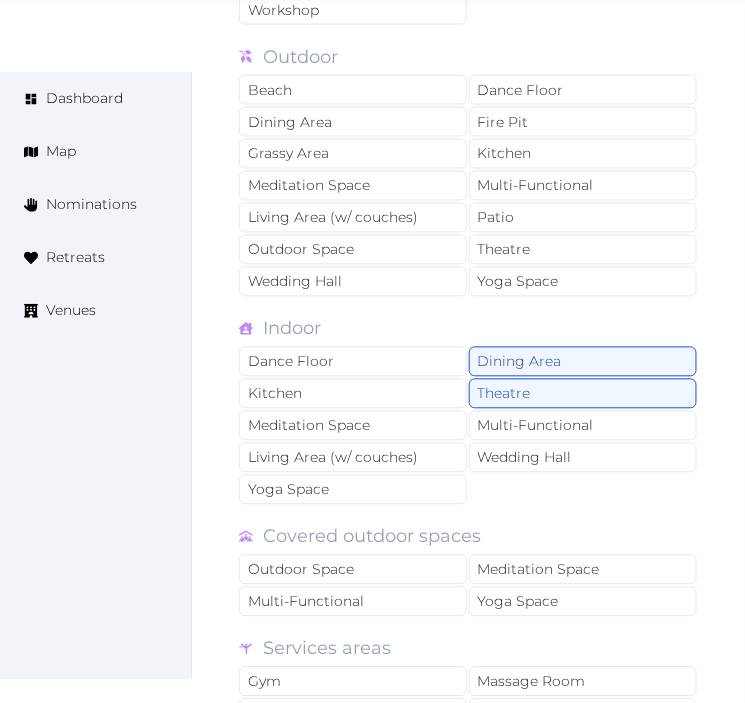 scroll, scrollTop: 3333, scrollLeft: 0, axis: vertical 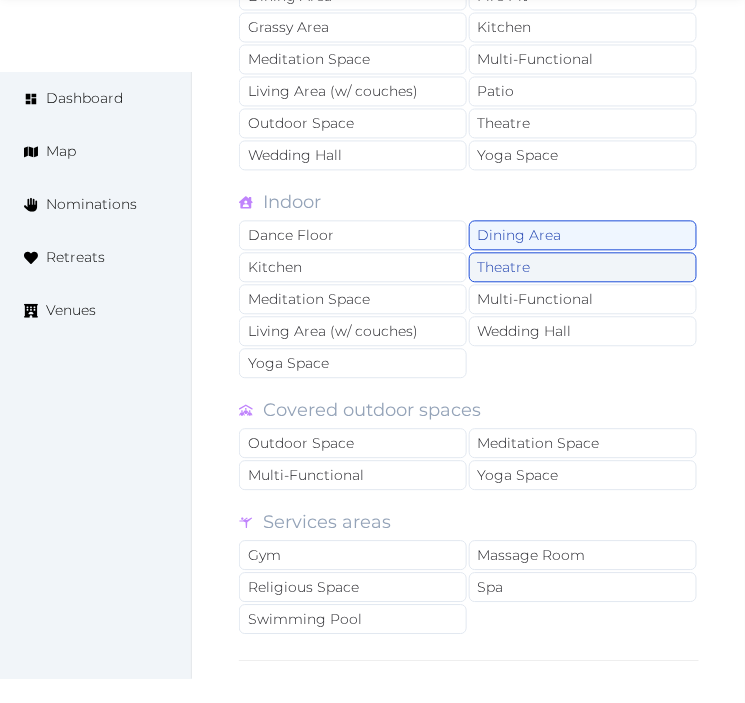 click on "Theatre" at bounding box center [583, 268] 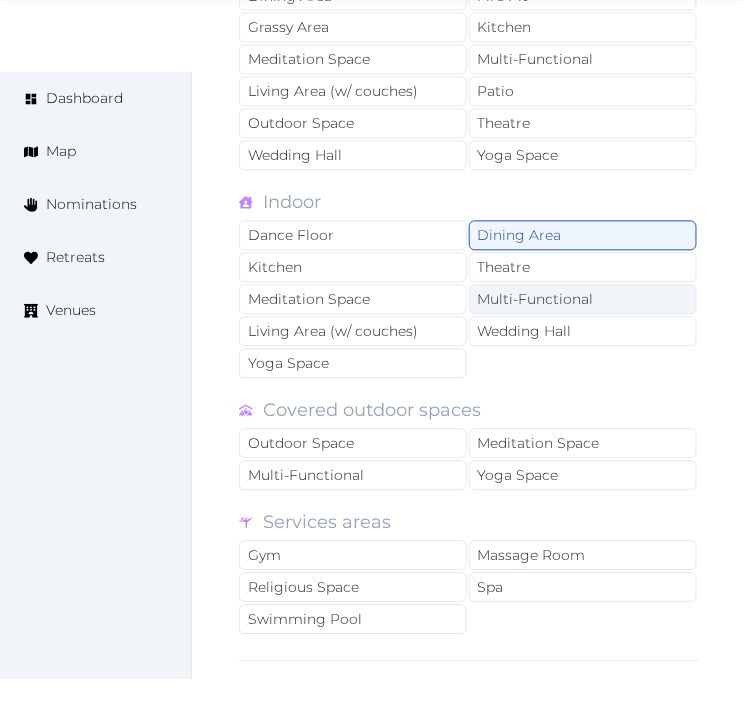 click on "Multi-Functional" at bounding box center (583, 300) 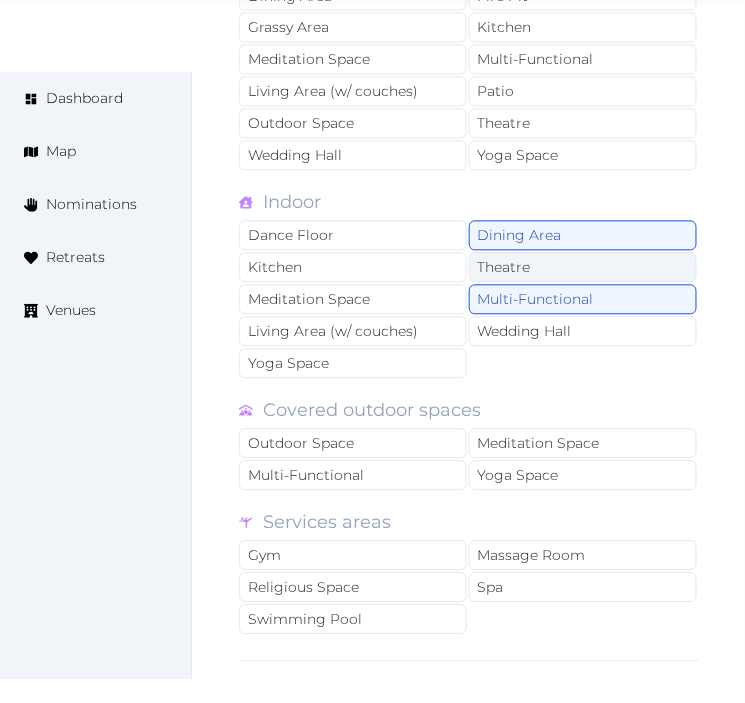 click on "Theatre" at bounding box center (583, 268) 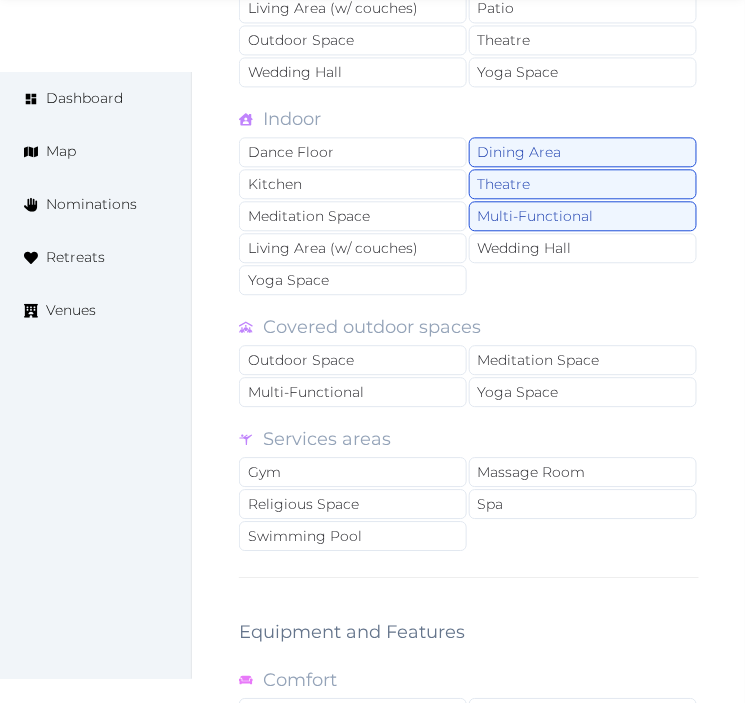 scroll, scrollTop: 3555, scrollLeft: 0, axis: vertical 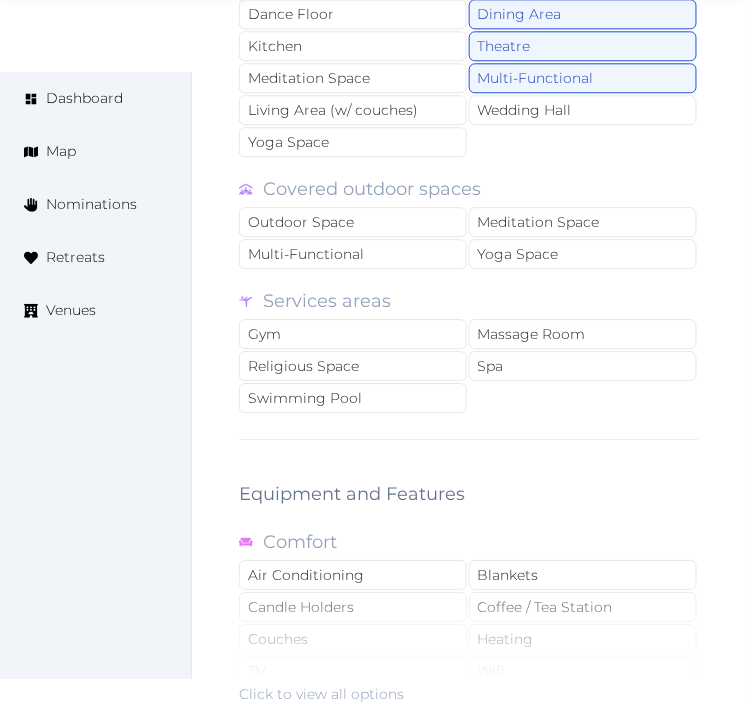 click on "Click to view all options" at bounding box center (469, 640) 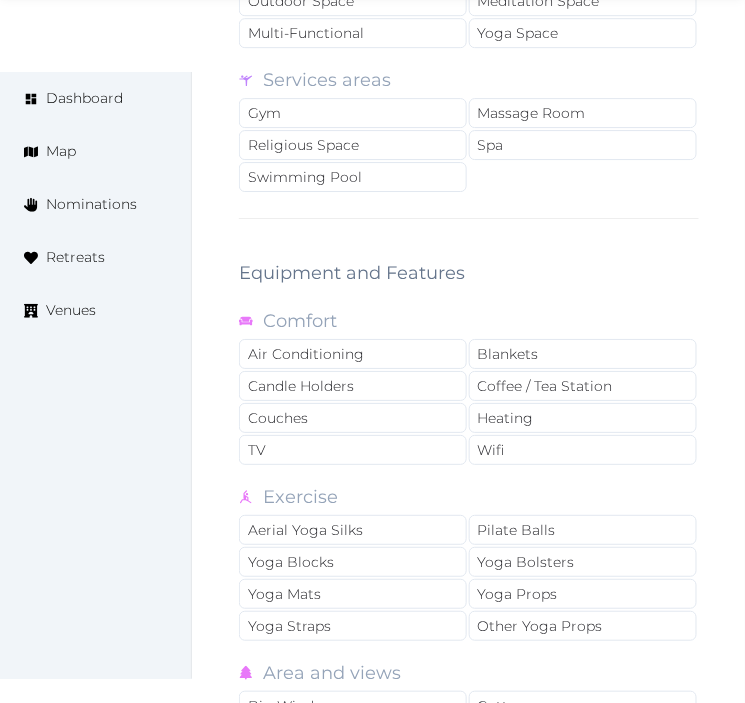 scroll, scrollTop: 3777, scrollLeft: 0, axis: vertical 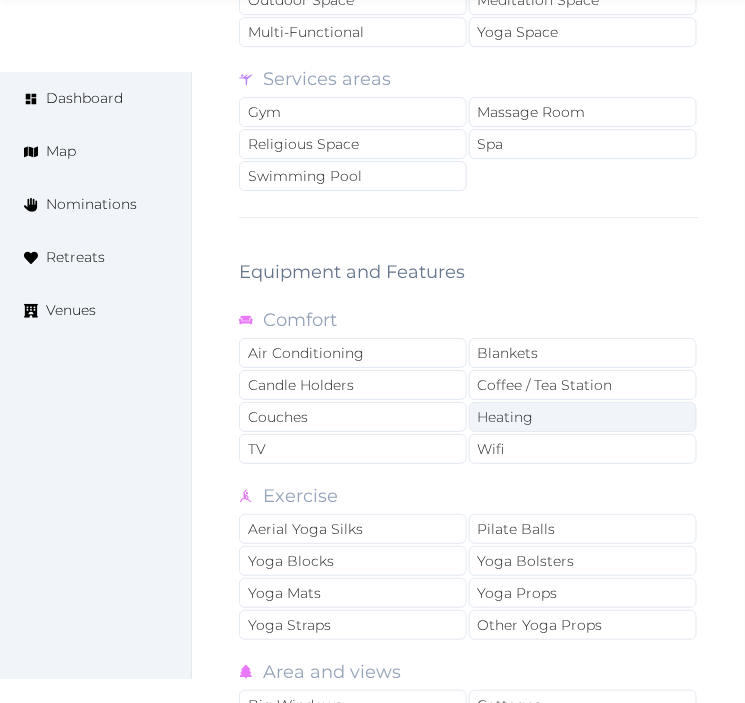 drag, startPoint x: 543, startPoint y: 425, endPoint x: 567, endPoint y: 390, distance: 42.43819 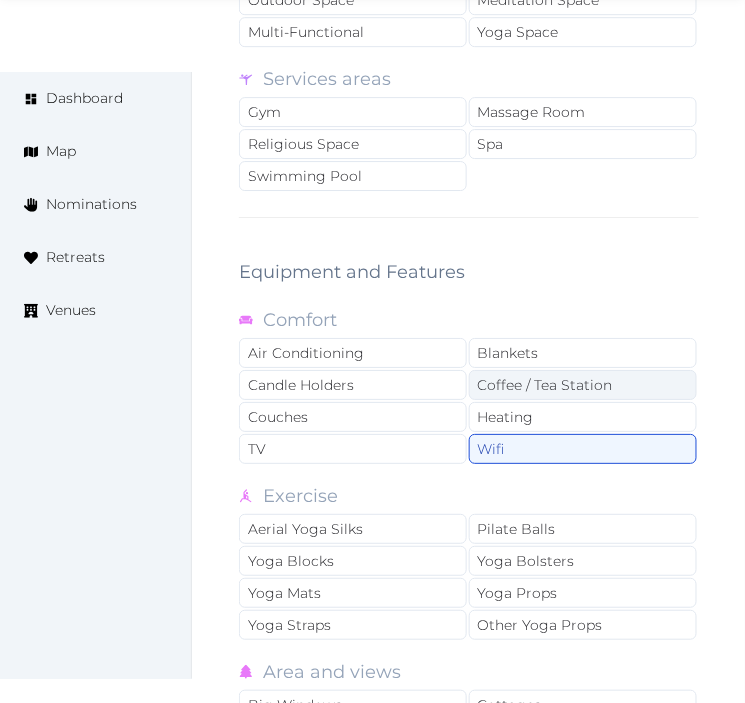 click on "Coffee / Tea Station" at bounding box center [583, 385] 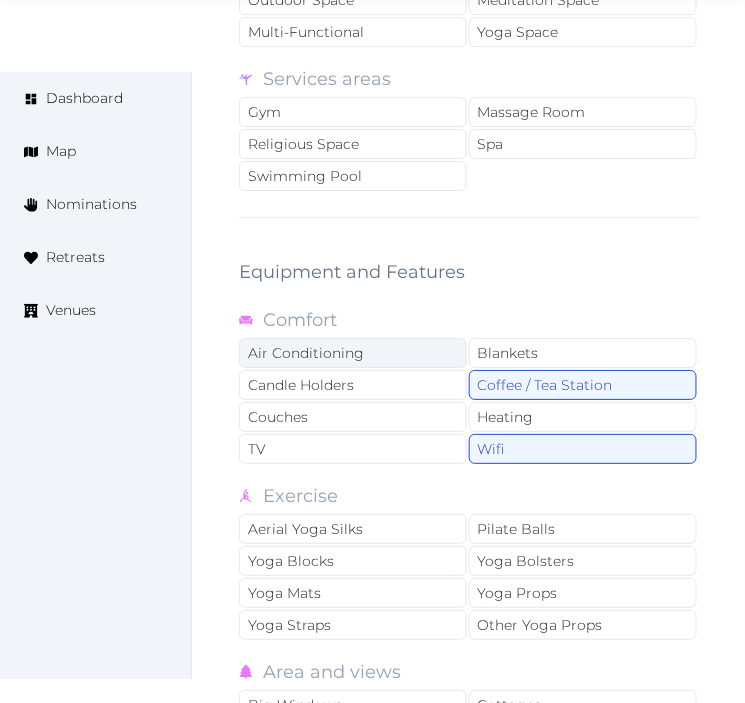 click on "Air Conditioning" at bounding box center (353, 353) 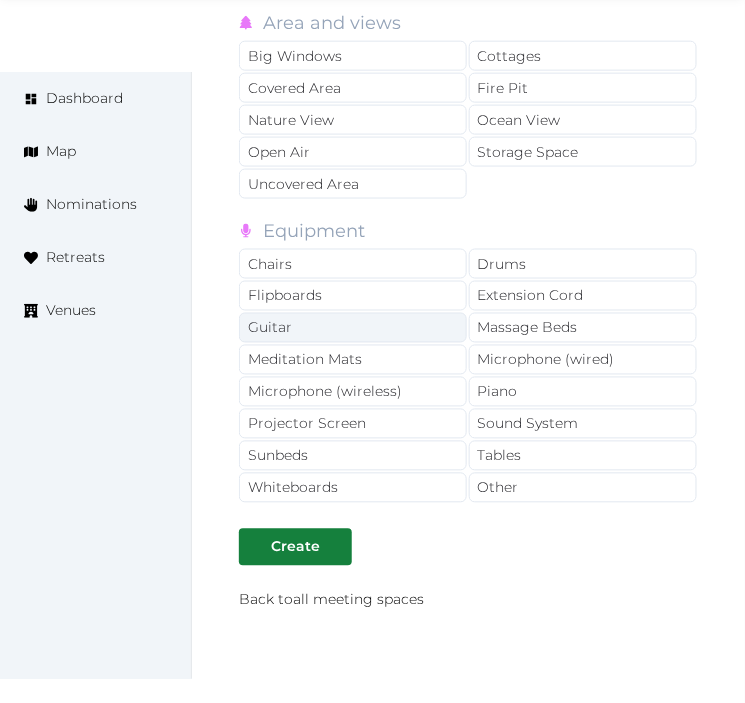 scroll, scrollTop: 4444, scrollLeft: 0, axis: vertical 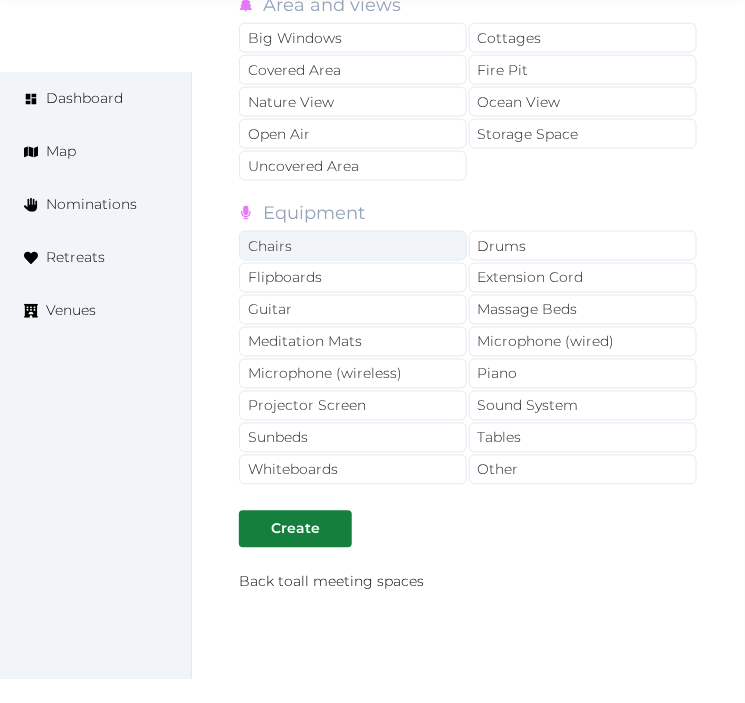 drag, startPoint x: 404, startPoint y: 237, endPoint x: 480, endPoint y: 331, distance: 120.880104 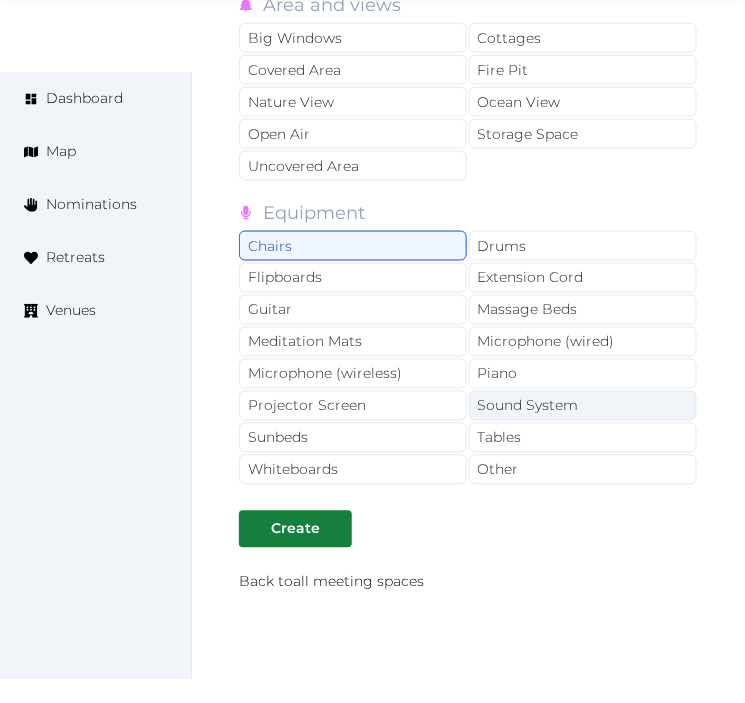click on "Sound System" at bounding box center [583, 406] 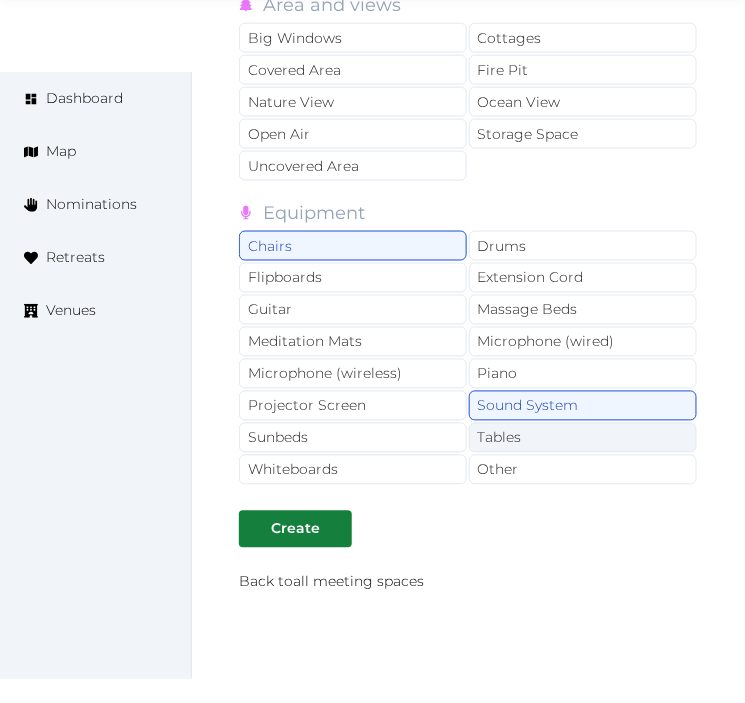 drag, startPoint x: 441, startPoint y: 407, endPoint x: 481, endPoint y: 417, distance: 41.231056 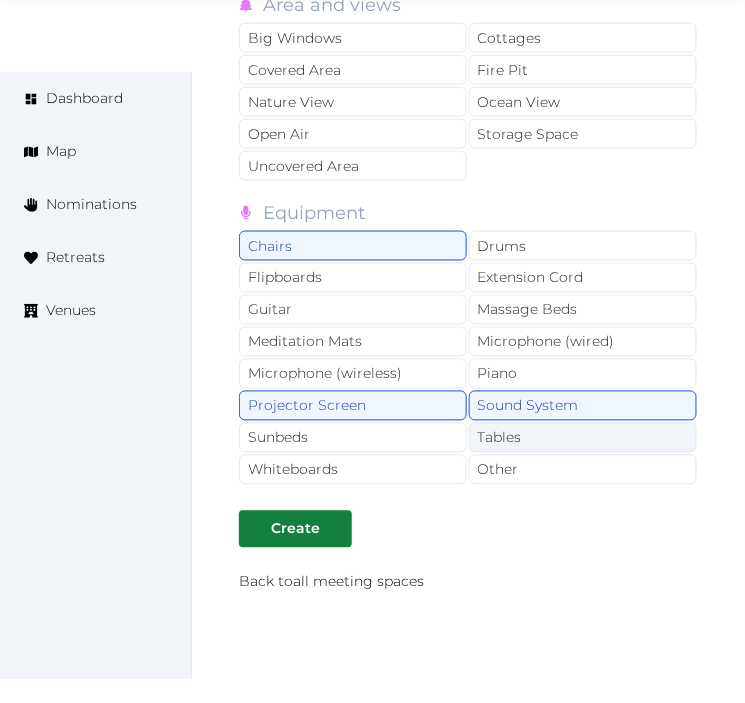 click on "Tables" at bounding box center [583, 438] 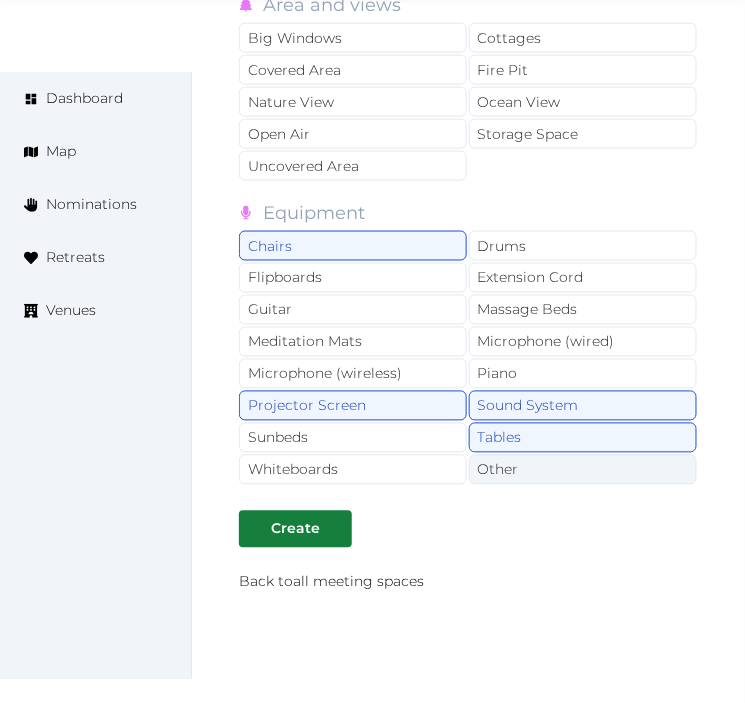 drag, startPoint x: 511, startPoint y: 462, endPoint x: 490, endPoint y: 464, distance: 21.095022 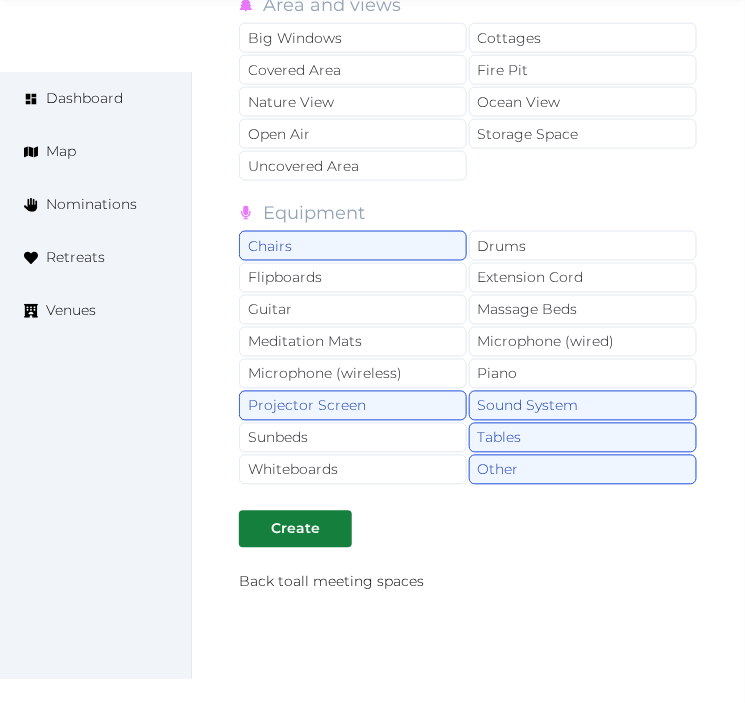 click on "**********" at bounding box center (469, -1098) 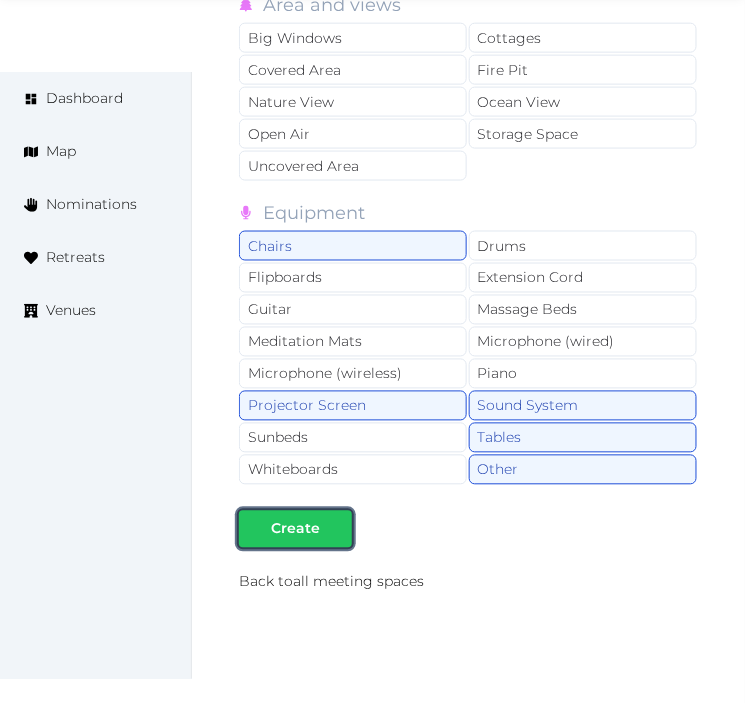 click on "Create" at bounding box center (295, 529) 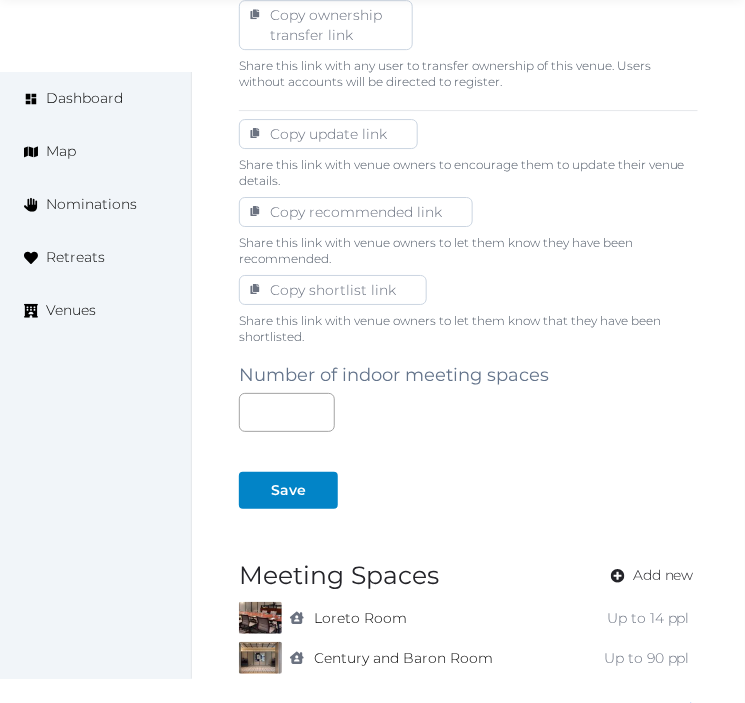 scroll, scrollTop: 1333, scrollLeft: 0, axis: vertical 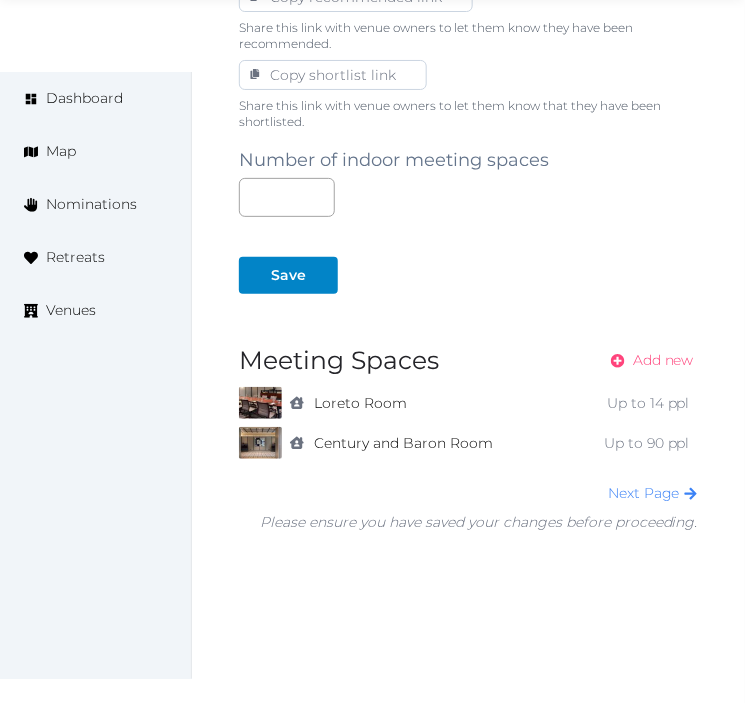 click on "Add new" at bounding box center (663, 360) 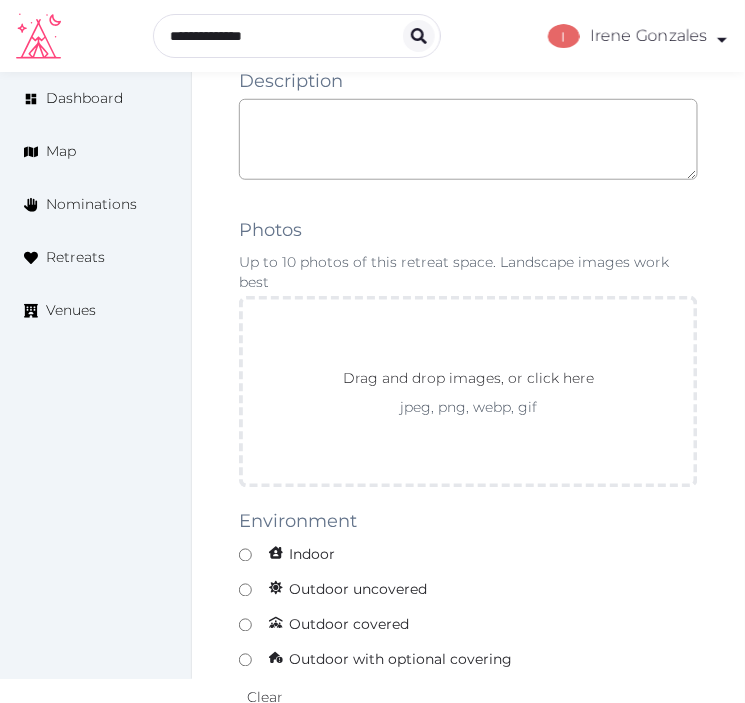 scroll, scrollTop: 1111, scrollLeft: 0, axis: vertical 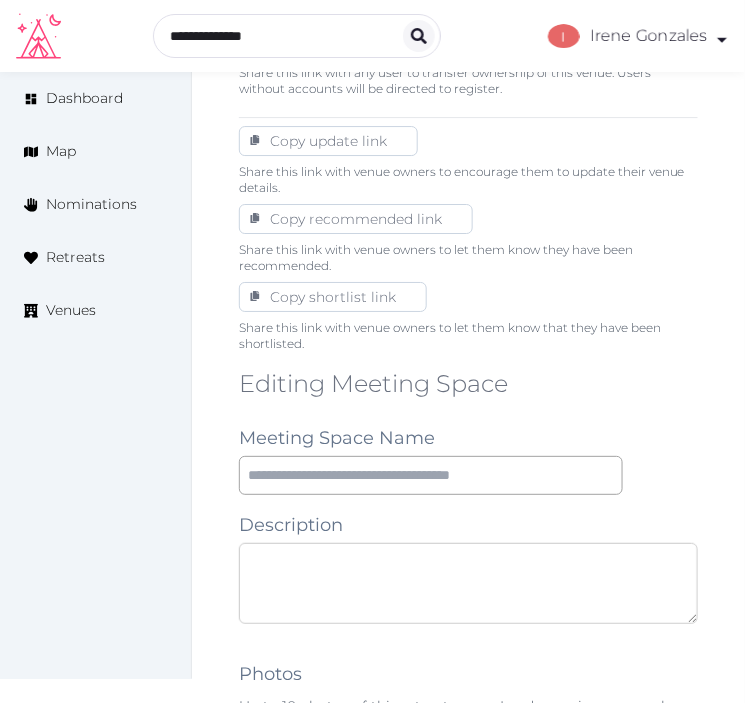 click at bounding box center [468, 583] 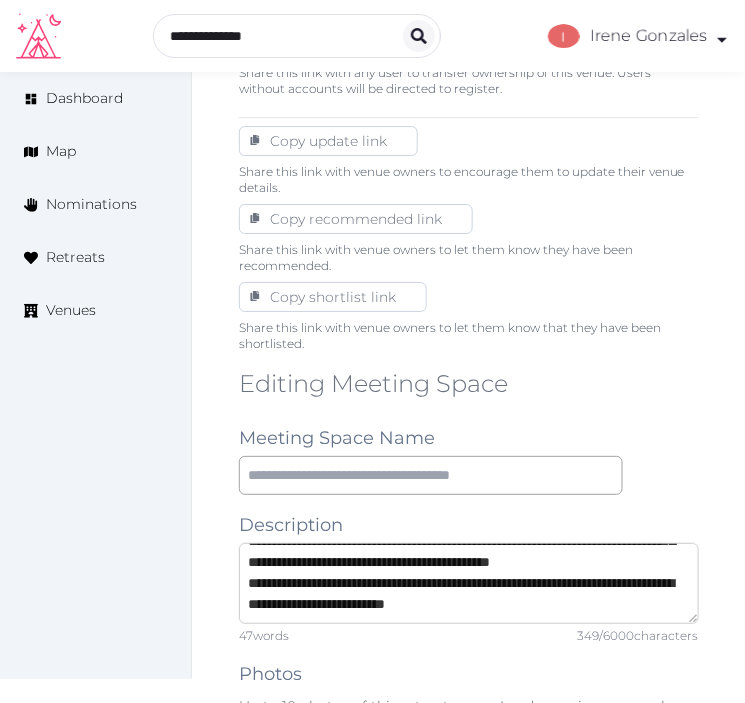 scroll, scrollTop: 0, scrollLeft: 0, axis: both 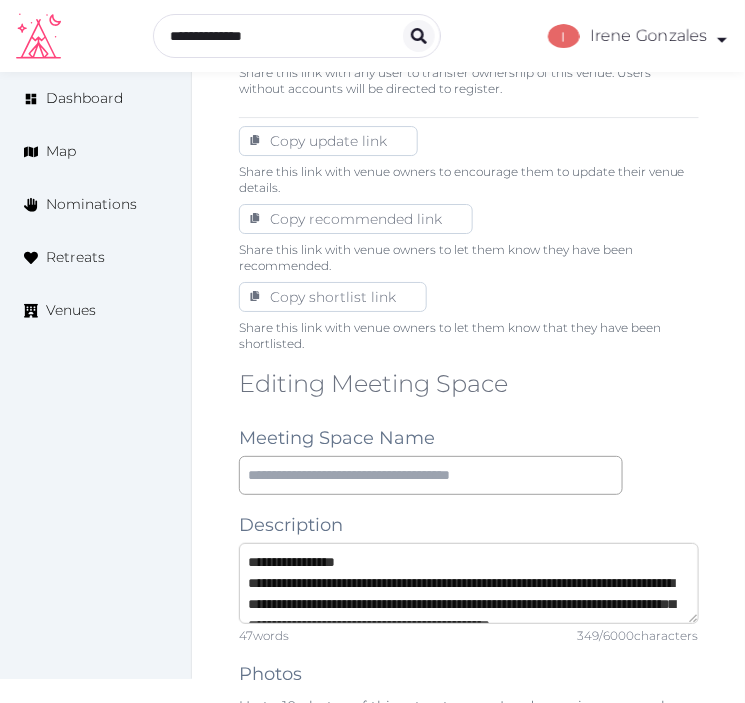 click on "**********" at bounding box center [469, 583] 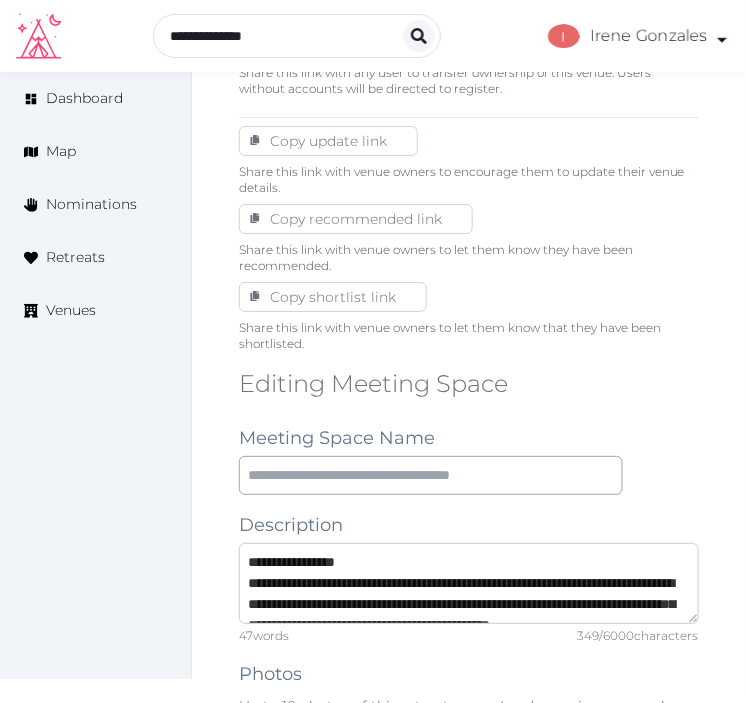 type on "**********" 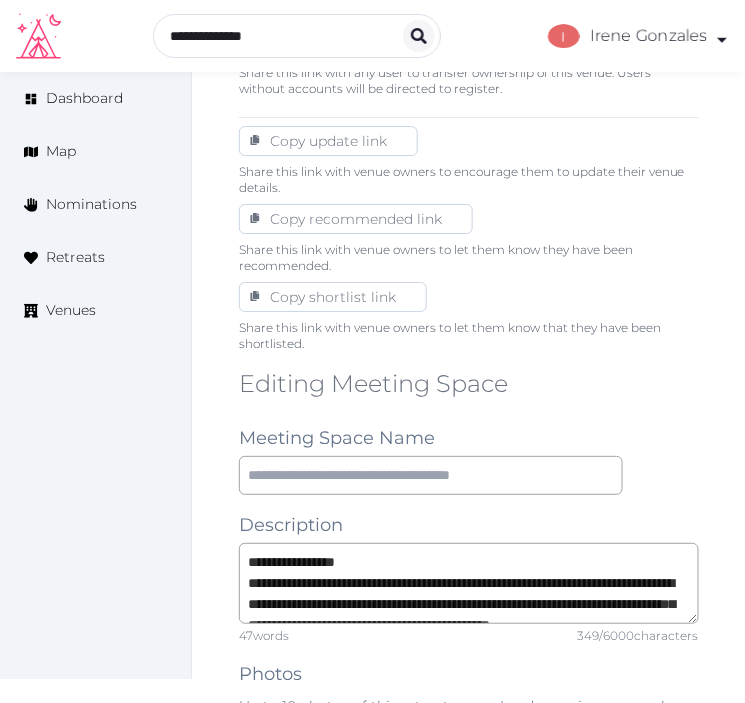 drag, startPoint x: 490, startPoint y: 452, endPoint x: 483, endPoint y: 463, distance: 13.038404 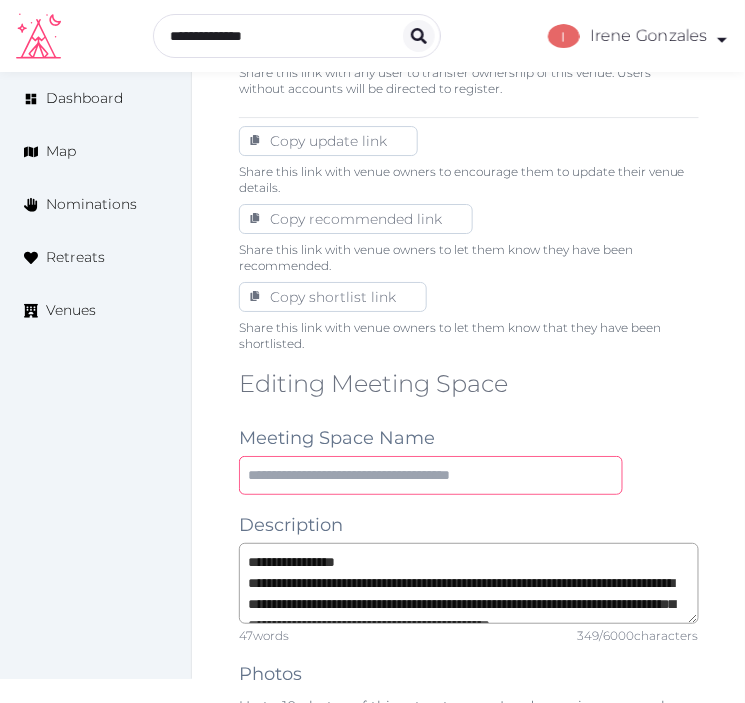 click at bounding box center [431, 475] 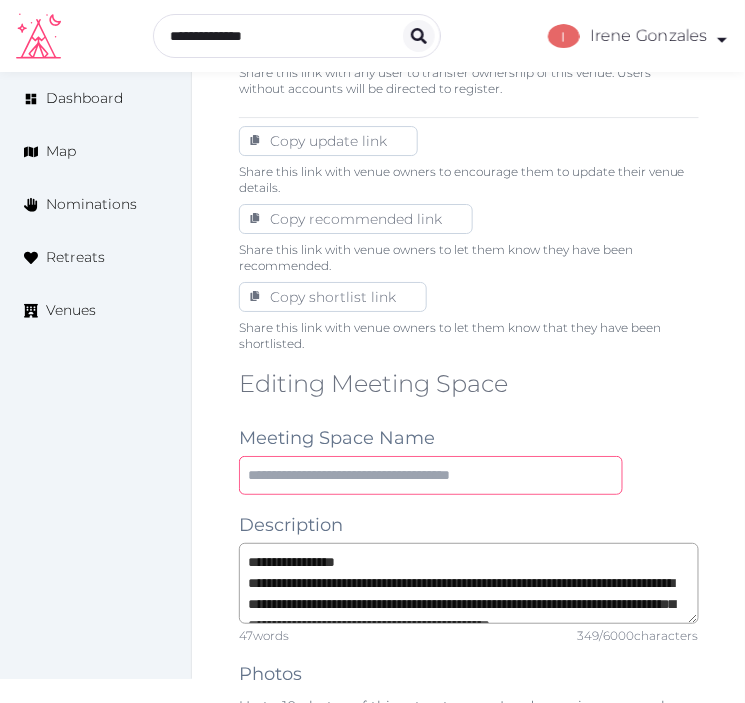 paste on "**********" 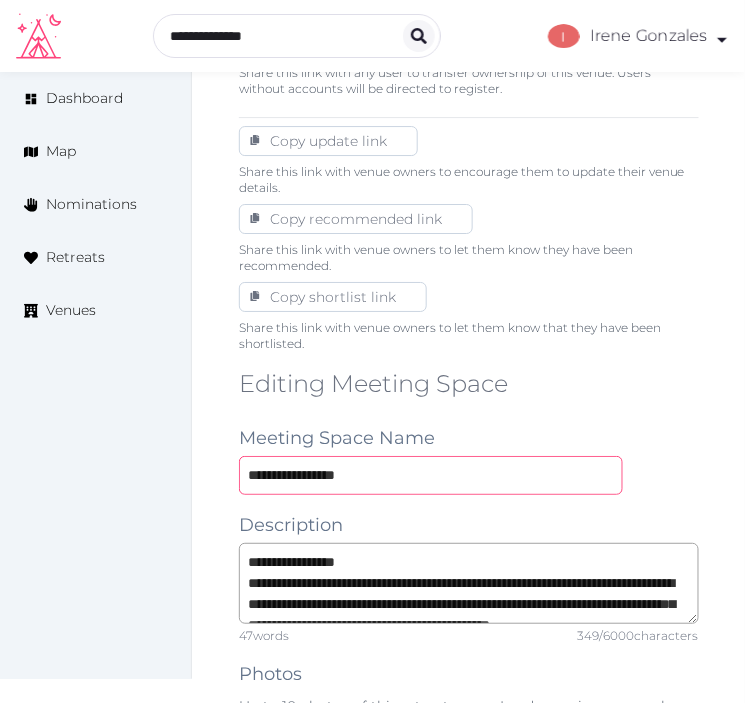 type on "**********" 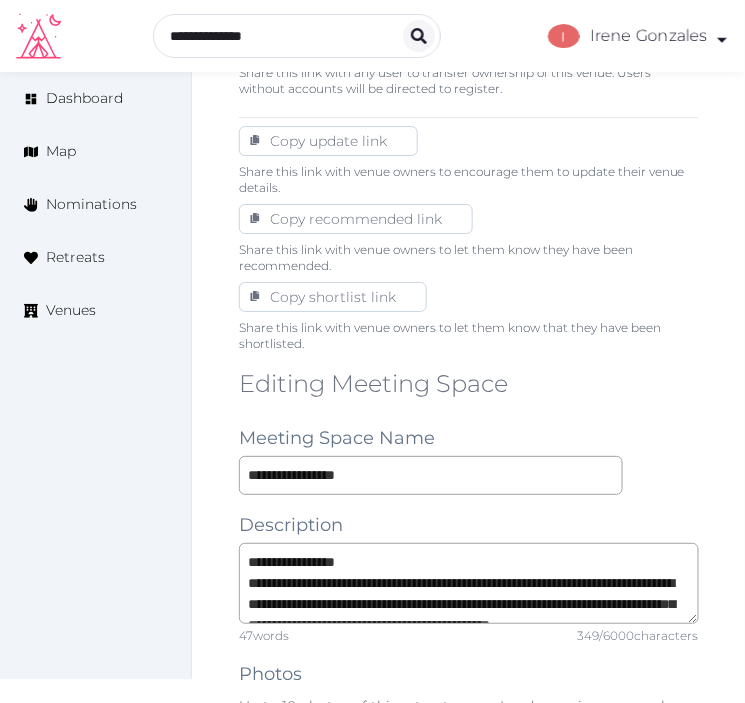 drag, startPoint x: 366, startPoint y: 541, endPoint x: 362, endPoint y: 552, distance: 11.7046995 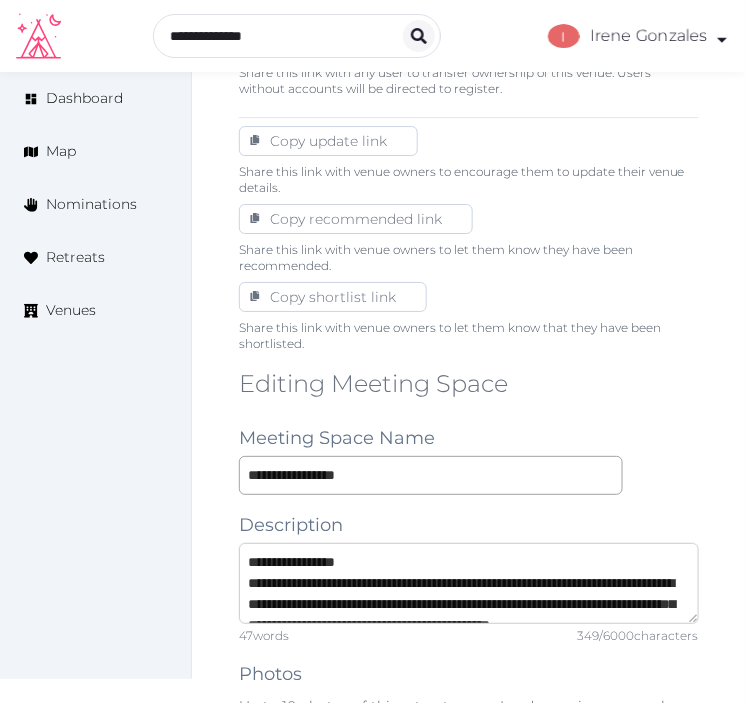click on "**********" at bounding box center (469, 583) 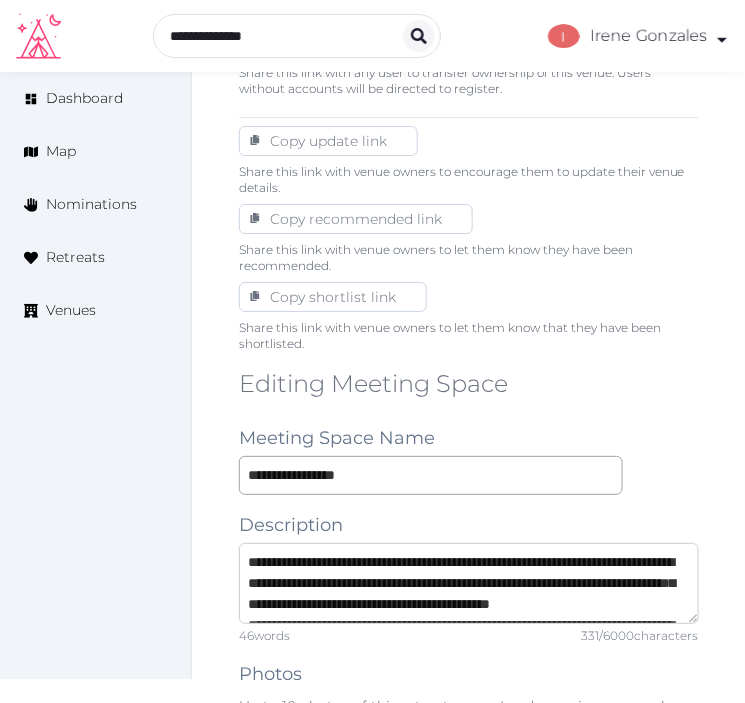 type on "**********" 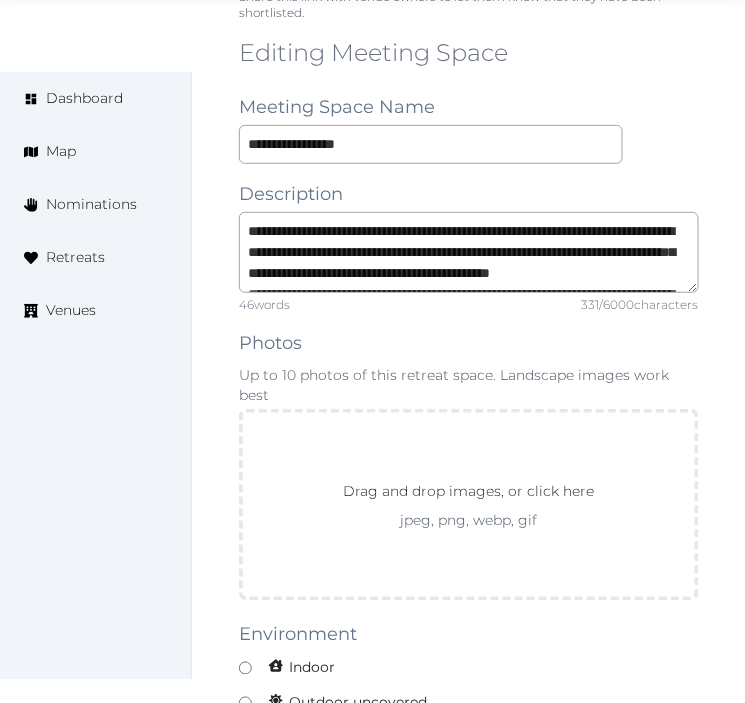 scroll, scrollTop: 1444, scrollLeft: 0, axis: vertical 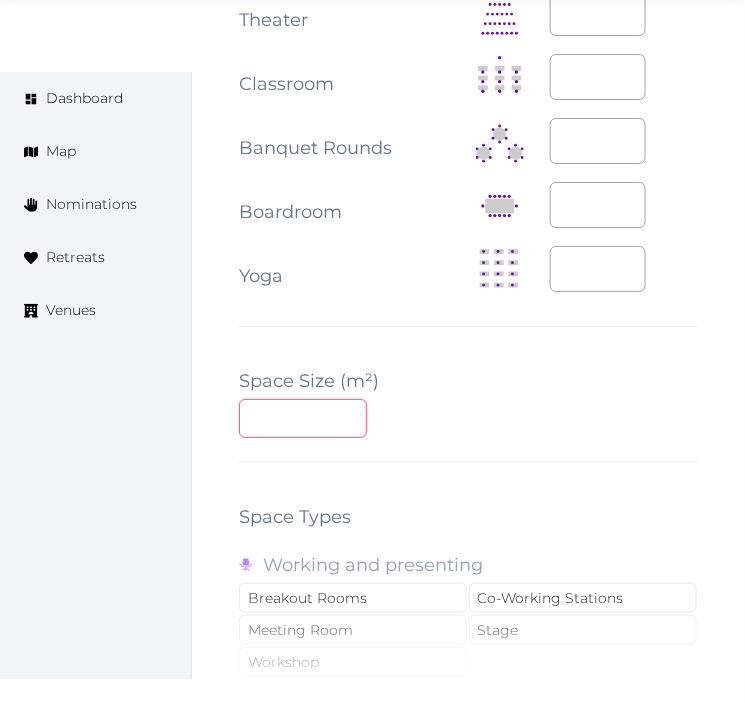 drag, startPoint x: 335, startPoint y: 411, endPoint x: 361, endPoint y: 401, distance: 27.856777 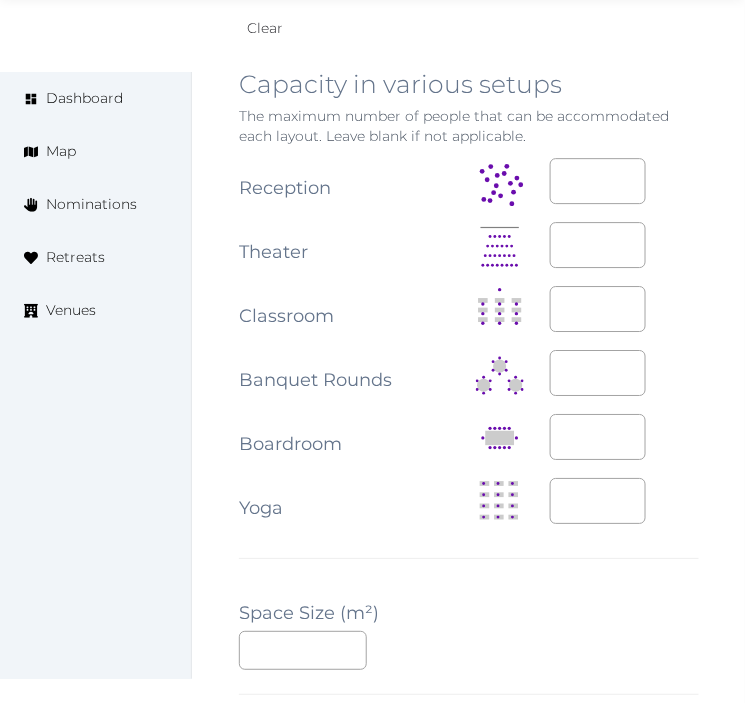 scroll, scrollTop: 2444, scrollLeft: 0, axis: vertical 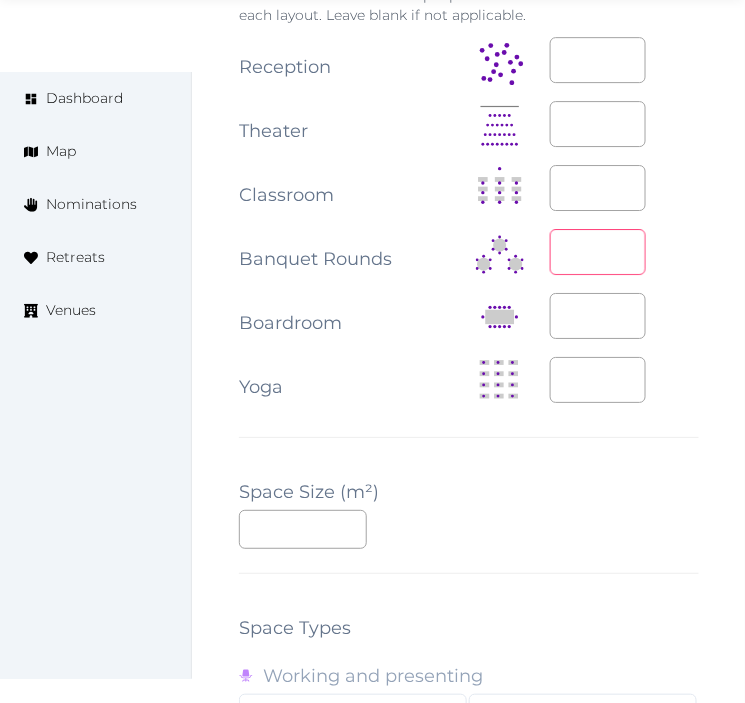 type on "*" 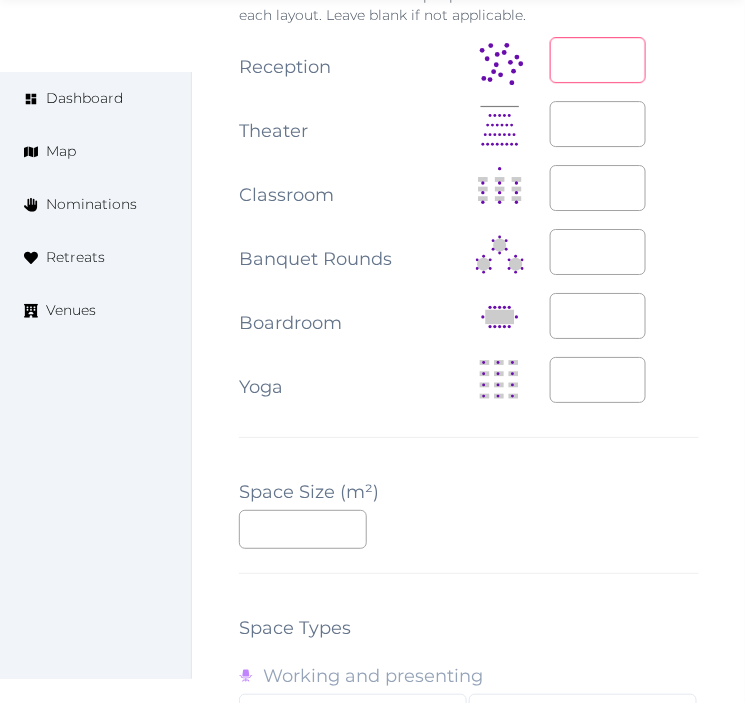 click at bounding box center [598, 60] 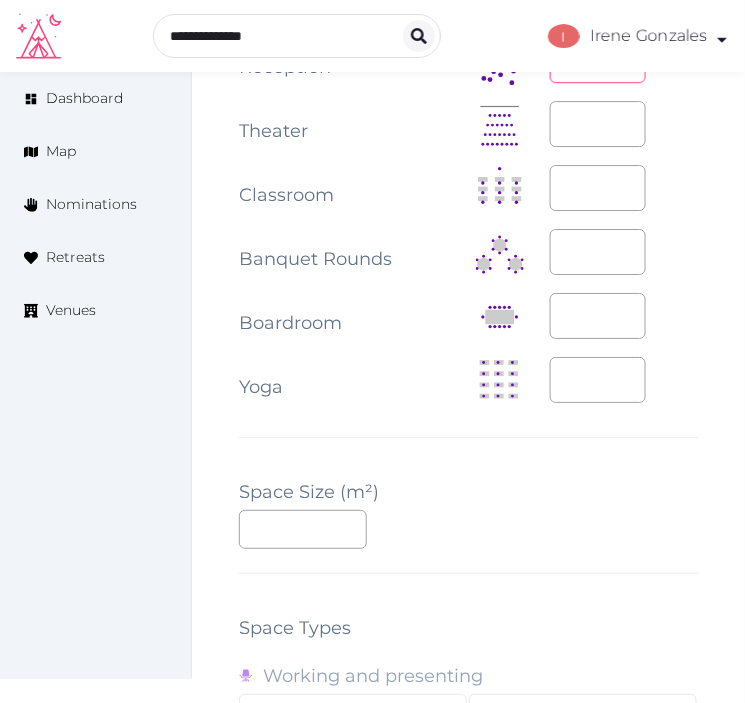 scroll, scrollTop: 2427, scrollLeft: 0, axis: vertical 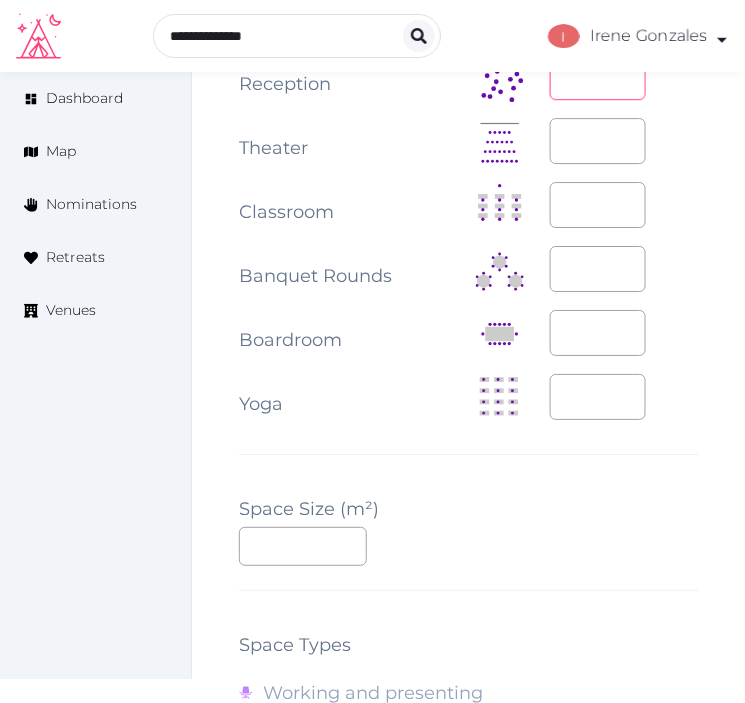 type on "**" 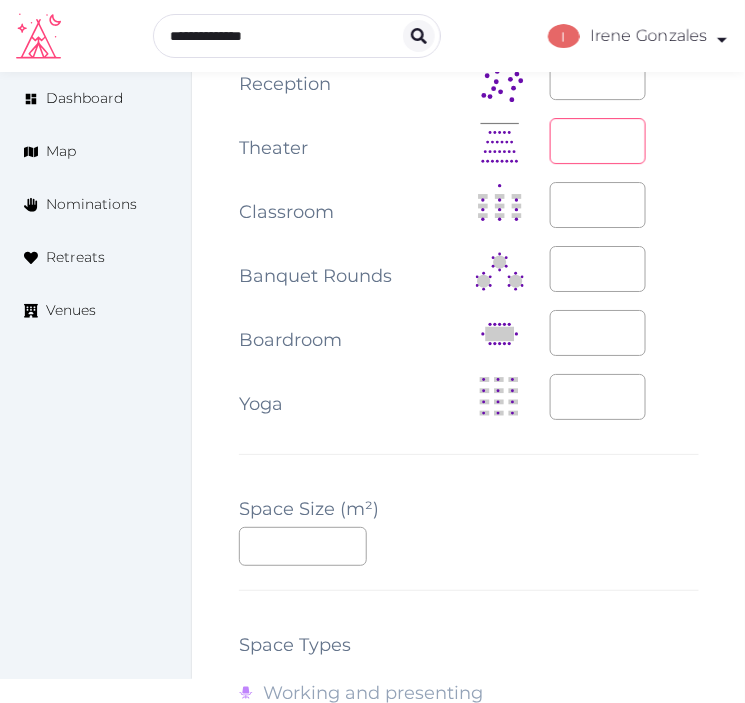 click at bounding box center (598, 141) 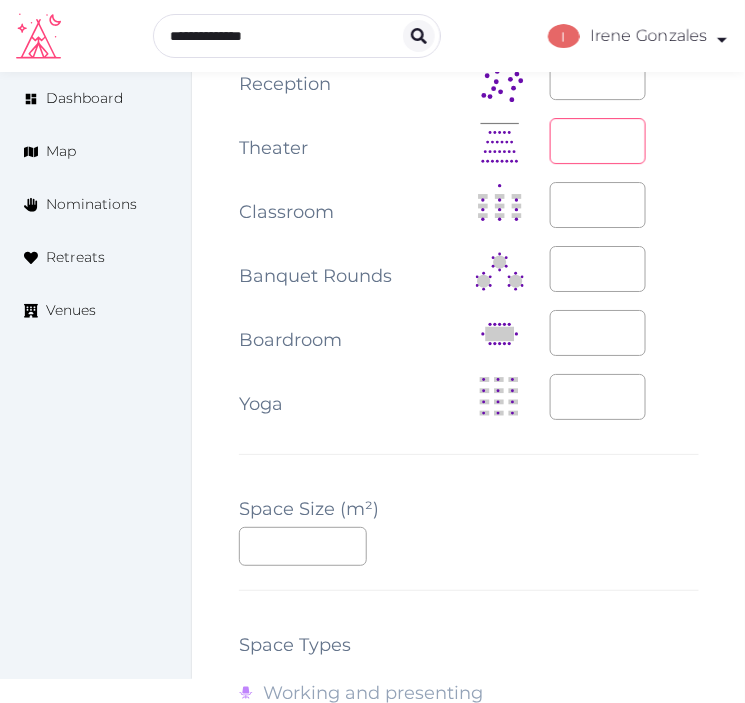 type on "**" 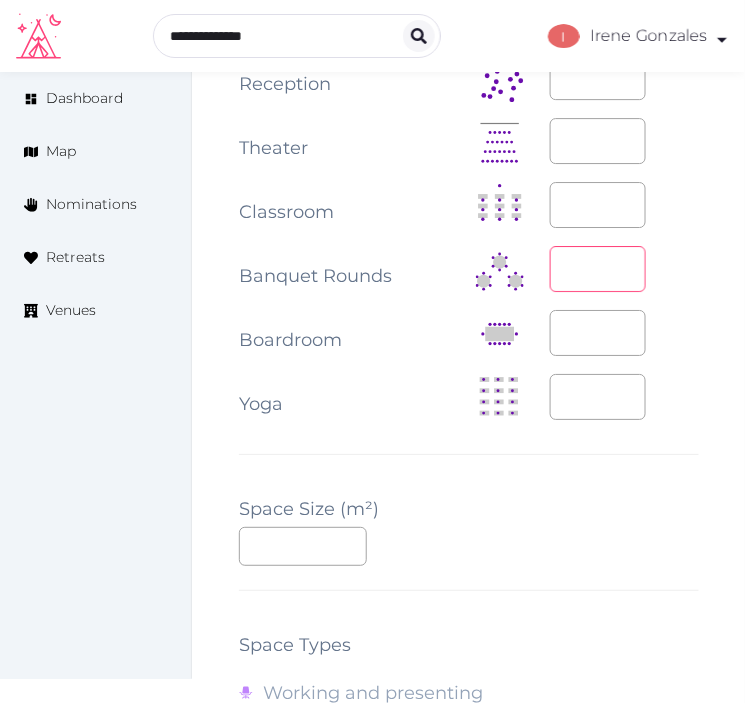 click on "*" at bounding box center (598, 269) 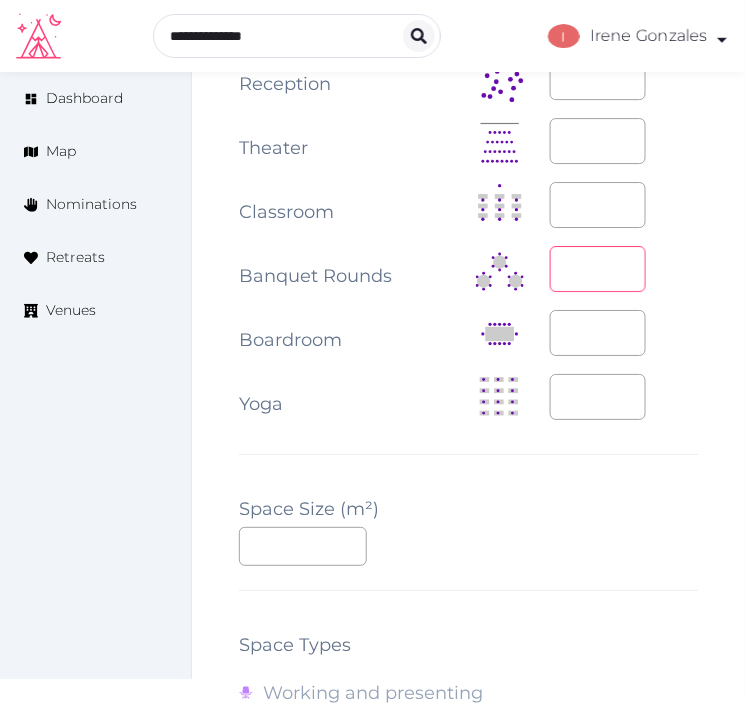type 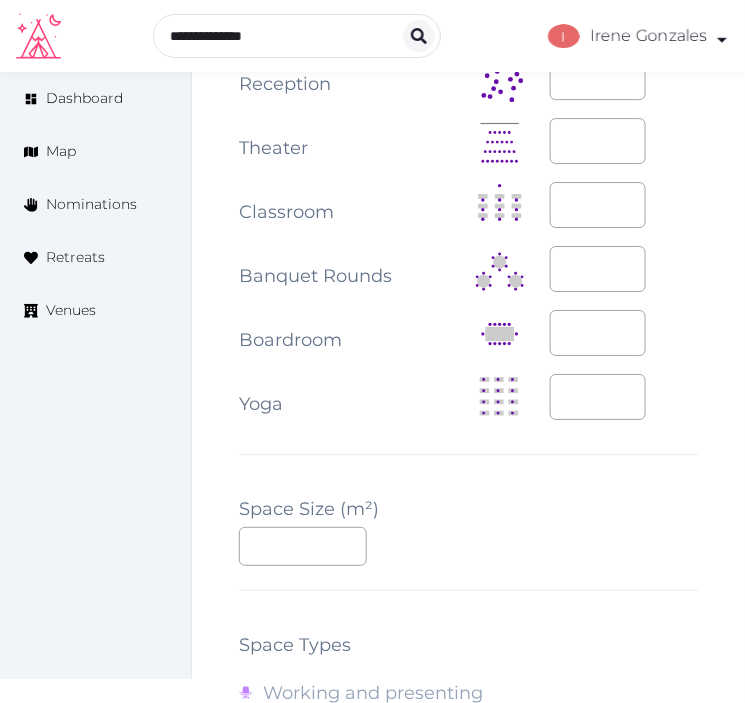 click on "**********" at bounding box center [469, 239] 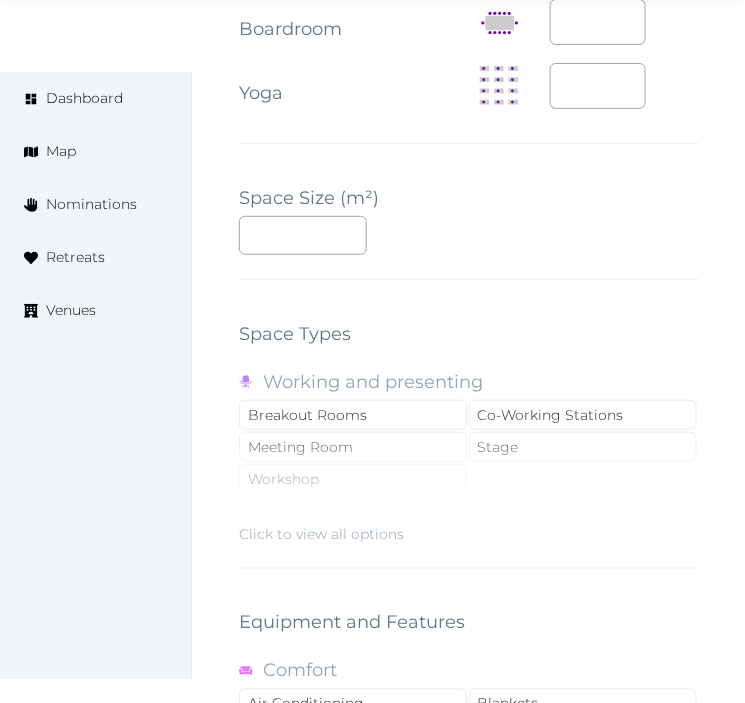 scroll, scrollTop: 2761, scrollLeft: 0, axis: vertical 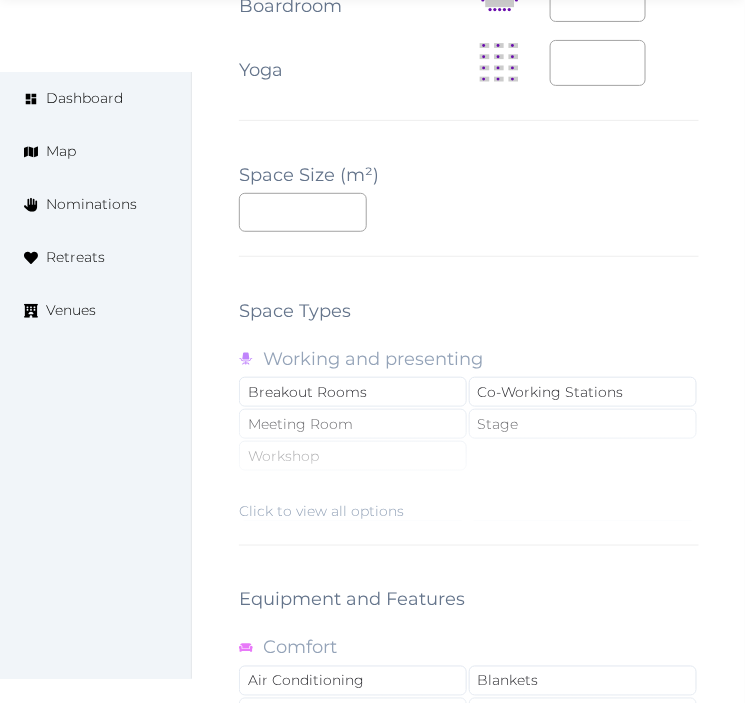 click on "Click to view all options" at bounding box center [469, 457] 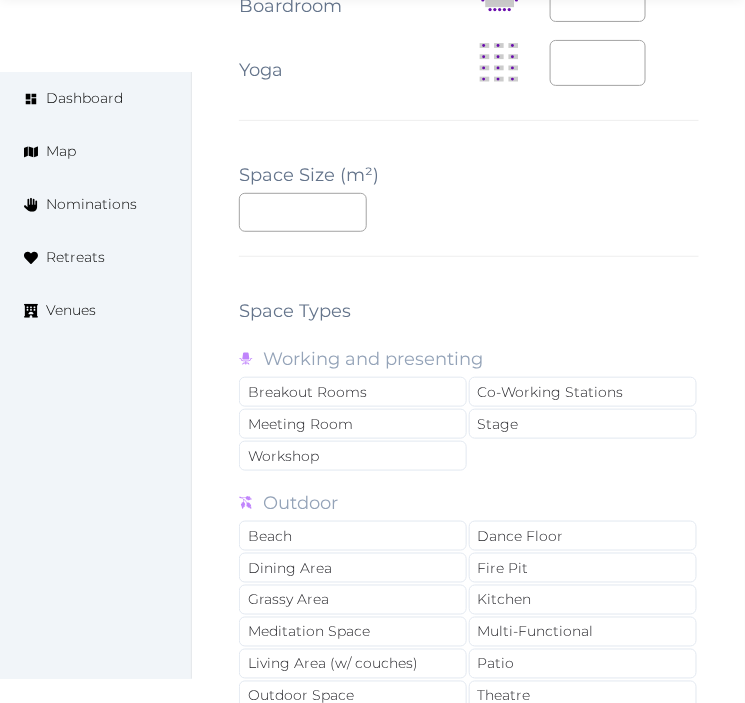 click on "Meeting Room" at bounding box center (353, 424) 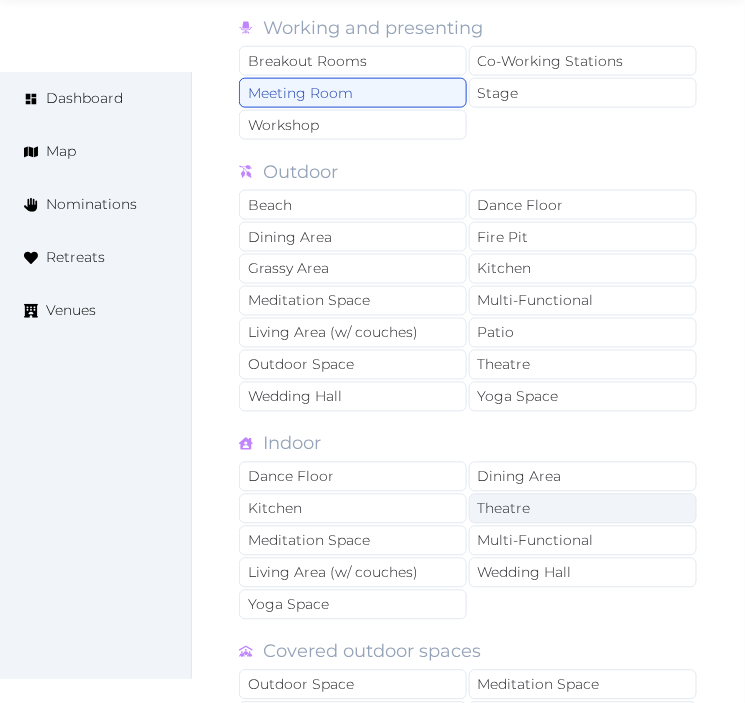 scroll, scrollTop: 3094, scrollLeft: 0, axis: vertical 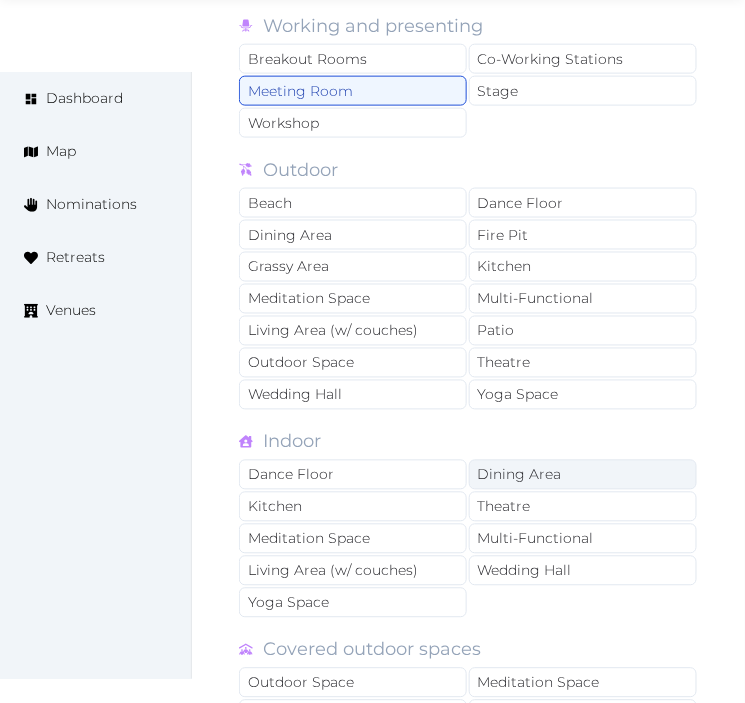 click on "Dining Area" at bounding box center [583, 475] 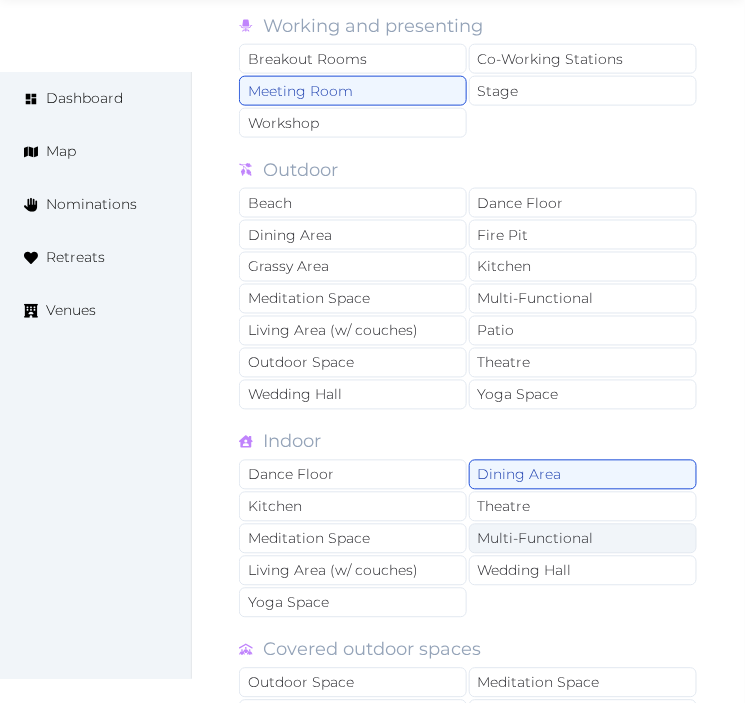 click on "Multi-Functional" at bounding box center (583, 539) 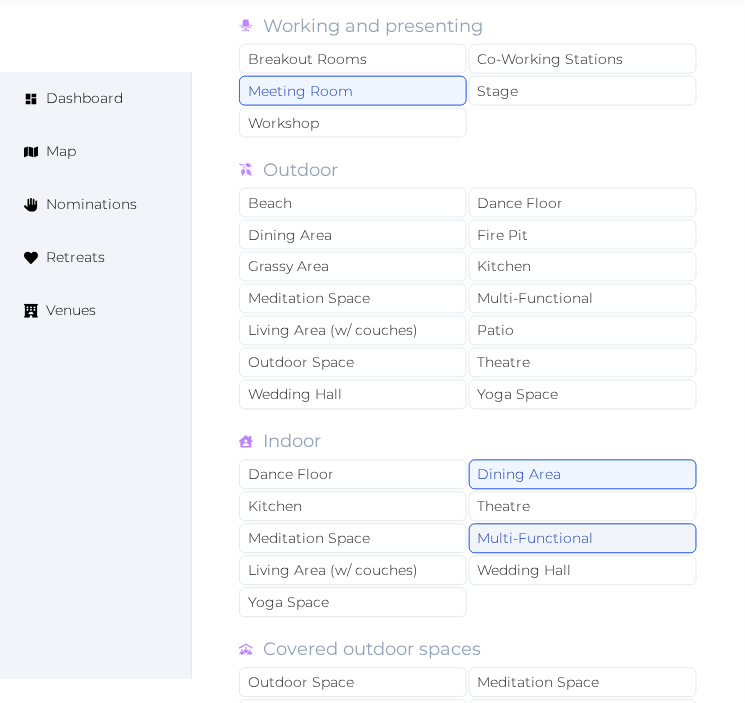click on "Multi-Functional" at bounding box center [583, 539] 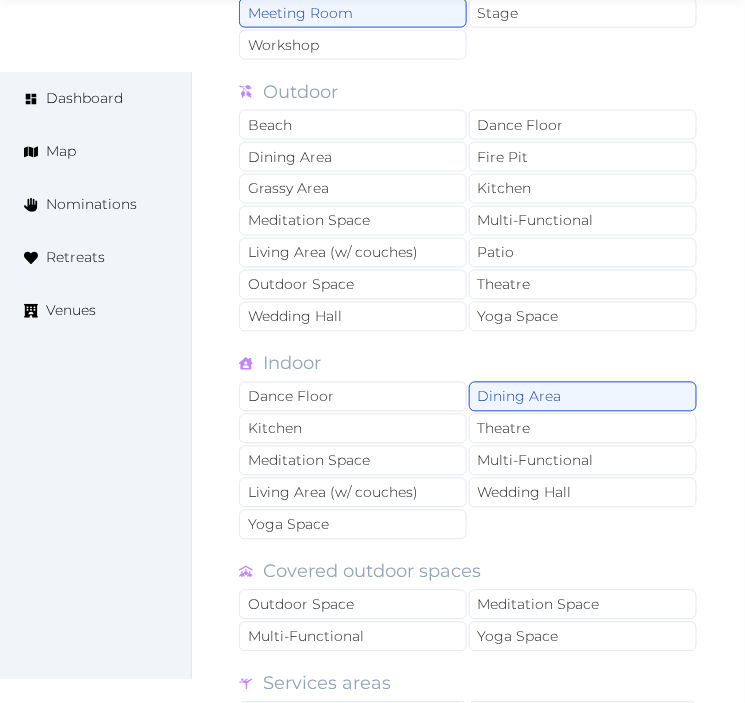 scroll, scrollTop: 3205, scrollLeft: 0, axis: vertical 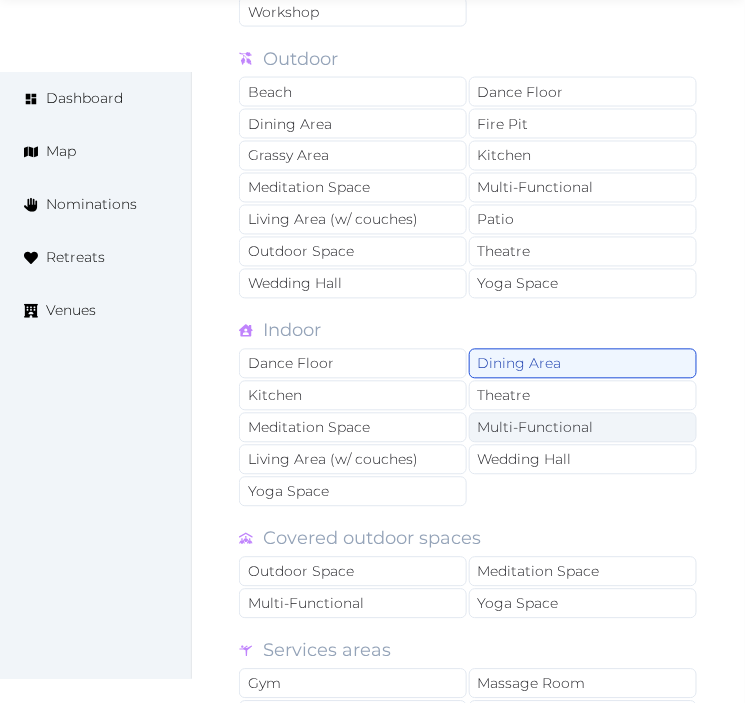 click on "Multi-Functional" at bounding box center [583, 428] 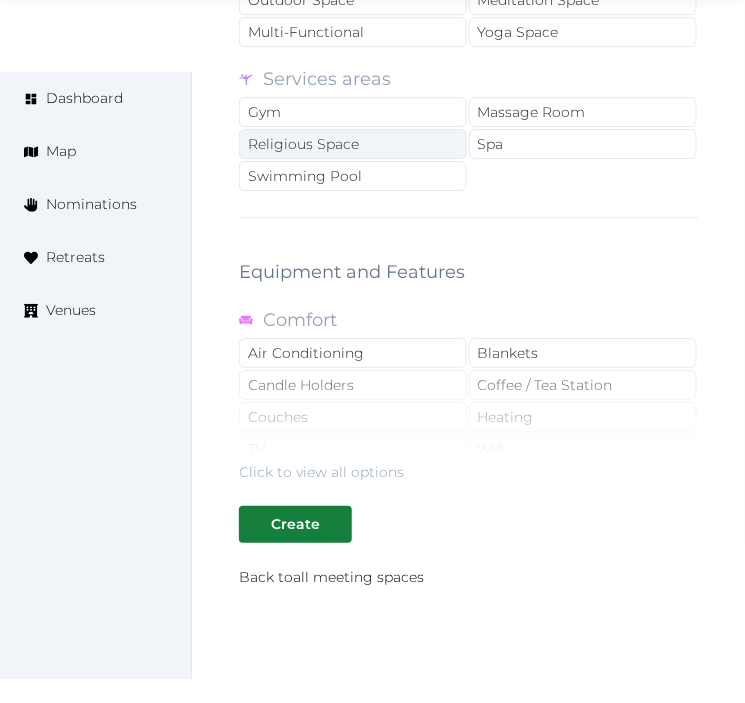 scroll, scrollTop: 3872, scrollLeft: 0, axis: vertical 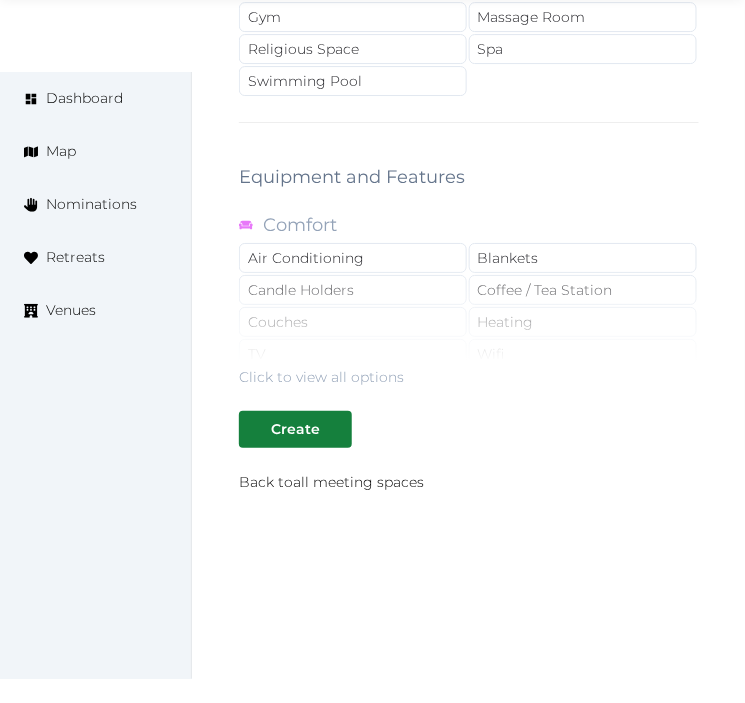 click on "Click to view all options" at bounding box center (469, 323) 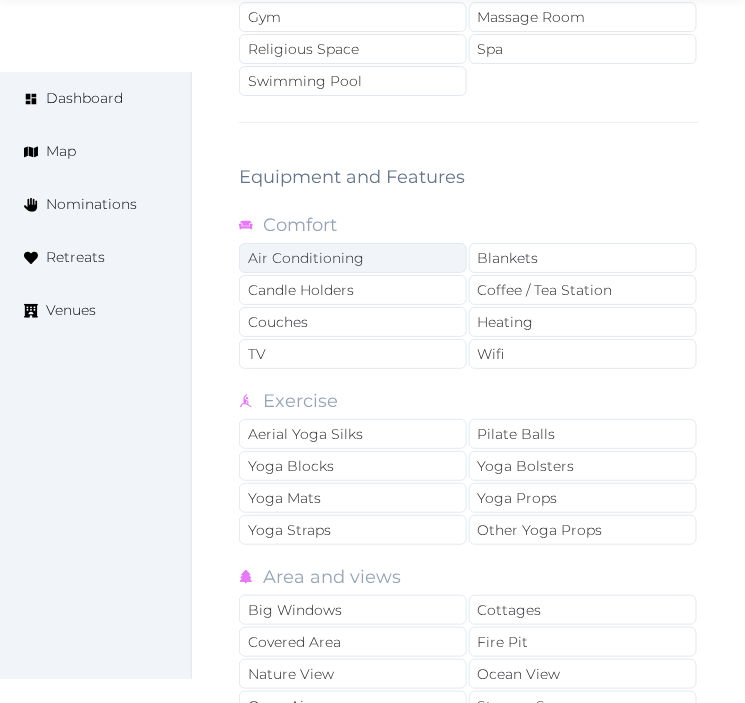 click on "Air Conditioning" at bounding box center [353, 258] 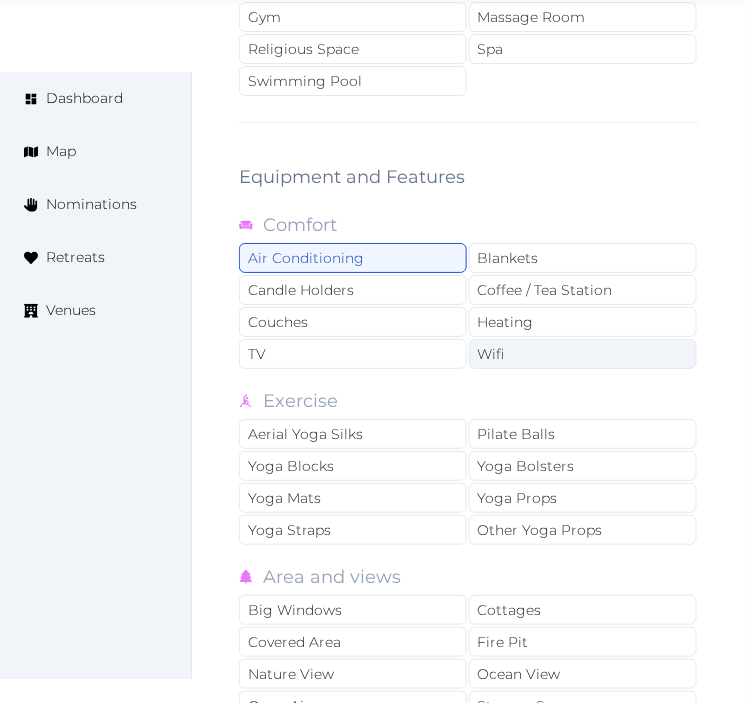 click on "Wifi" at bounding box center (583, 354) 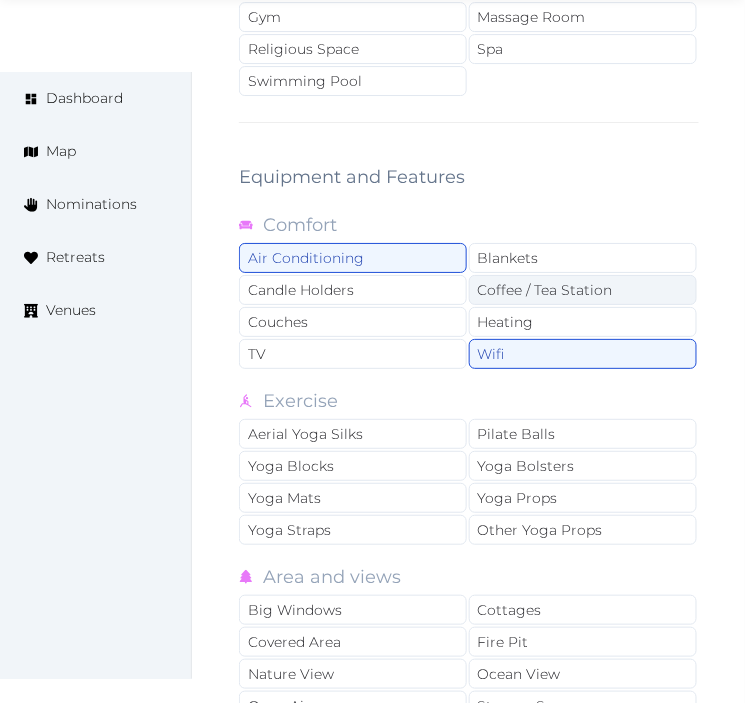 click on "Coffee / Tea Station" at bounding box center (583, 290) 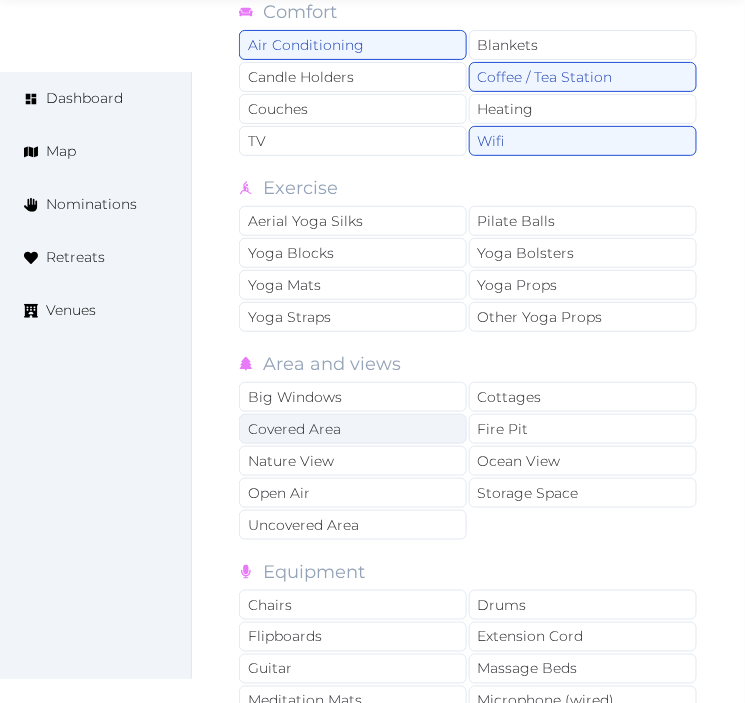 scroll, scrollTop: 4205, scrollLeft: 0, axis: vertical 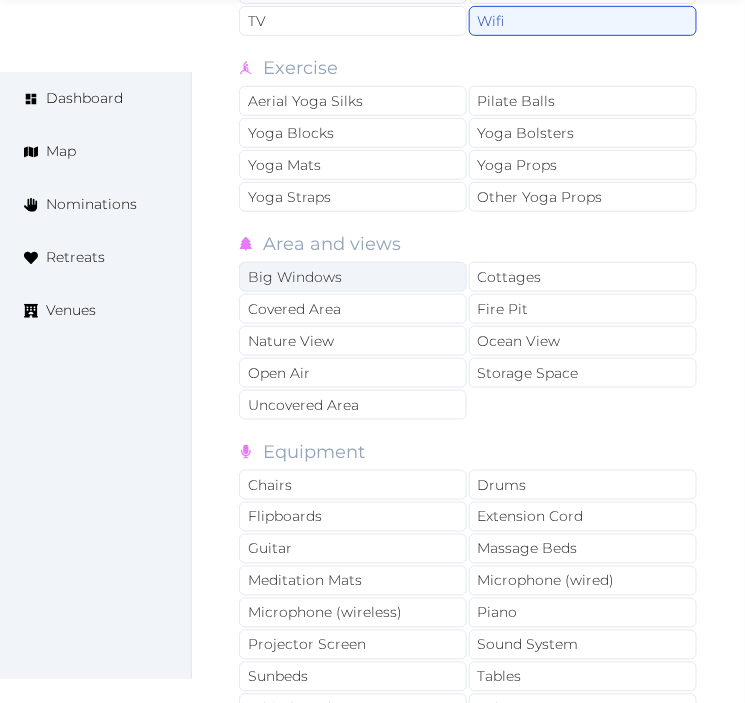 click on "Big Windows" at bounding box center (353, 277) 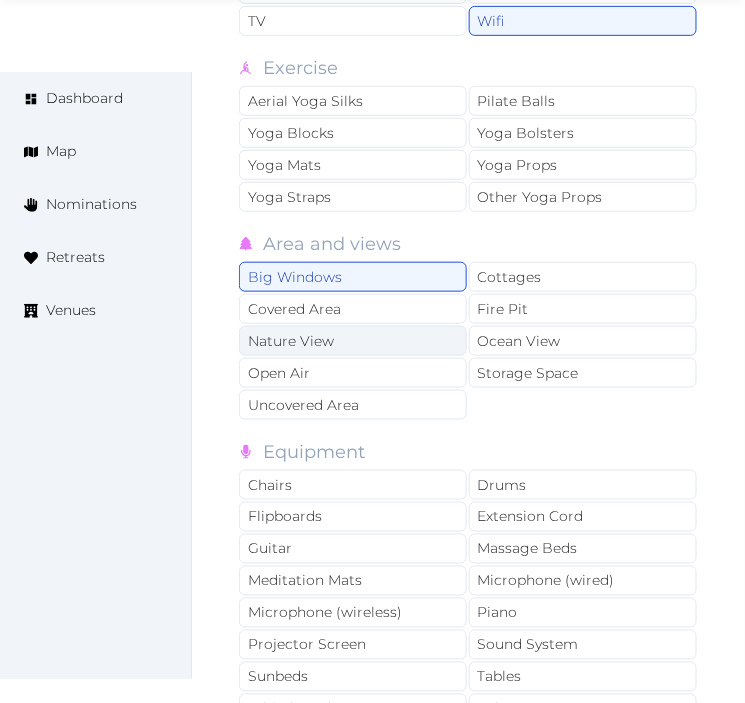 click on "Nature View" at bounding box center (353, 341) 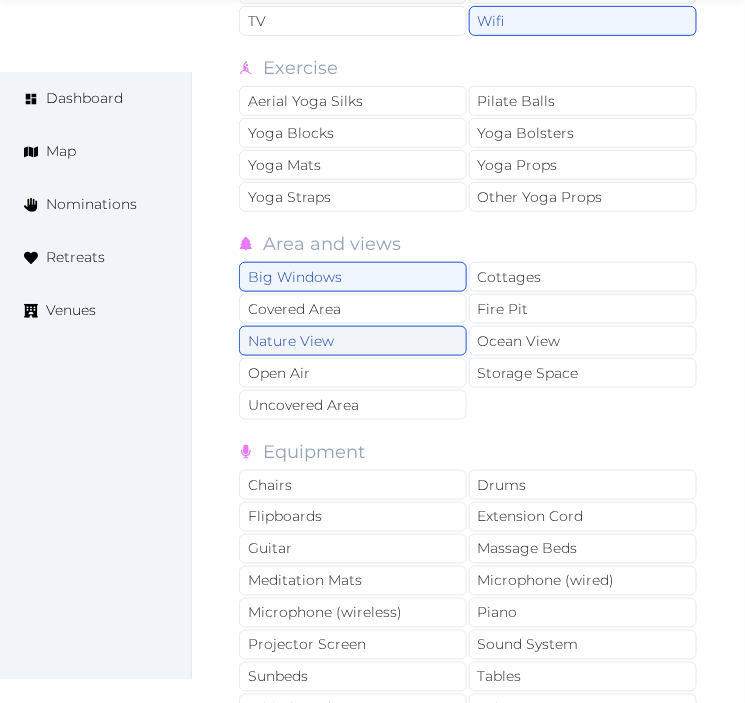 click on "Nature View" at bounding box center [353, 341] 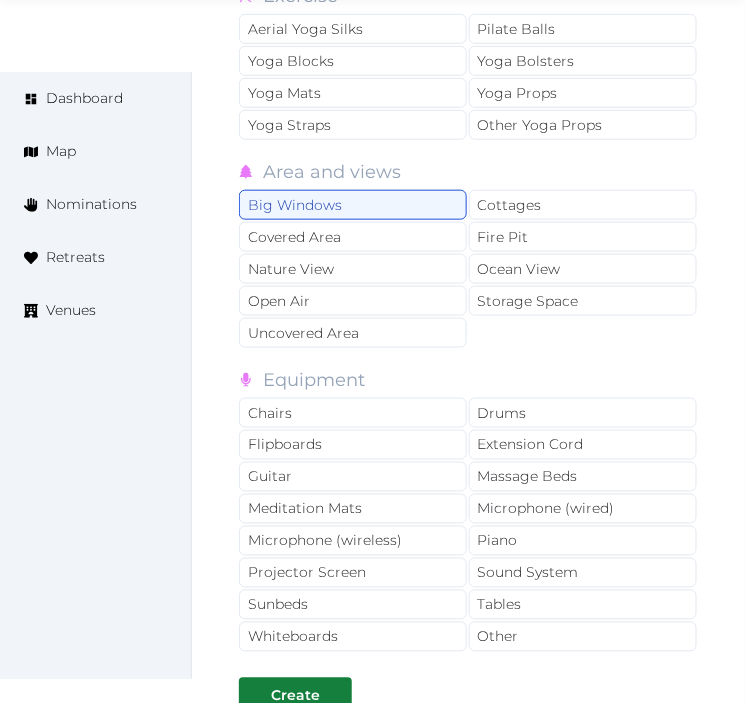 scroll, scrollTop: 4316, scrollLeft: 0, axis: vertical 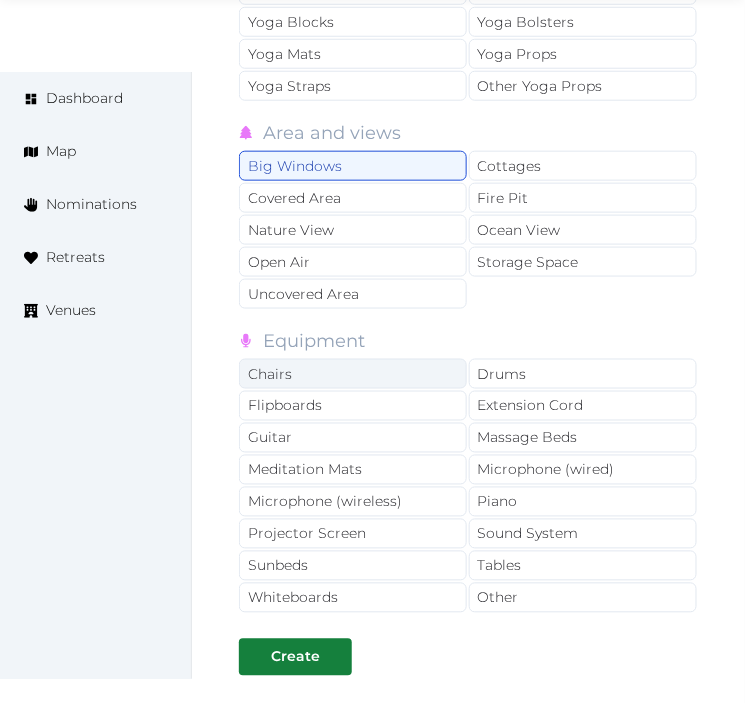 click on "Chairs" at bounding box center (353, 374) 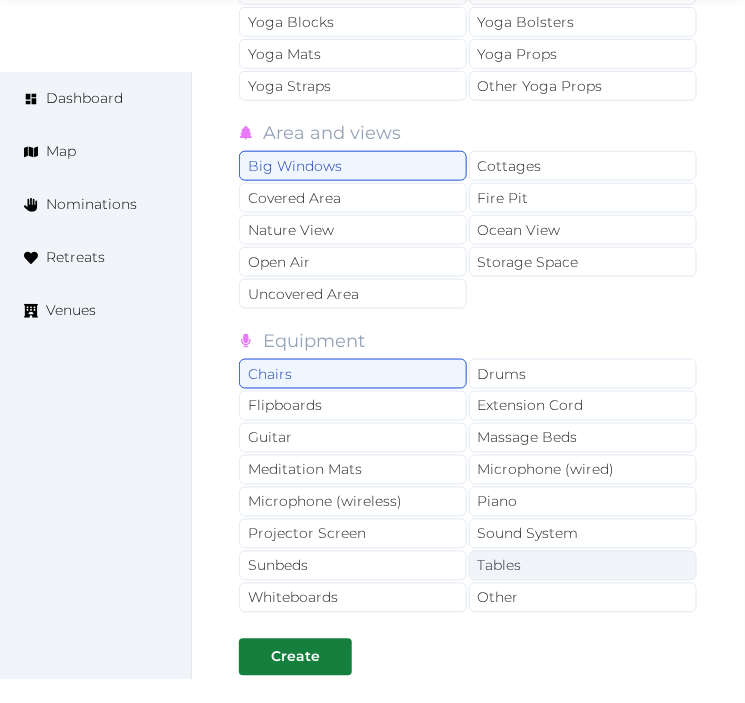 click on "Tables" at bounding box center [583, 566] 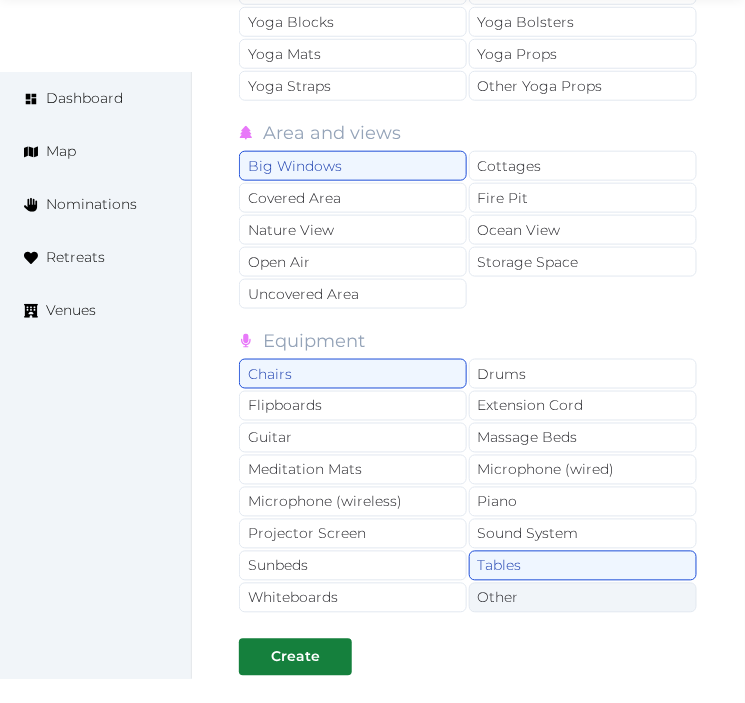 click on "Other" at bounding box center [583, 598] 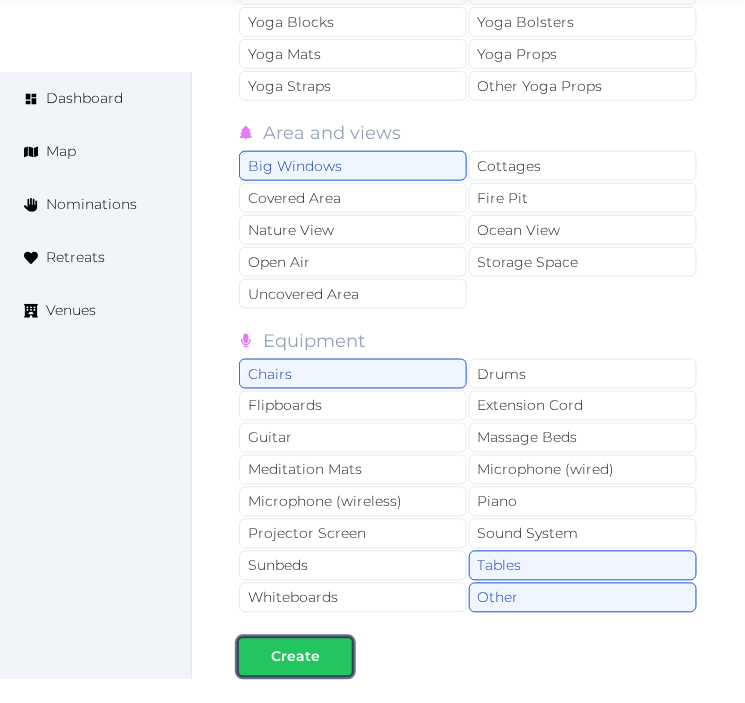 click on "Create" at bounding box center [295, 657] 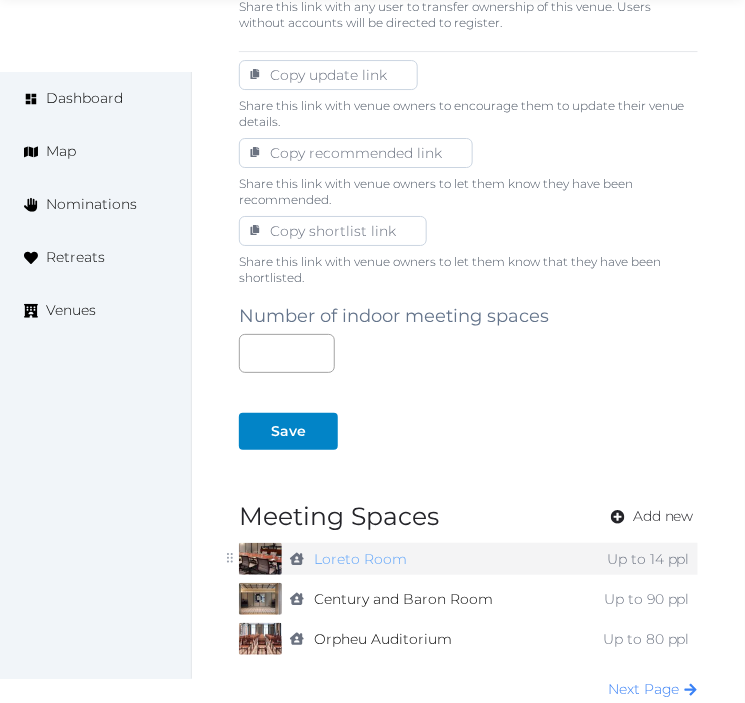 scroll, scrollTop: 1333, scrollLeft: 0, axis: vertical 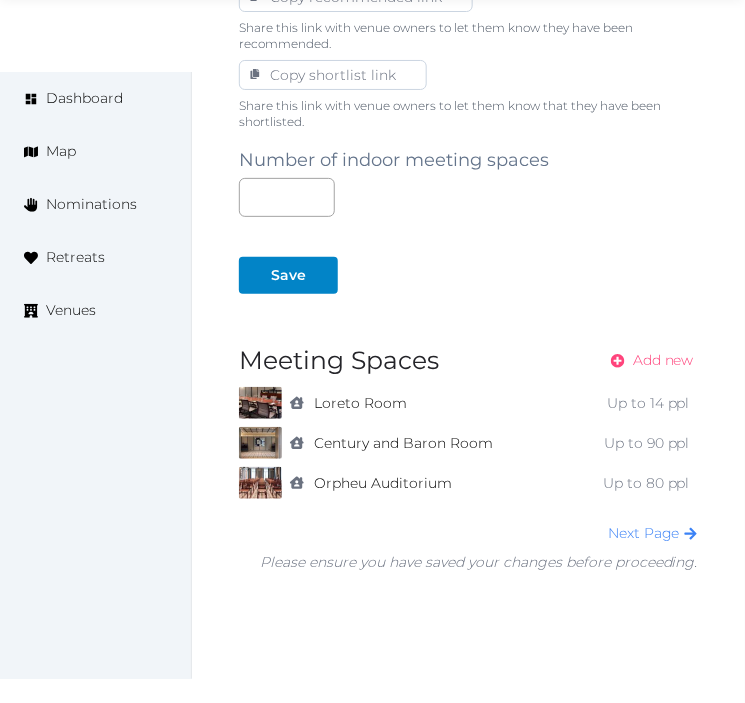 click on "Add new" at bounding box center (663, 360) 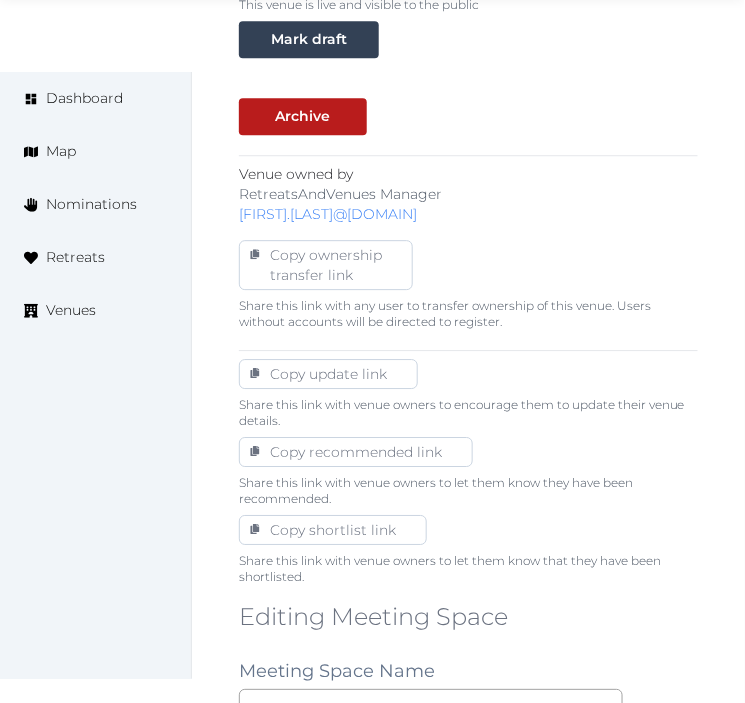 scroll, scrollTop: 1000, scrollLeft: 0, axis: vertical 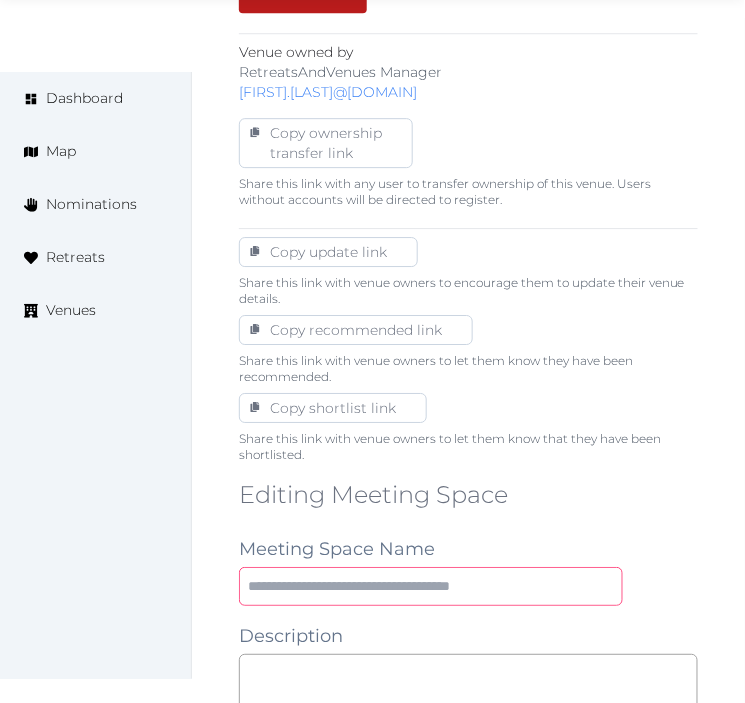 click at bounding box center [431, 586] 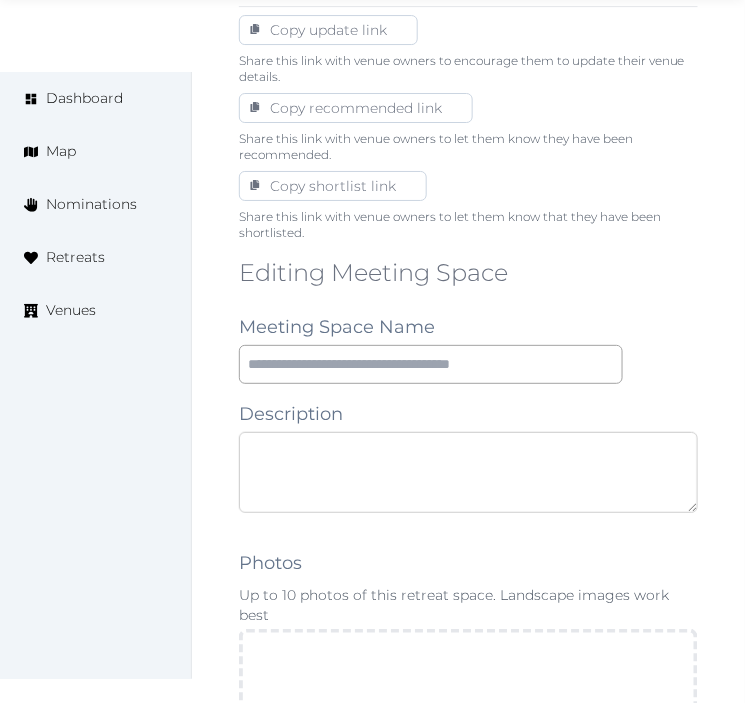 click at bounding box center (468, 472) 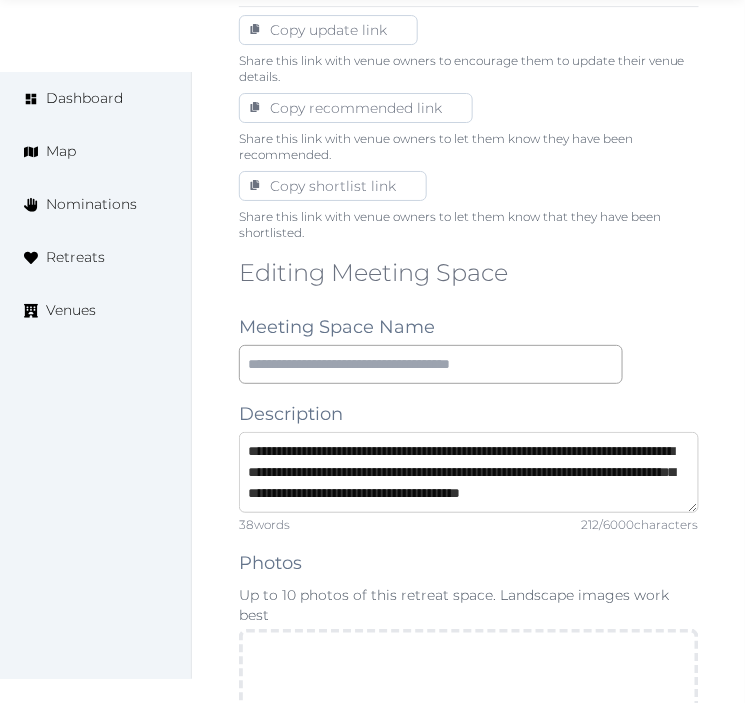 scroll, scrollTop: 0, scrollLeft: 0, axis: both 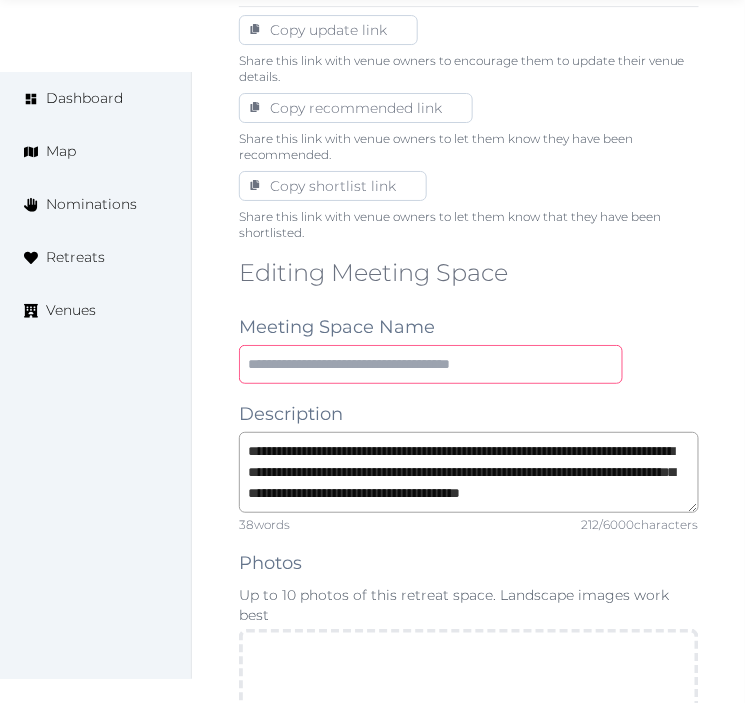 click at bounding box center [431, 364] 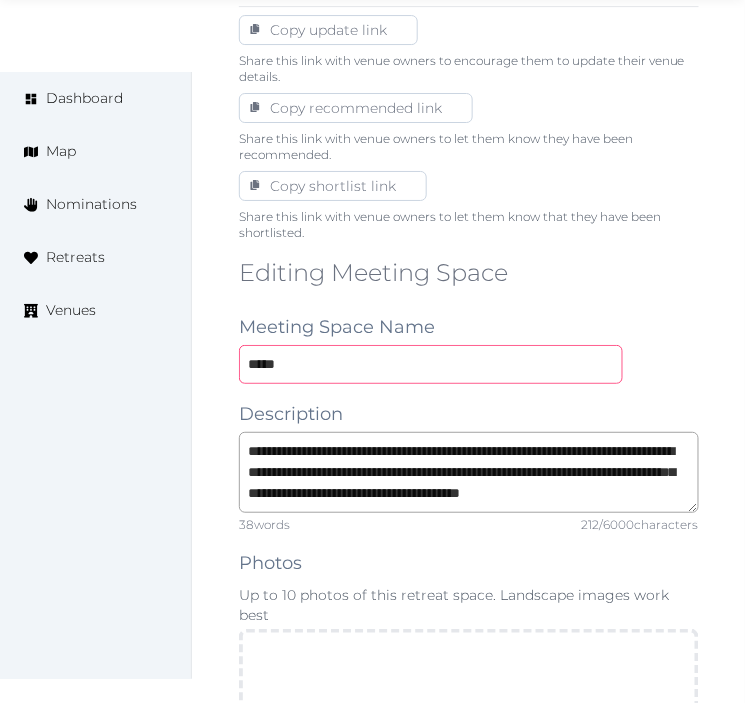 scroll, scrollTop: 21, scrollLeft: 0, axis: vertical 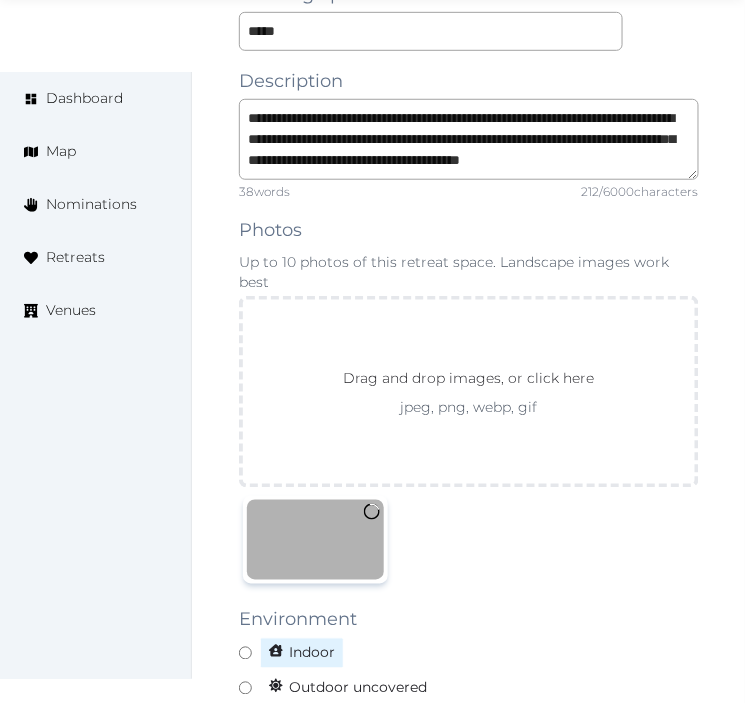click on "Indoor" at bounding box center [469, 653] 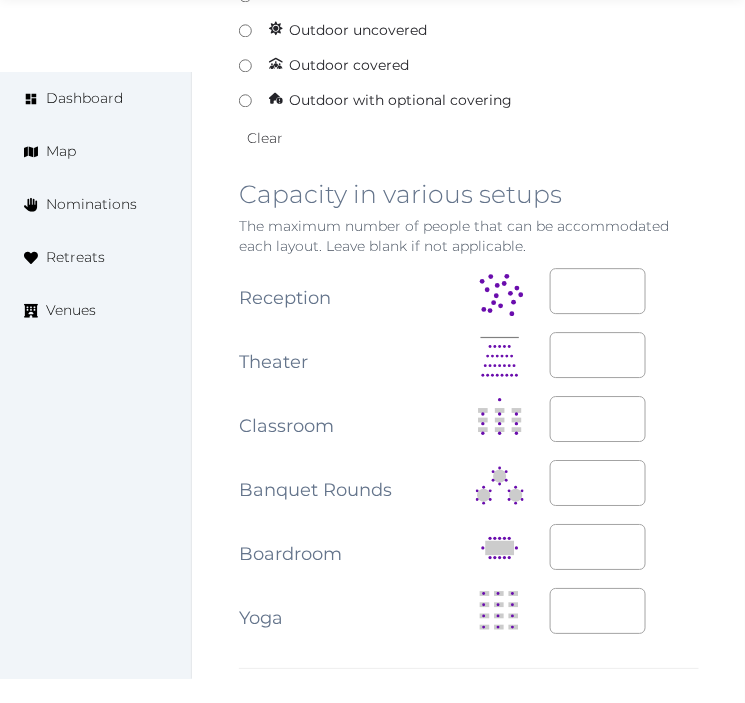 scroll, scrollTop: 2222, scrollLeft: 0, axis: vertical 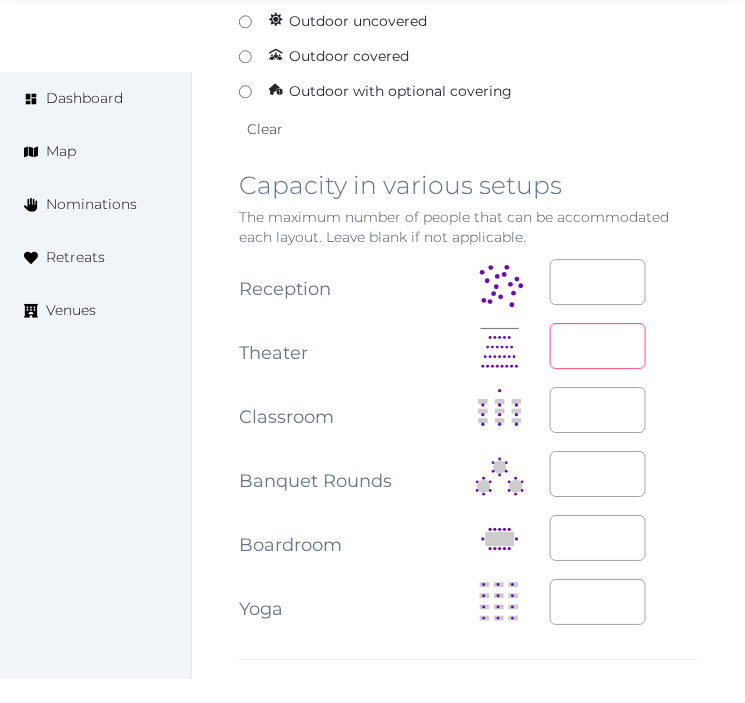 click at bounding box center [598, 346] 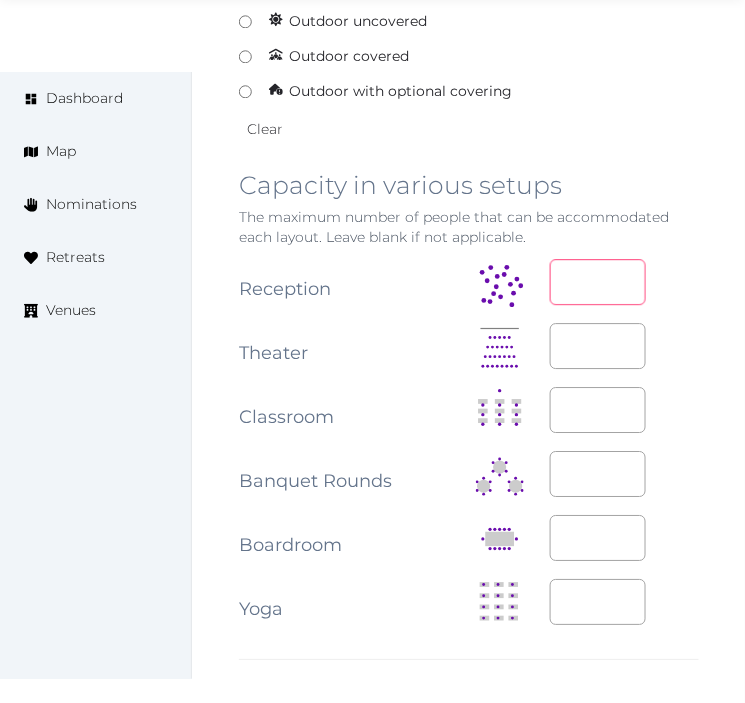 click at bounding box center [598, 282] 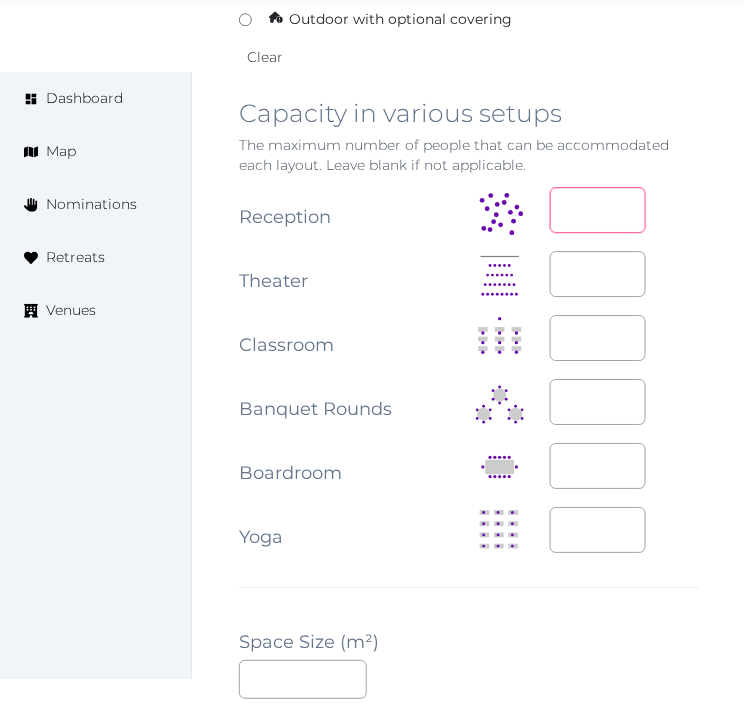 scroll, scrollTop: 2333, scrollLeft: 0, axis: vertical 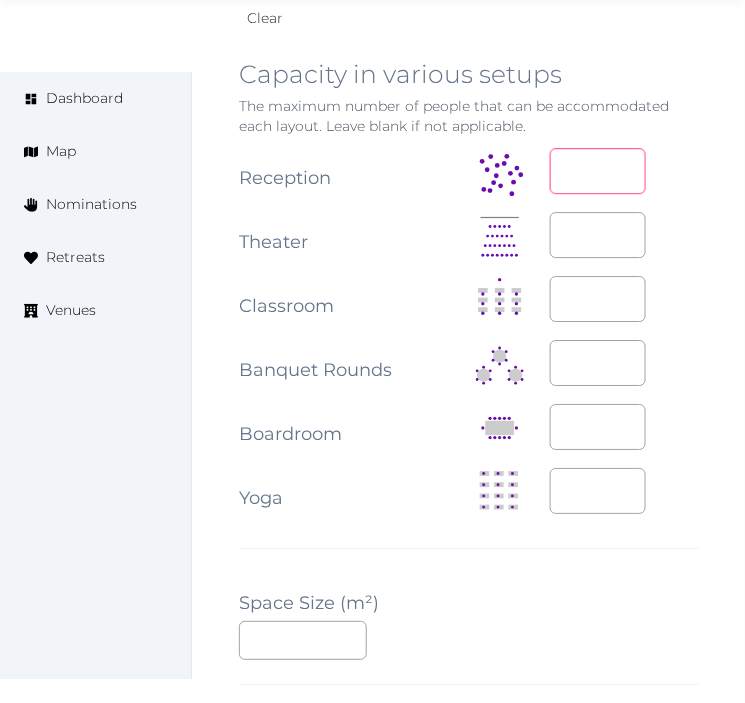 type on "**" 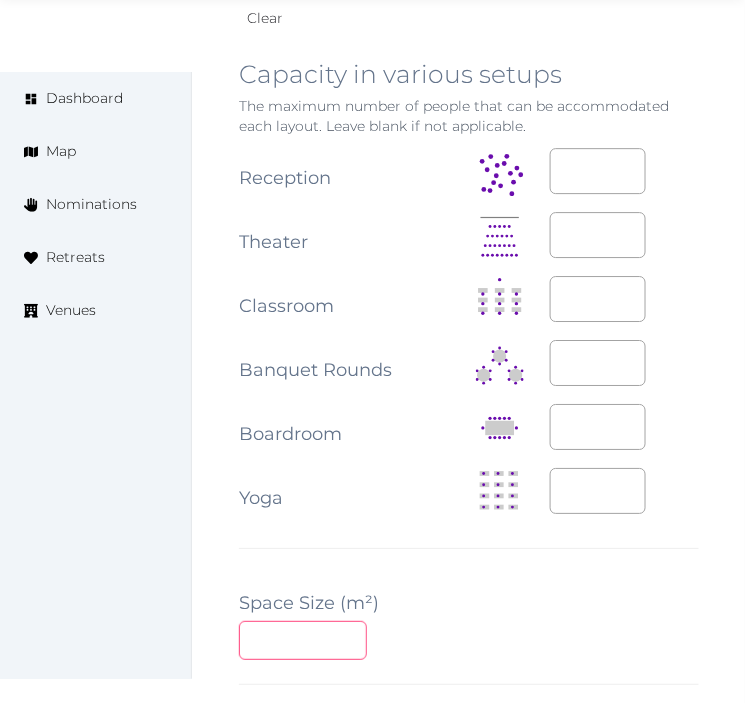 click at bounding box center (303, 640) 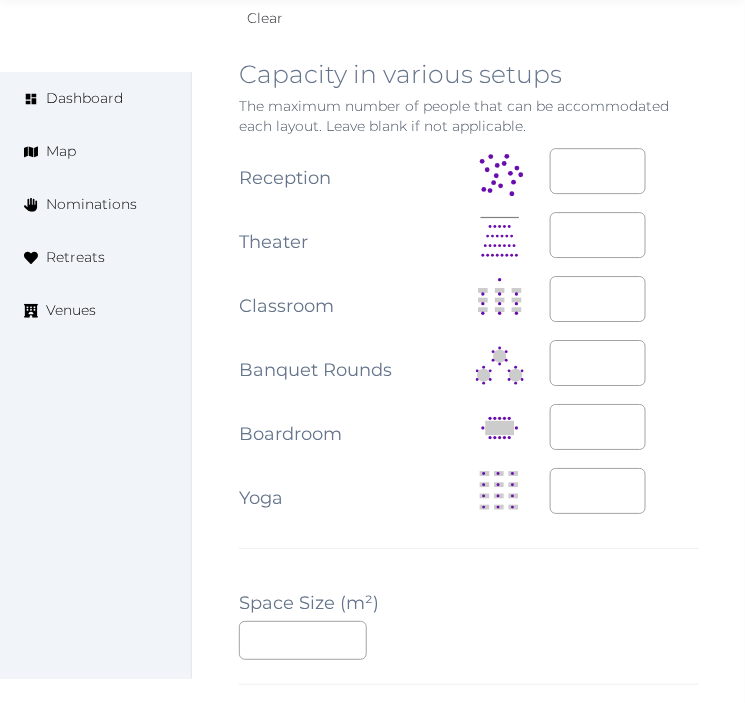 click on "**" at bounding box center (469, 640) 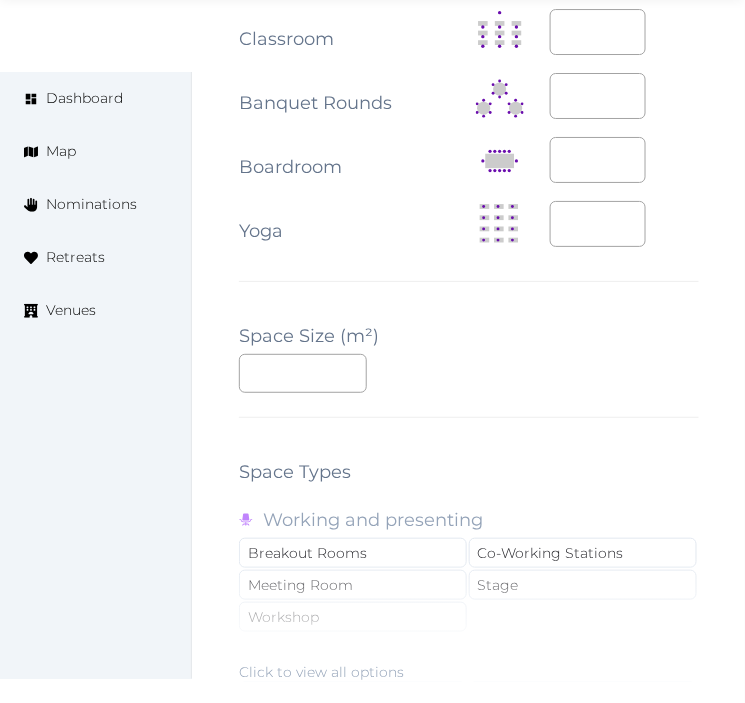 scroll, scrollTop: 2777, scrollLeft: 0, axis: vertical 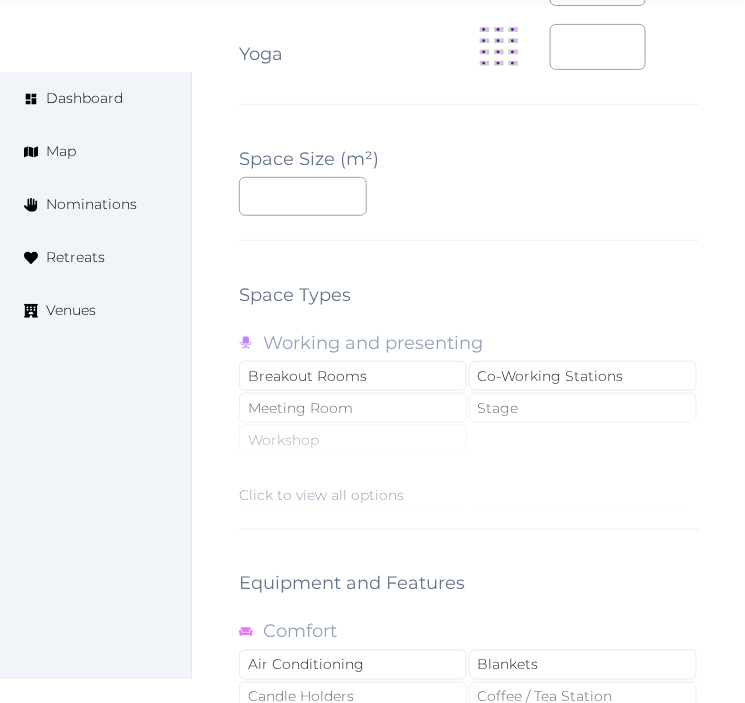 click on "Click to view all options" at bounding box center [321, 495] 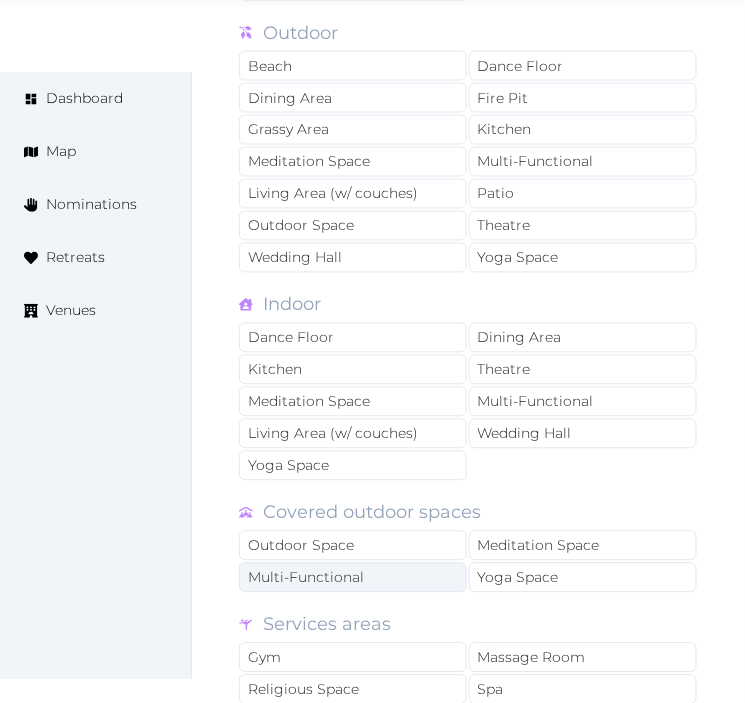 scroll, scrollTop: 3333, scrollLeft: 0, axis: vertical 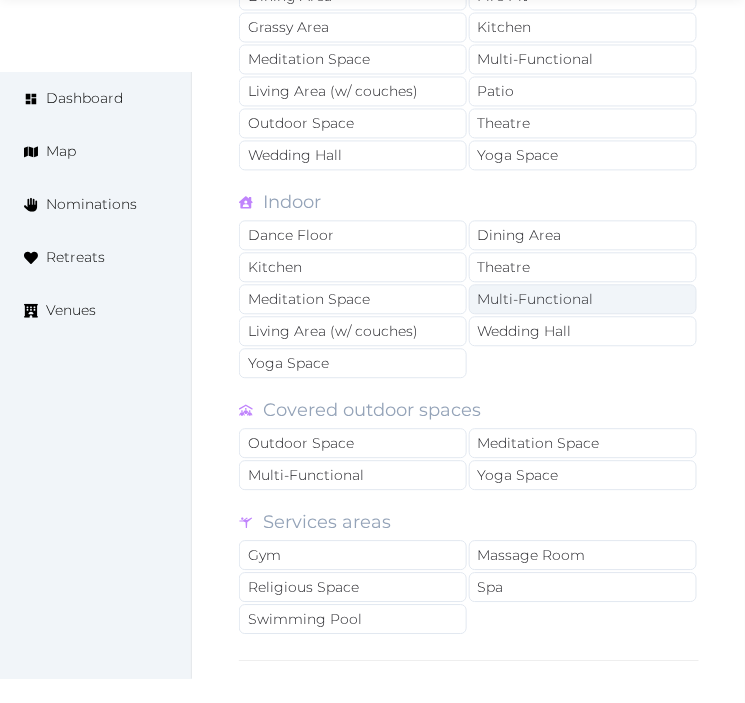click on "Multi-Functional" at bounding box center (583, 300) 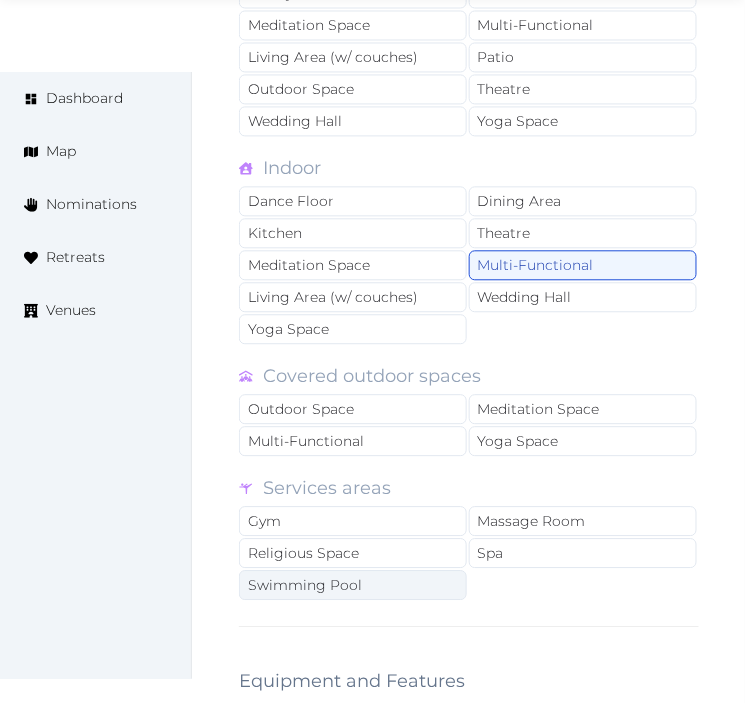 scroll, scrollTop: 3666, scrollLeft: 0, axis: vertical 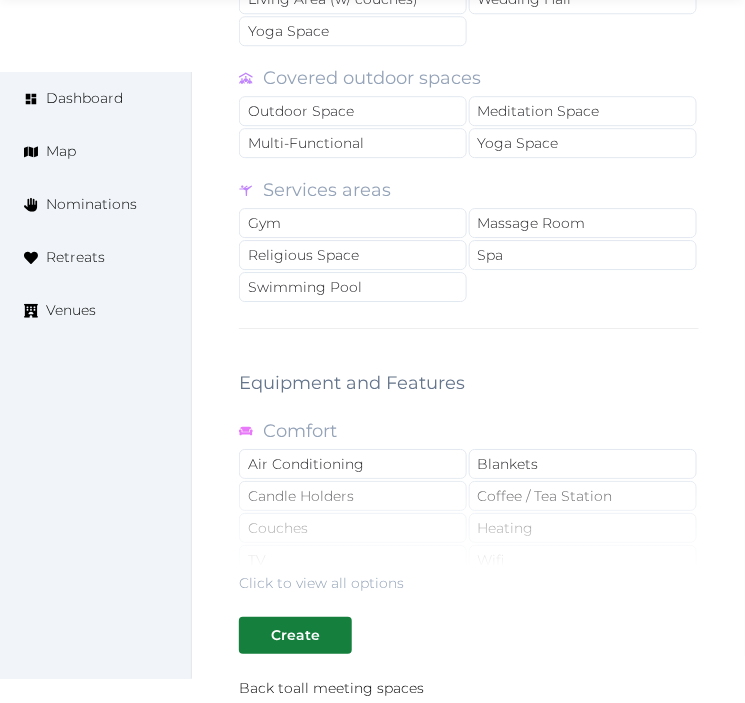 click on "Click to view all options" at bounding box center (321, 583) 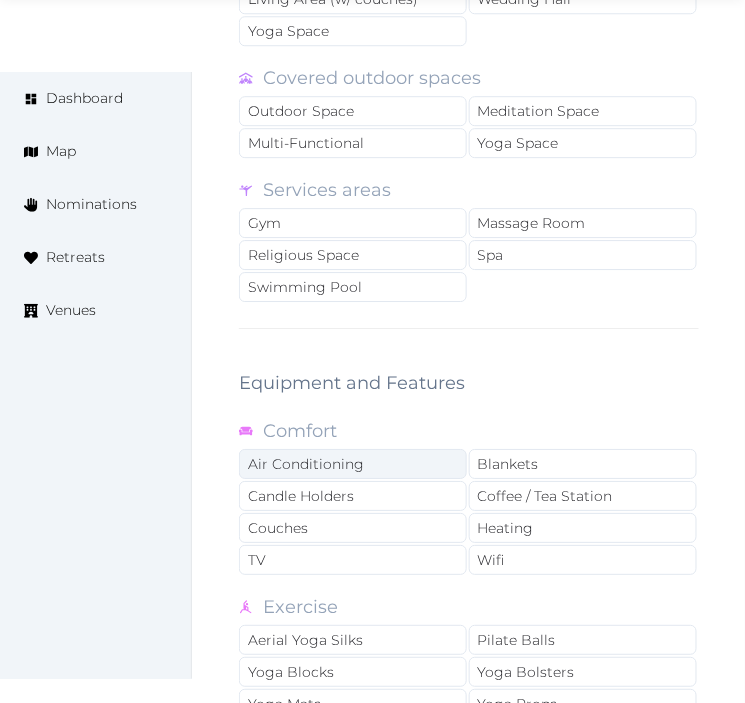 click on "Air Conditioning" at bounding box center [353, 464] 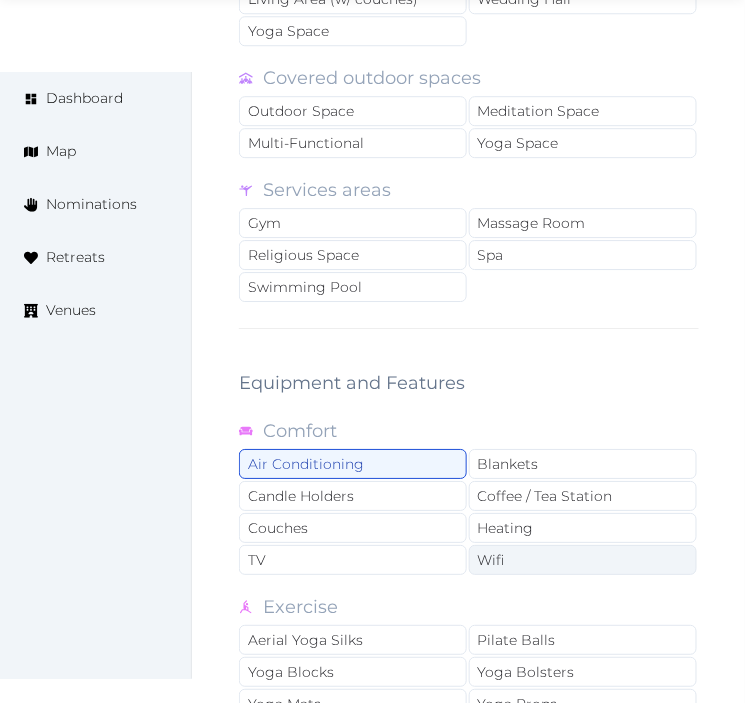 click on "Wifi" at bounding box center [583, 560] 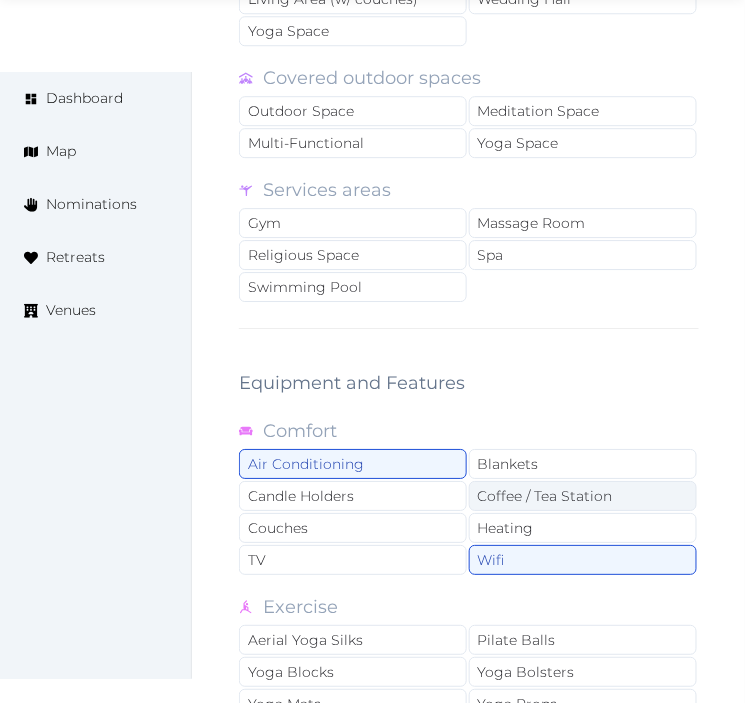 click on "Coffee / Tea Station" at bounding box center [583, 496] 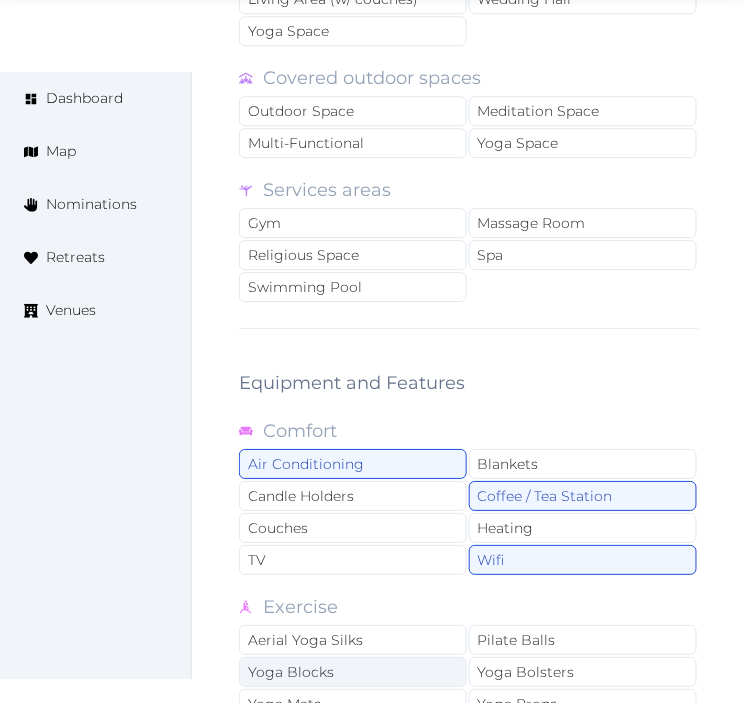 scroll, scrollTop: 3888, scrollLeft: 0, axis: vertical 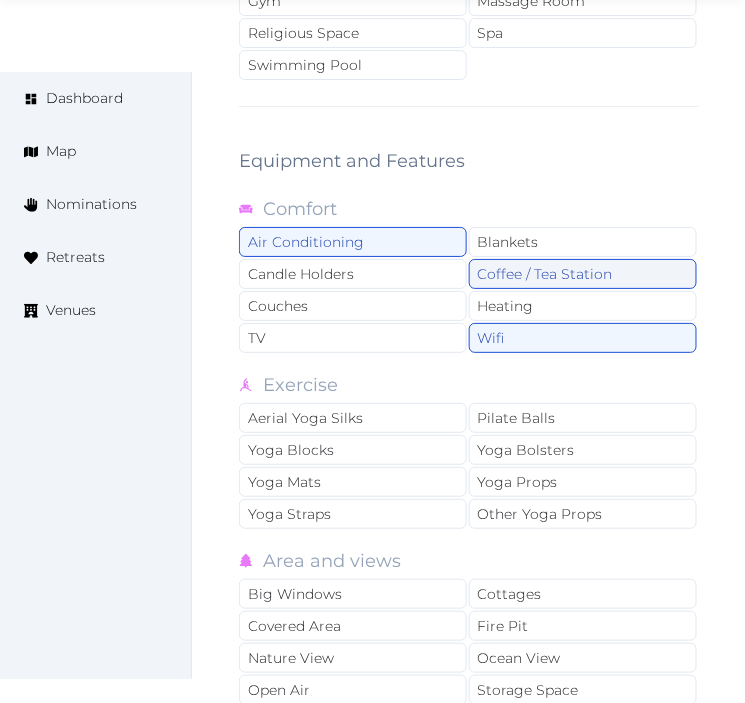 click on "Coffee / Tea Station" at bounding box center [583, 274] 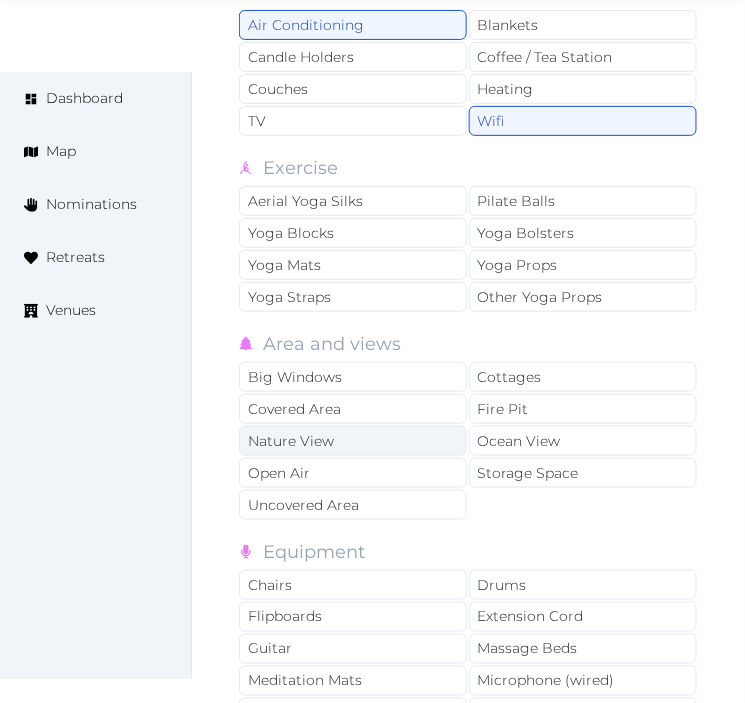 scroll, scrollTop: 4111, scrollLeft: 0, axis: vertical 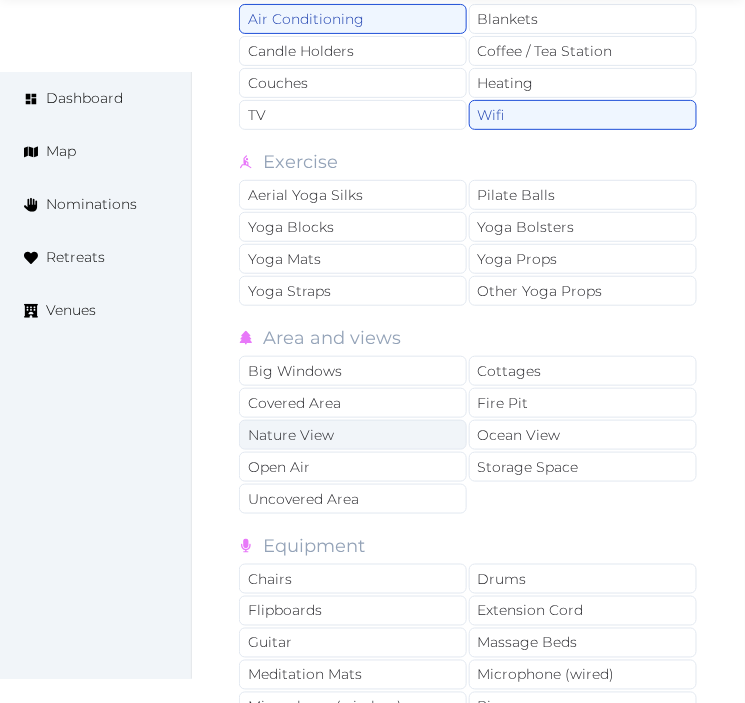 click on "Nature View" at bounding box center (353, 435) 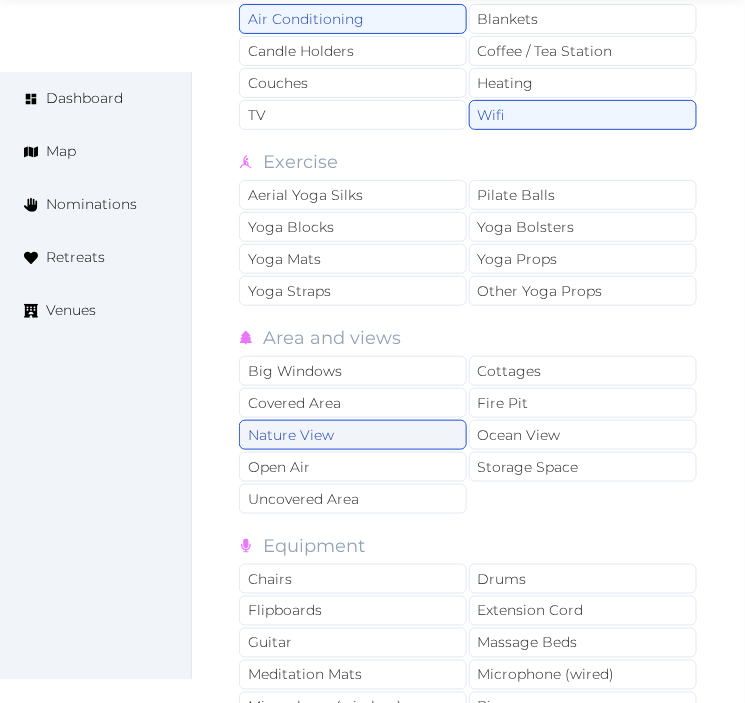 click on "Nature View" at bounding box center (353, 435) 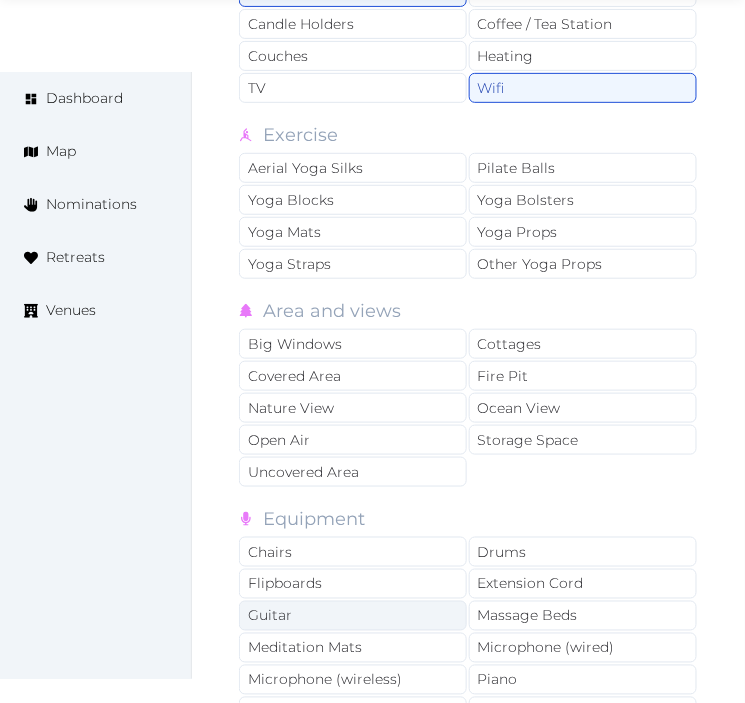 scroll, scrollTop: 4333, scrollLeft: 0, axis: vertical 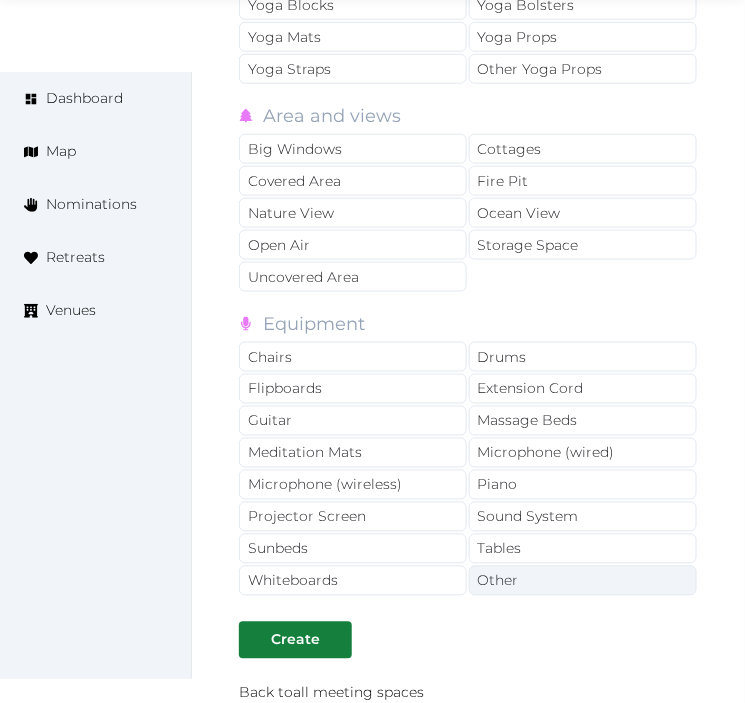 click on "Other" at bounding box center (583, 581) 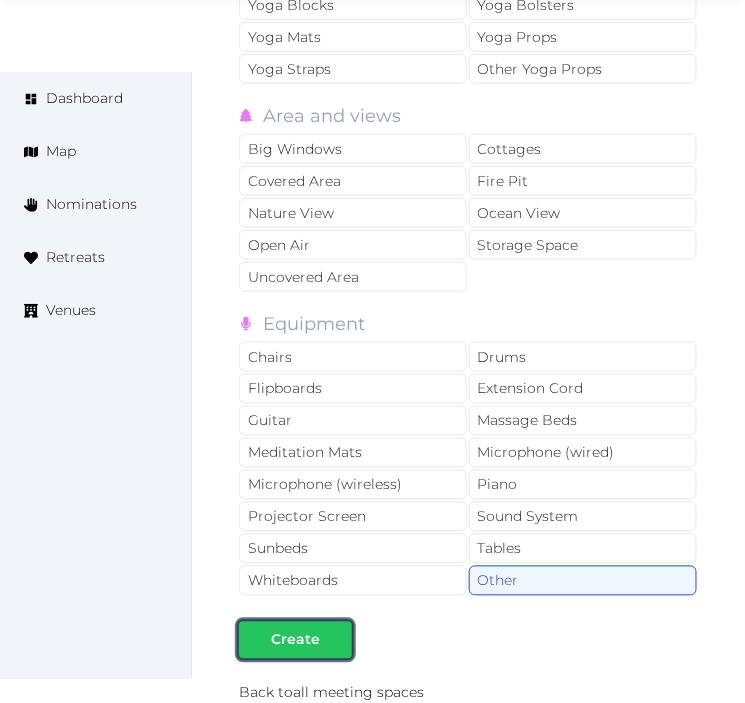 click on "Create" at bounding box center (295, 640) 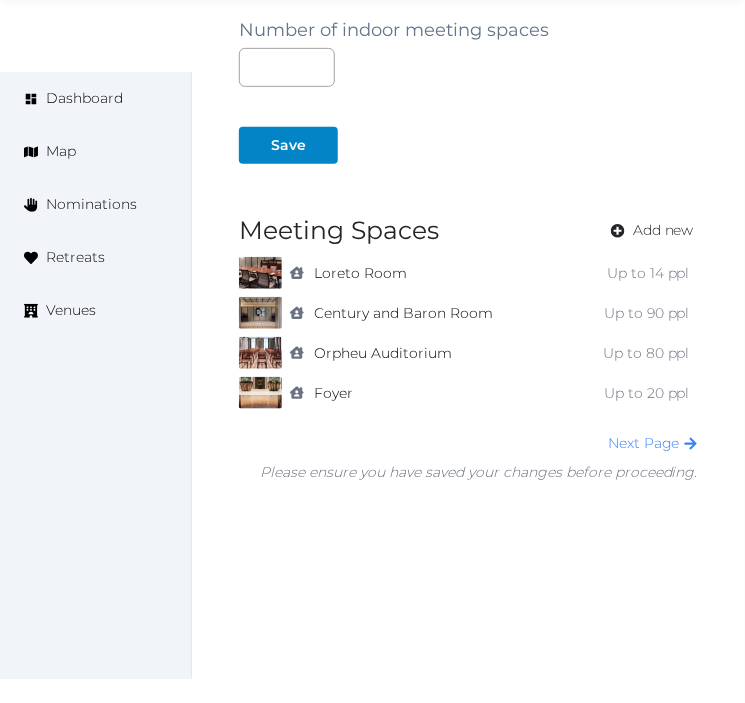 scroll, scrollTop: 1467, scrollLeft: 0, axis: vertical 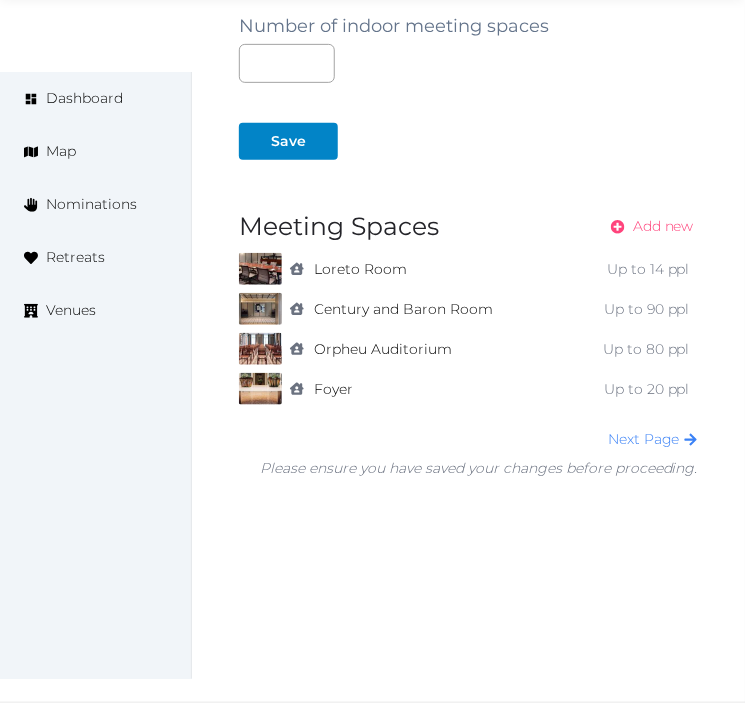 click on "Add new" at bounding box center (663, 226) 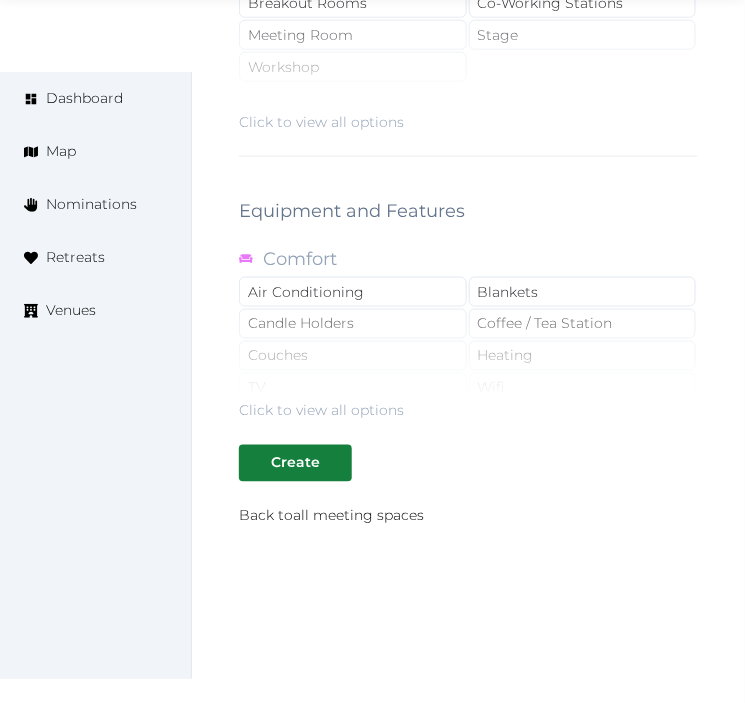 scroll, scrollTop: 3081, scrollLeft: 0, axis: vertical 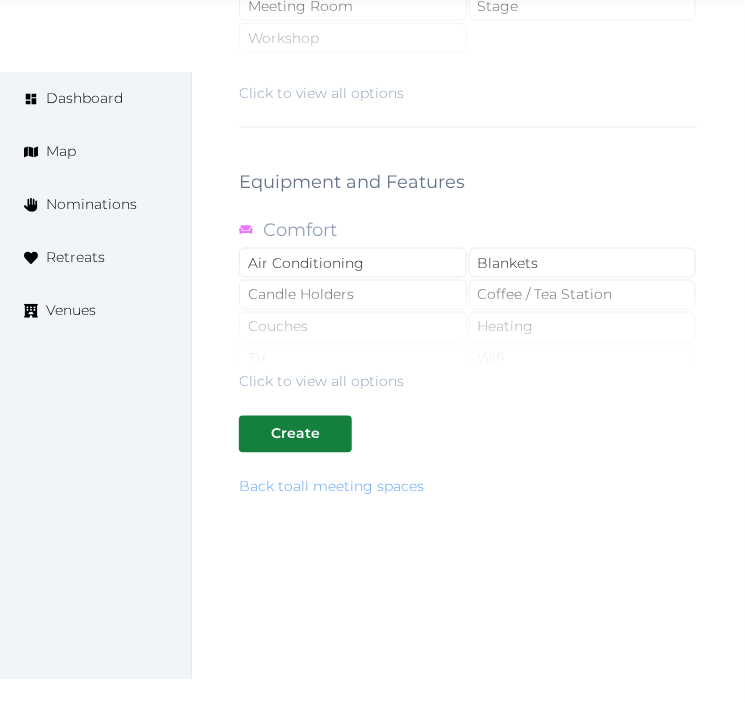 click on "Back to  all meeting spaces" at bounding box center (331, 487) 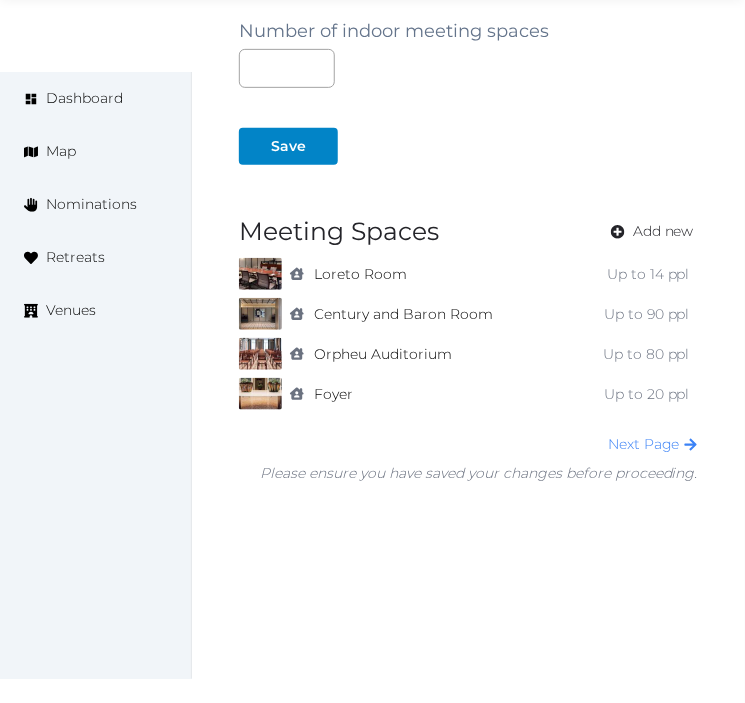 scroll, scrollTop: 1467, scrollLeft: 0, axis: vertical 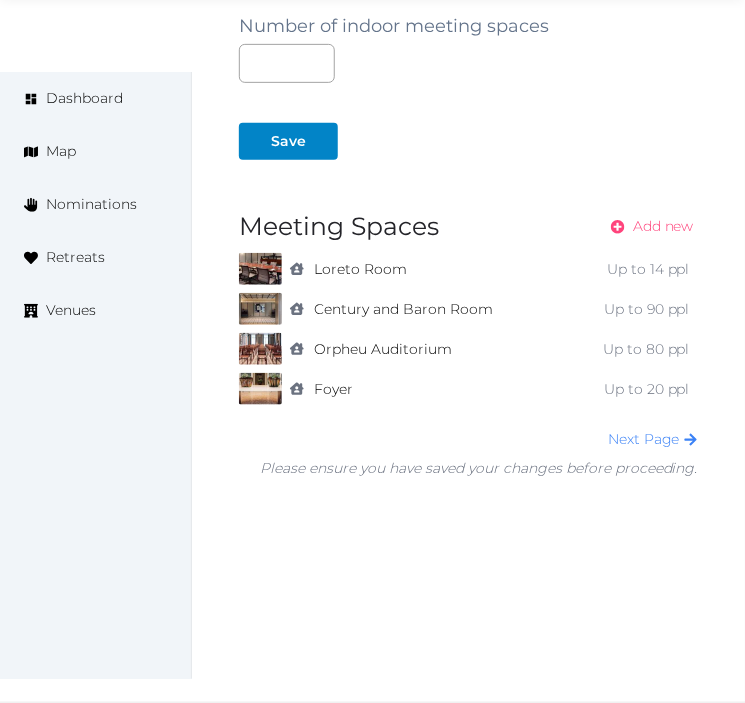 click on "Add new" at bounding box center [663, 226] 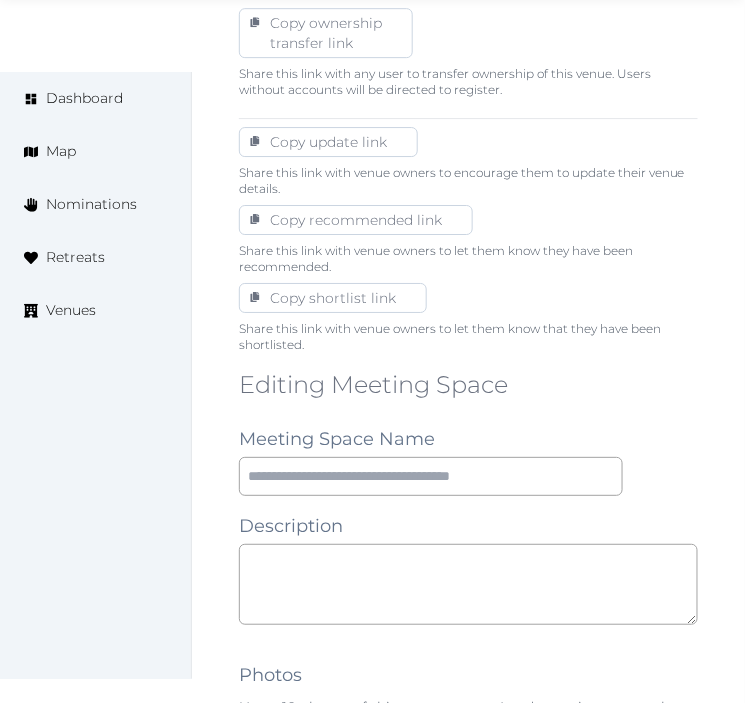 scroll, scrollTop: 1111, scrollLeft: 0, axis: vertical 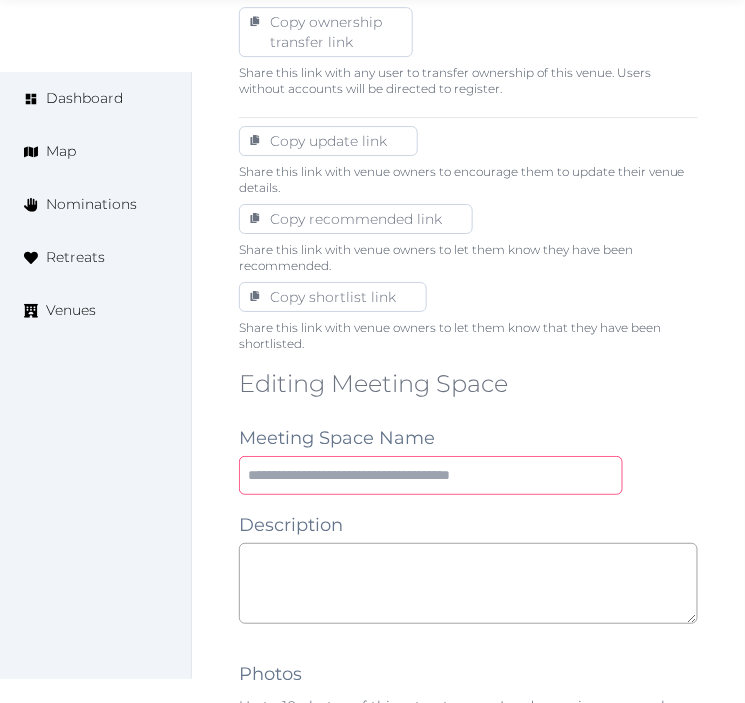 click at bounding box center [431, 475] 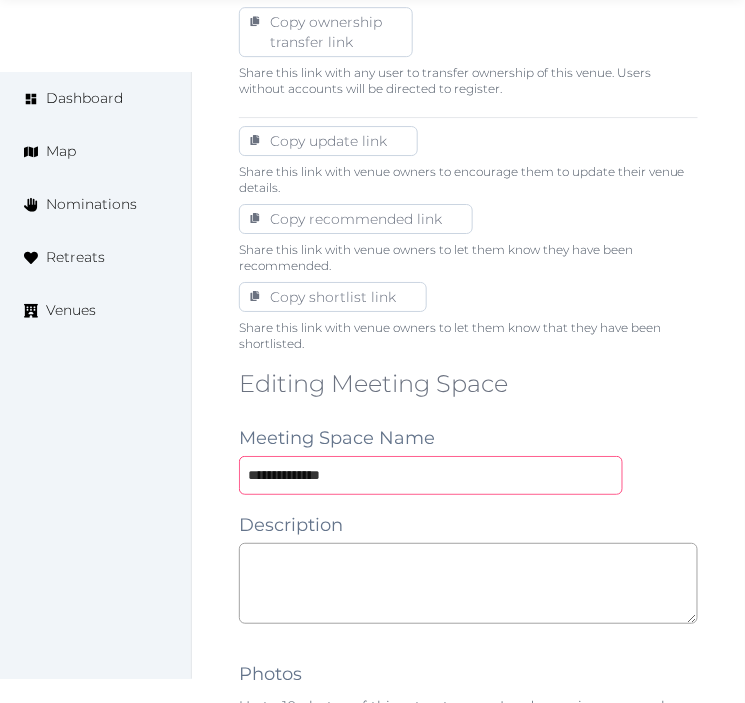 click on "**********" at bounding box center [431, 475] 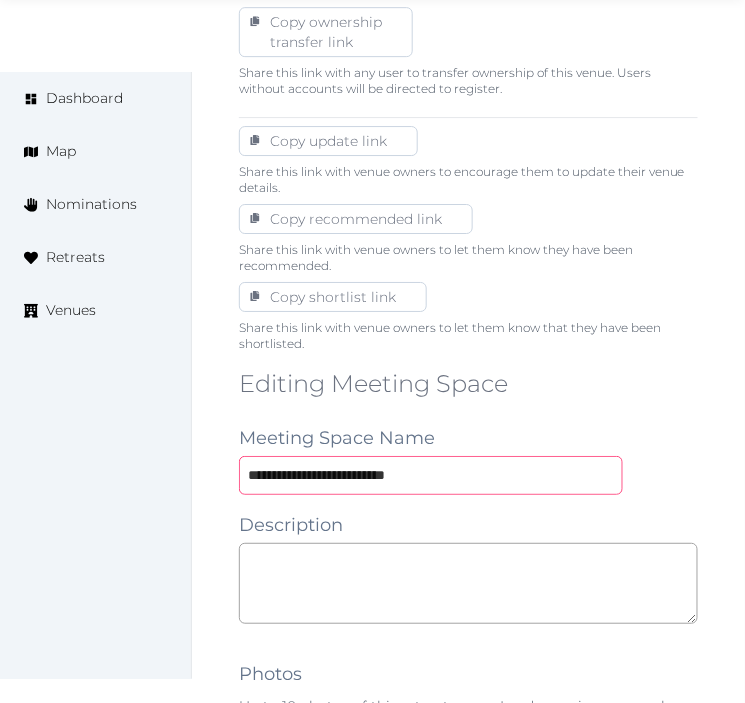 type on "**********" 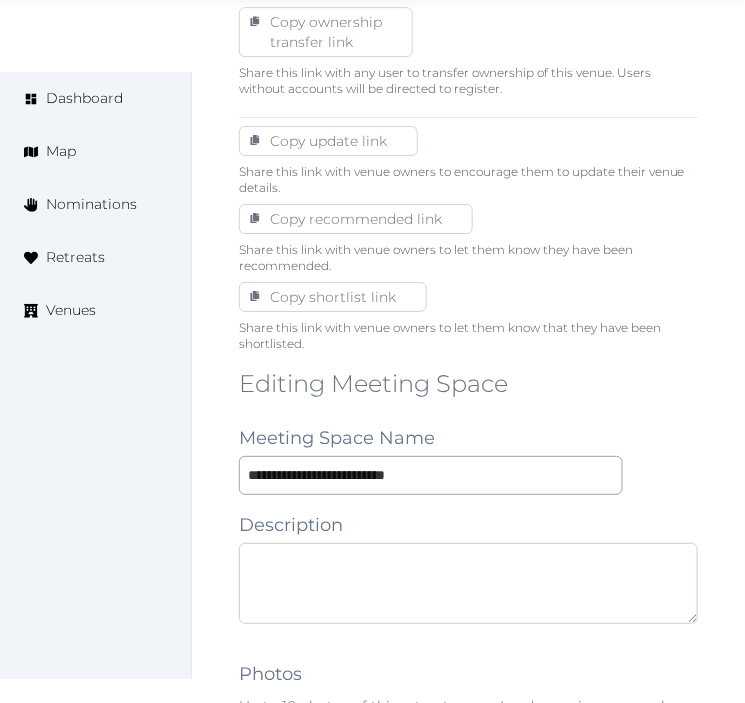 click at bounding box center (468, 583) 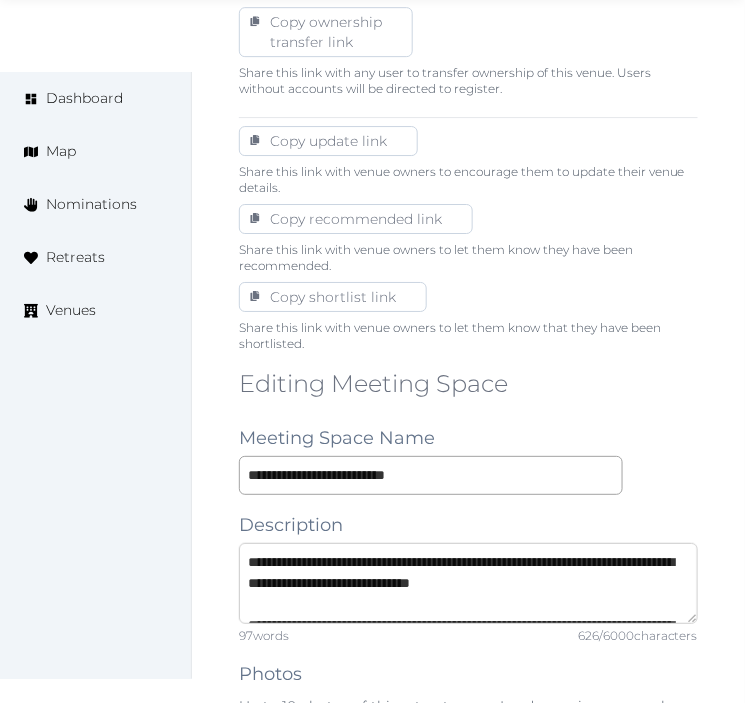 scroll, scrollTop: 178, scrollLeft: 0, axis: vertical 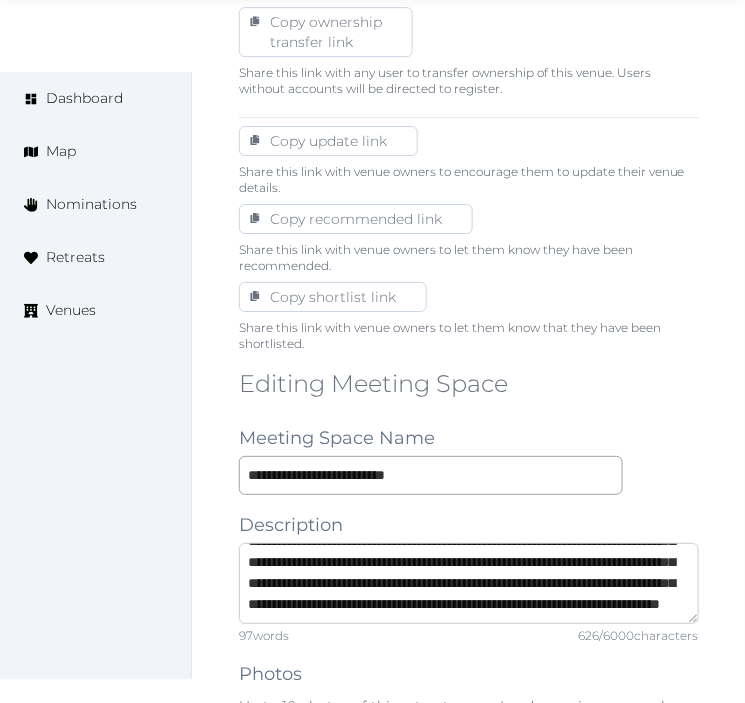 type on "**********" 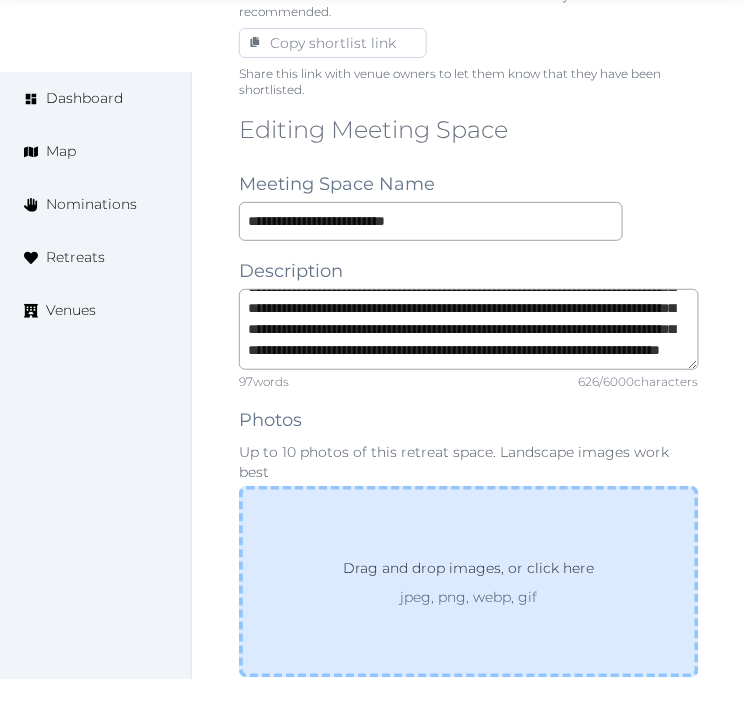 scroll, scrollTop: 1555, scrollLeft: 0, axis: vertical 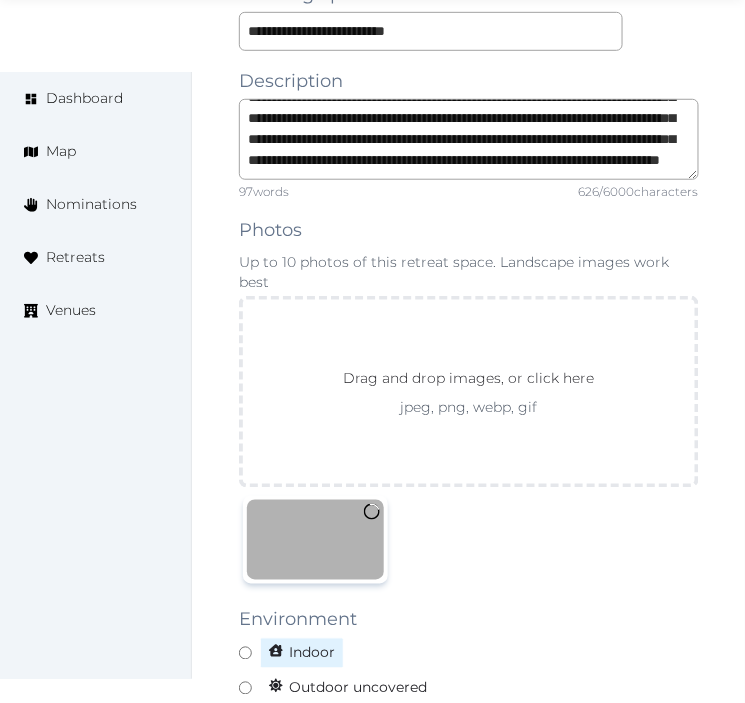 click on "Indoor" at bounding box center (469, 653) 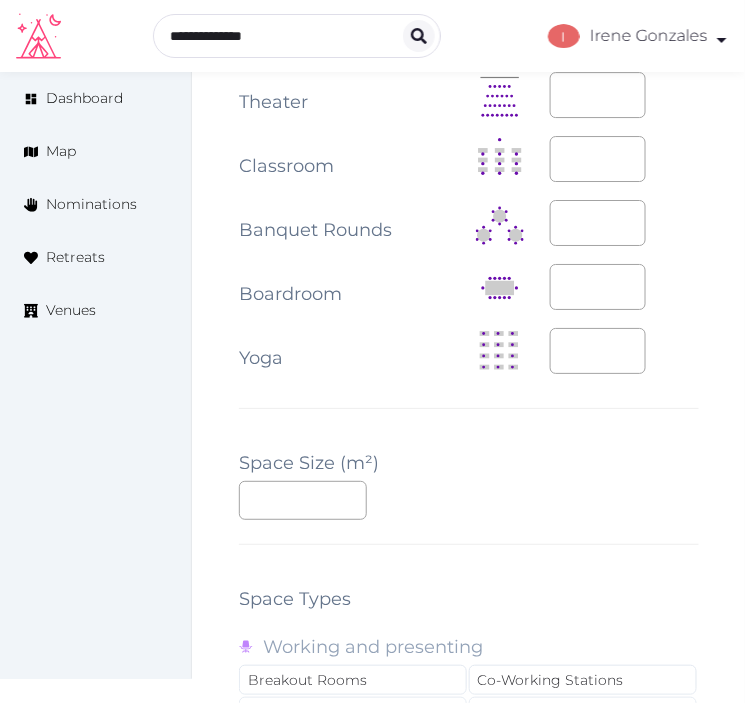 scroll, scrollTop: 2333, scrollLeft: 0, axis: vertical 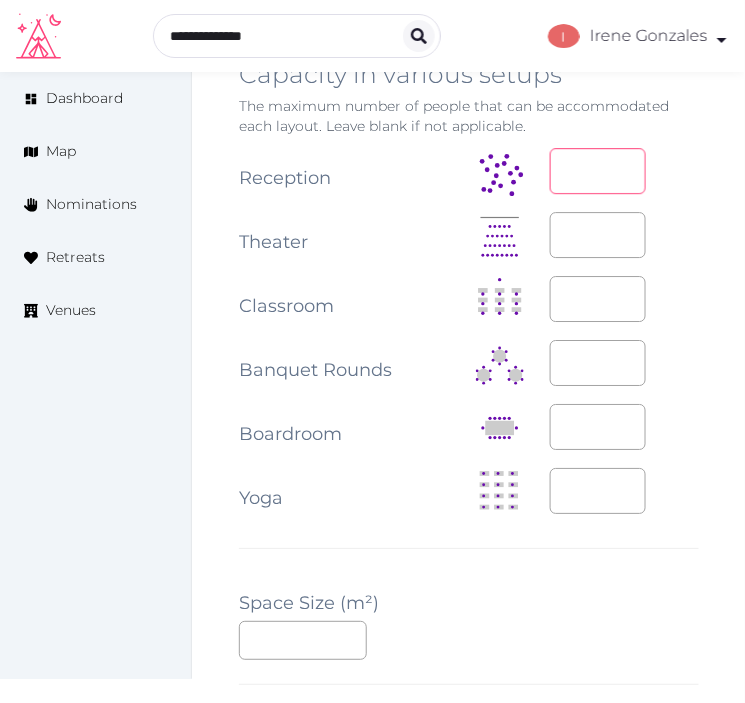 click at bounding box center (598, 171) 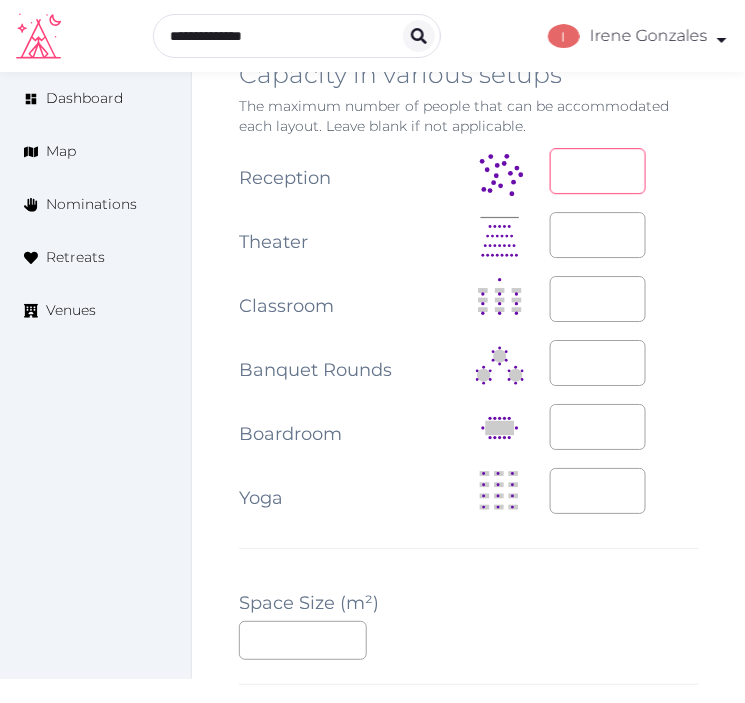 type on "**" 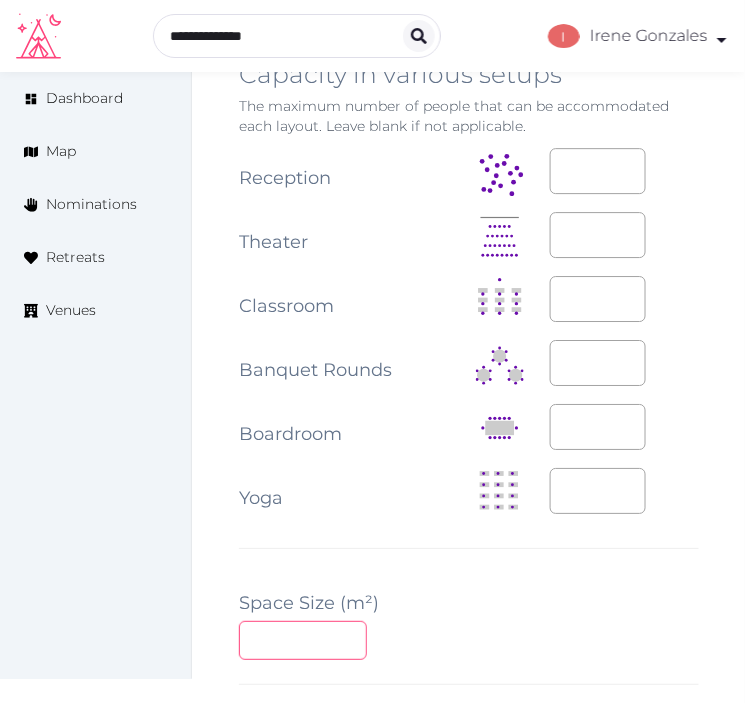 click at bounding box center [303, 640] 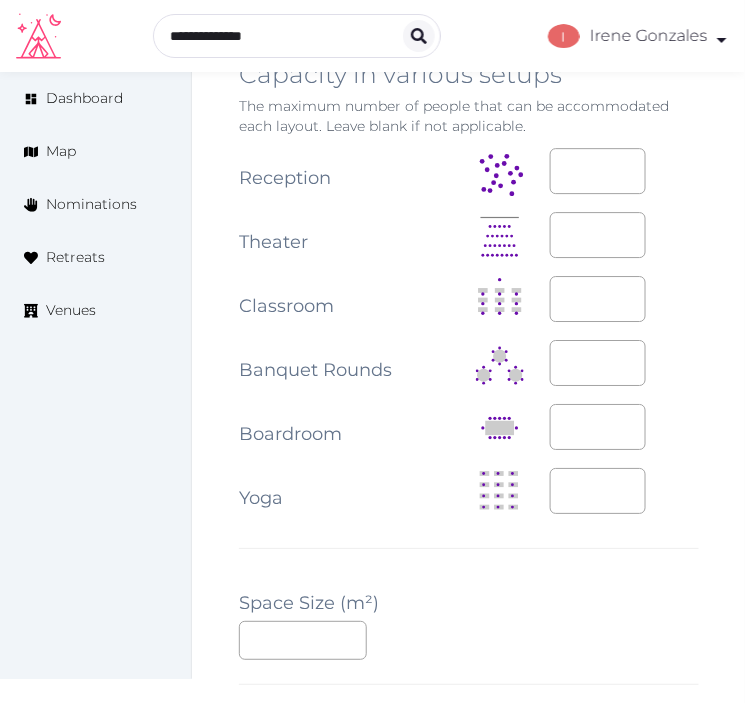 click on "**" at bounding box center [469, 640] 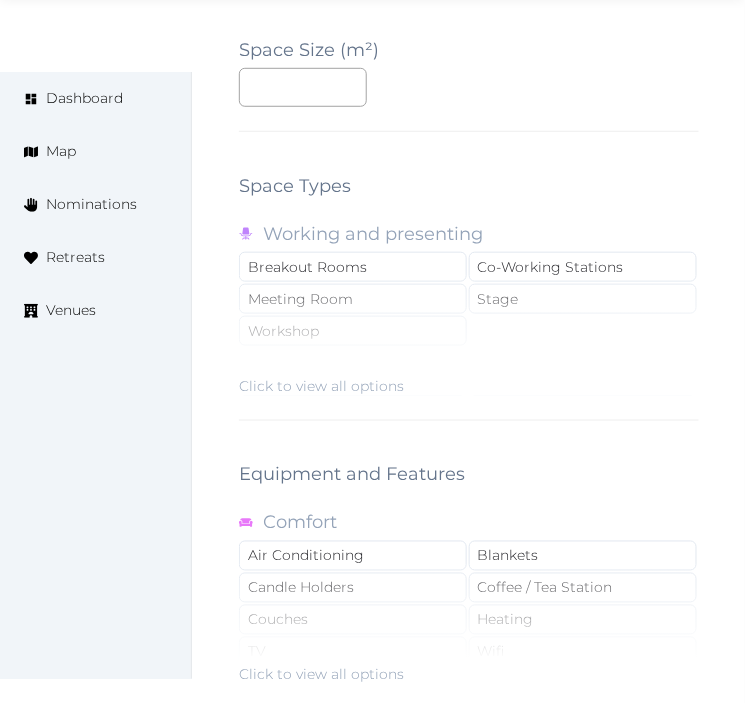 scroll, scrollTop: 2888, scrollLeft: 0, axis: vertical 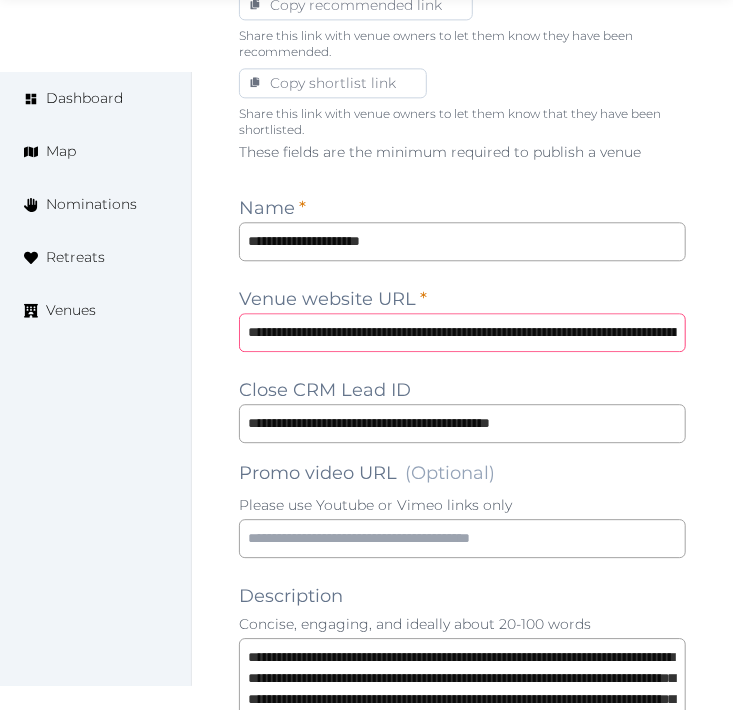 click on "**********" at bounding box center [462, 332] 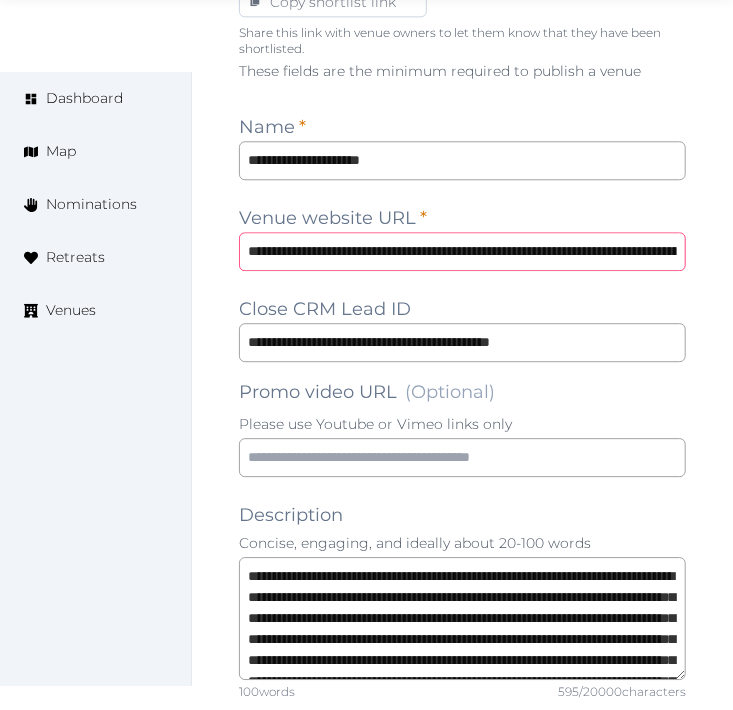 scroll, scrollTop: 1555, scrollLeft: 0, axis: vertical 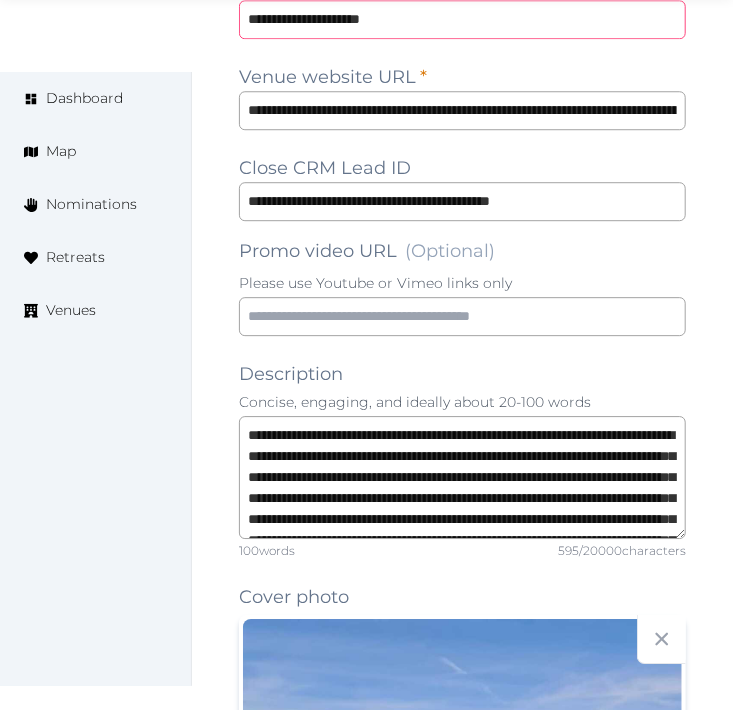 click on "**********" at bounding box center (462, 19) 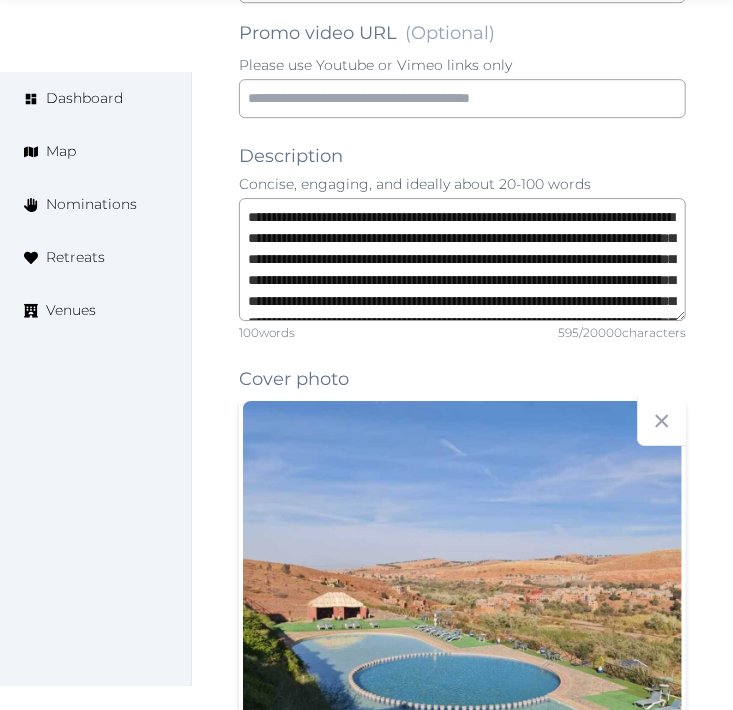 scroll, scrollTop: 1777, scrollLeft: 0, axis: vertical 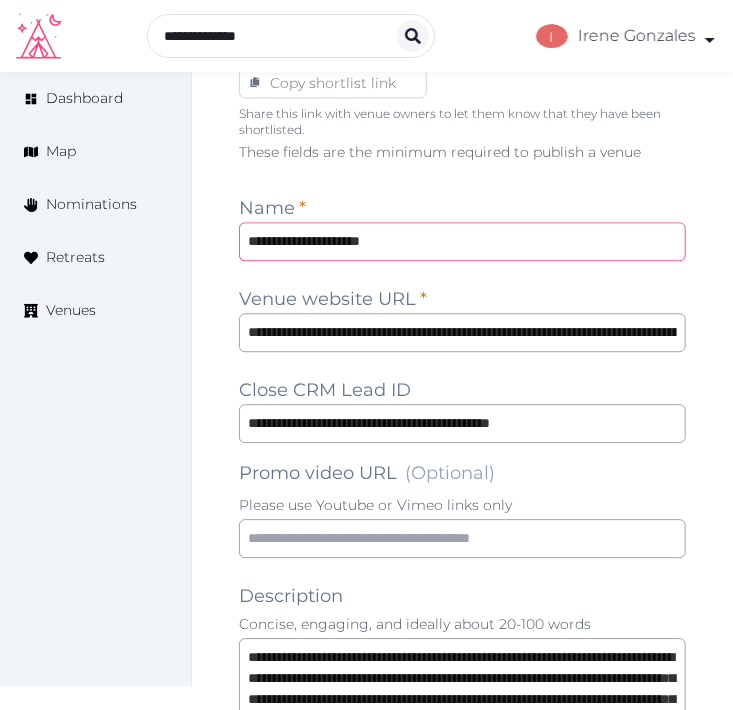 click on "**********" at bounding box center [462, 241] 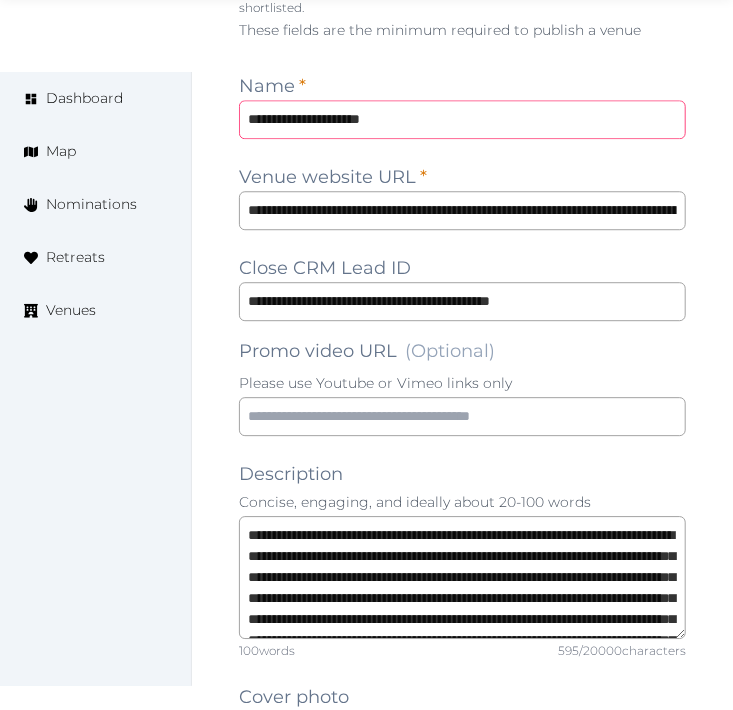 scroll, scrollTop: 1666, scrollLeft: 0, axis: vertical 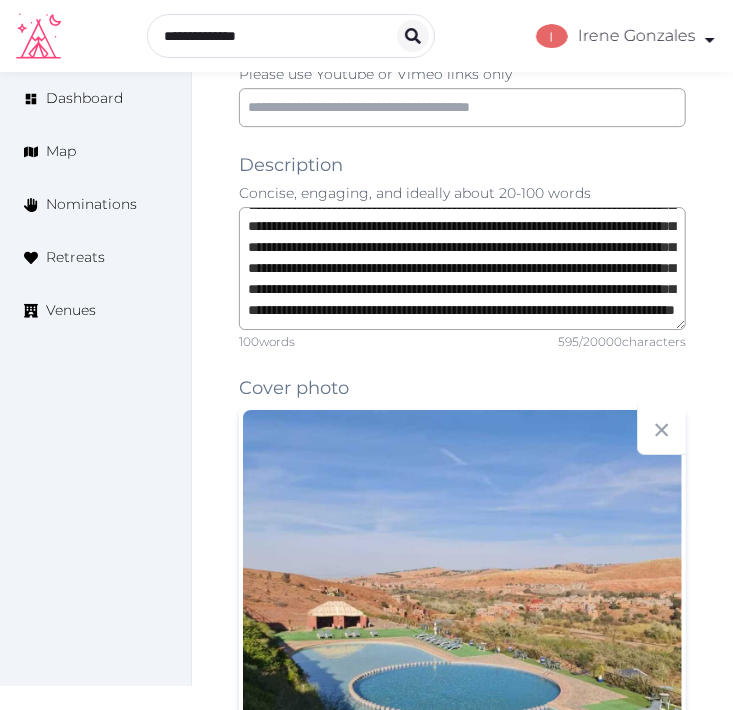 drag, startPoint x: 672, startPoint y: 444, endPoint x: 737, endPoint y: 432, distance: 66.09841 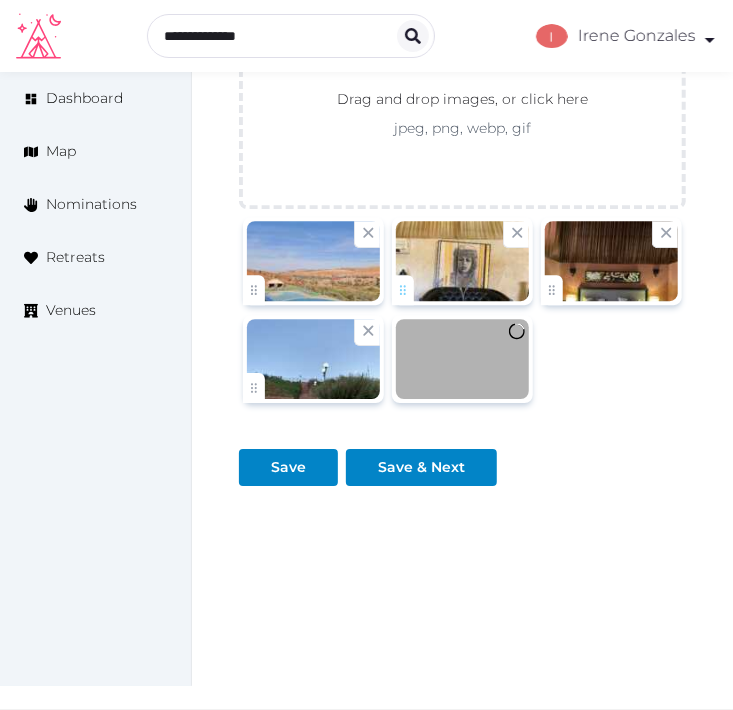 scroll, scrollTop: 3320, scrollLeft: 0, axis: vertical 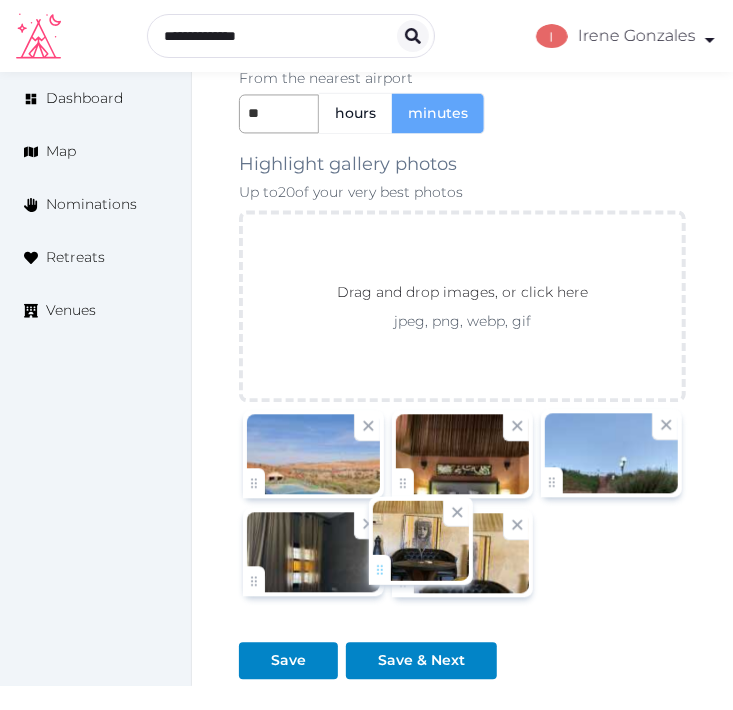 drag, startPoint x: 397, startPoint y: 484, endPoint x: 374, endPoint y: 577, distance: 95.80188 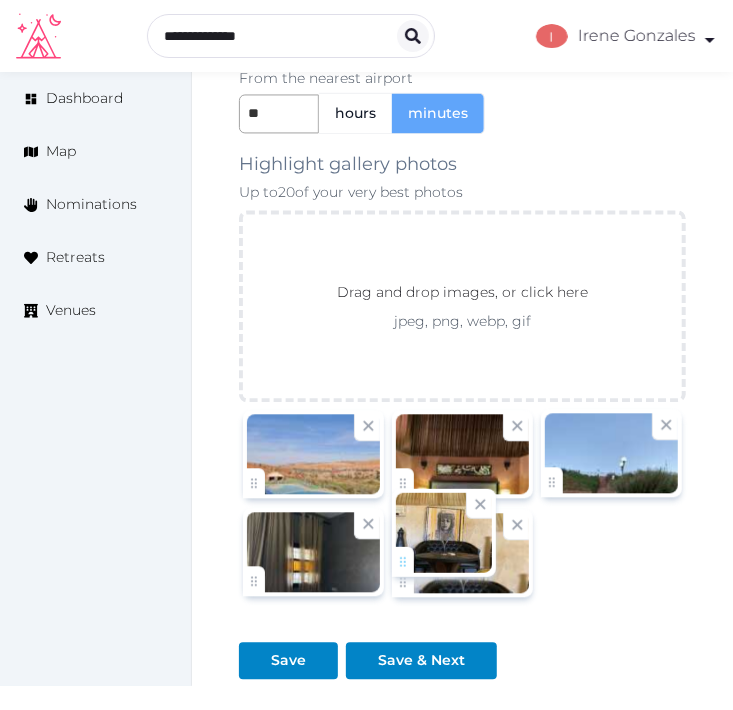 click on "Irene Gonzales   Account My Venue Listings My Retreats Logout      Dashboard Map Nominations Retreats Venues Edit venue 20 %  complete Fill out all the fields in your listing to increase its completion percentage.   A higher completion percentage will make your listing more attractive and result in better matches. Marrakech Green Valley   (Draft) Preview  listing   Open    Close CRM Lead Basic details Pricing and policies Retreat spaces Meeting spaces Accommodations Amenities Food and dining Activities and experiences Location Environment Types of retreats Brochures Notes Ownership Administration Activity Publish Archive Venue owned by marina marina@retreatsandvenues.com Copy ownership transfer link Share this link with any user to transfer ownership of this venue. Users without accounts will be directed to register. Copy update link Share this link with venue owners to encourage them to update their venue details. Copy recommended link * *" at bounding box center (366, -1209) 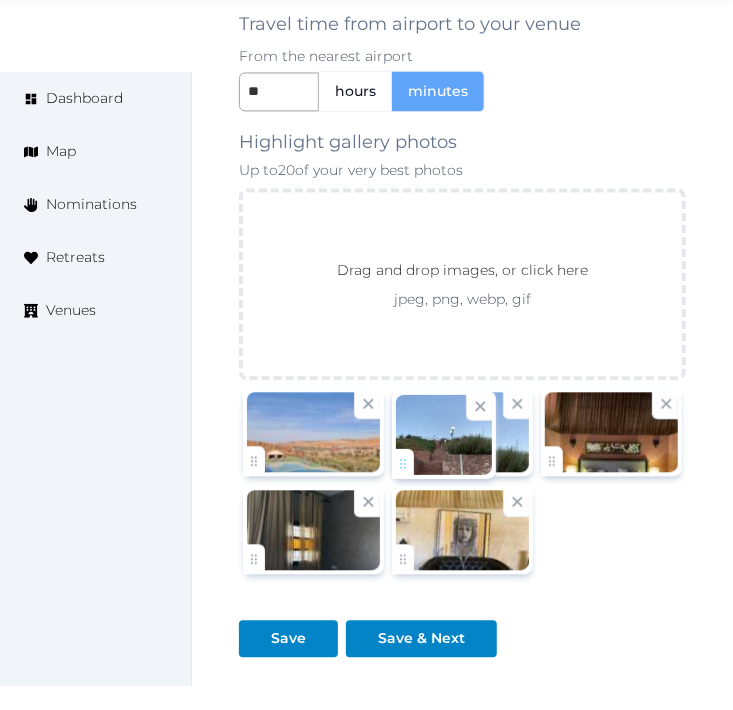 drag, startPoint x: 563, startPoint y: 451, endPoint x: 457, endPoint y: 452, distance: 106.004715 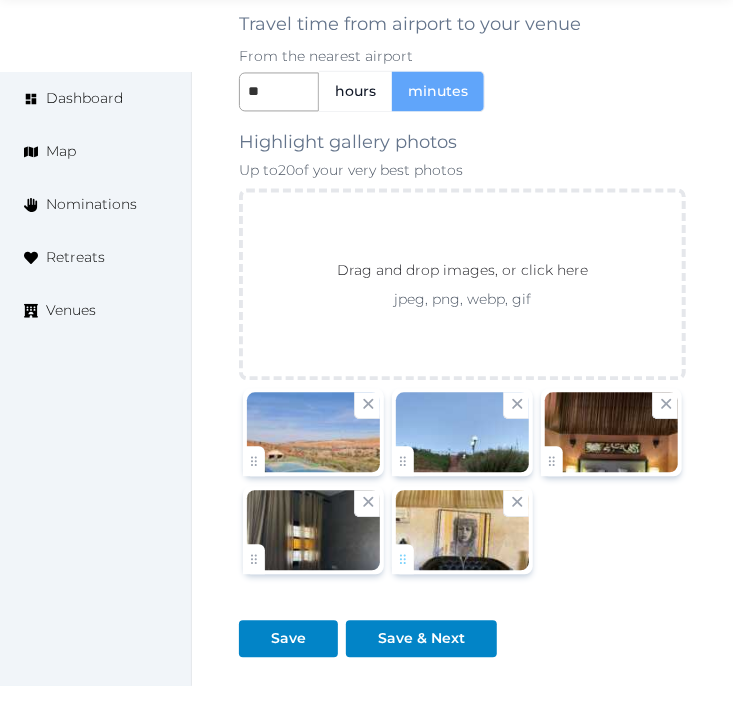 scroll, scrollTop: 3453, scrollLeft: 0, axis: vertical 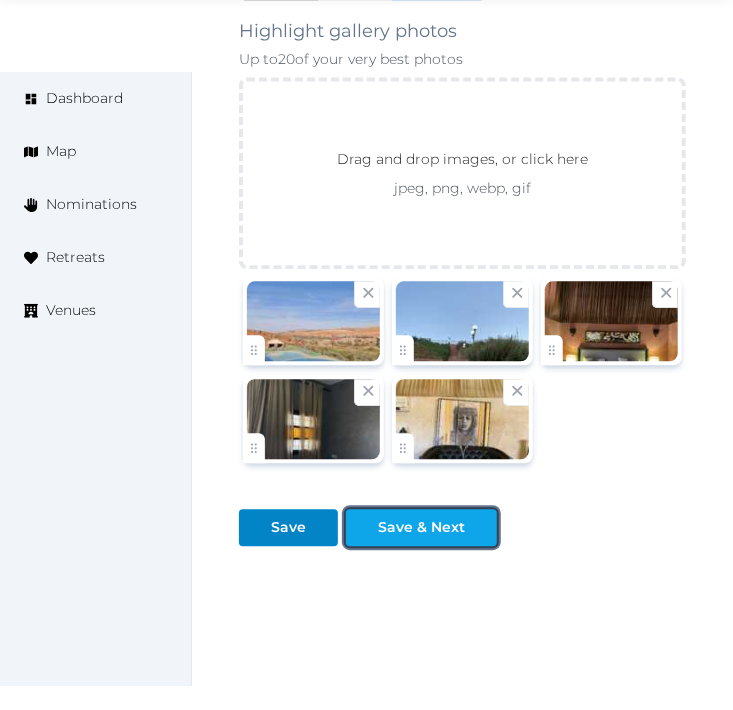 click on "Save & Next" at bounding box center (421, 527) 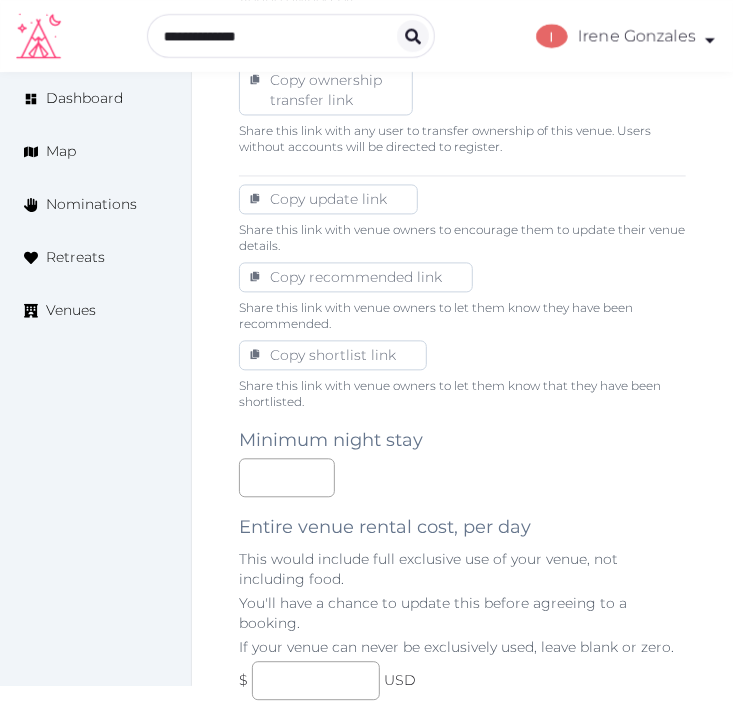 scroll, scrollTop: 777, scrollLeft: 0, axis: vertical 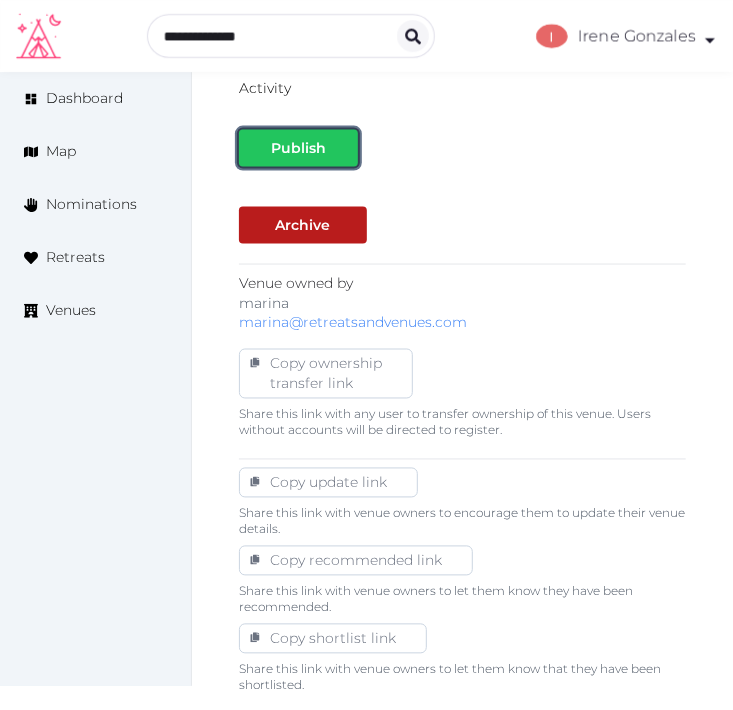 click on "Publish" at bounding box center [298, 148] 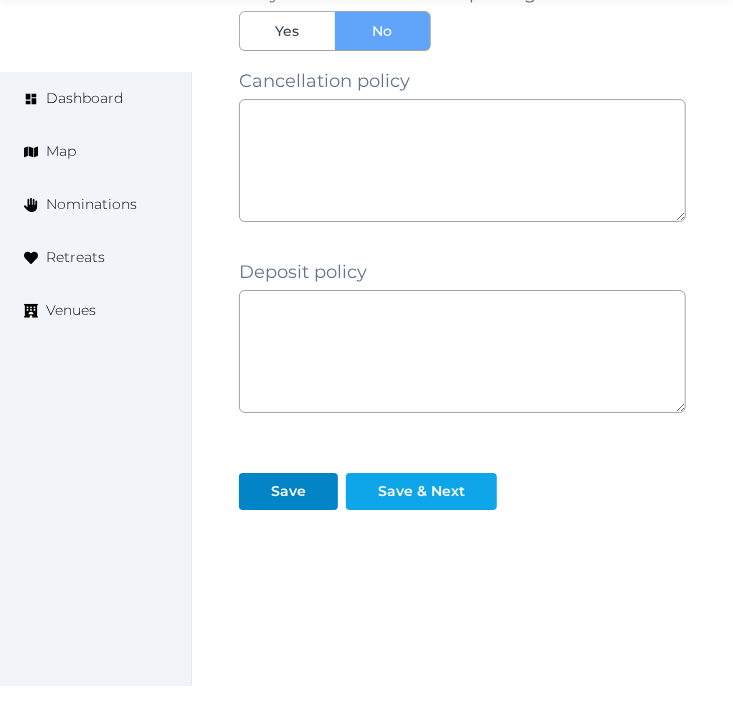 scroll, scrollTop: 1927, scrollLeft: 0, axis: vertical 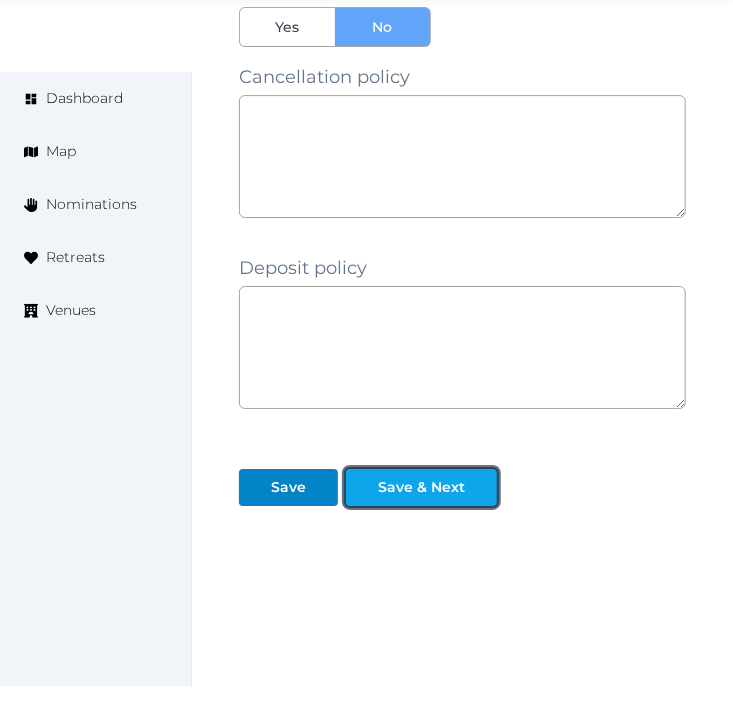 click on "Save & Next" at bounding box center (421, 487) 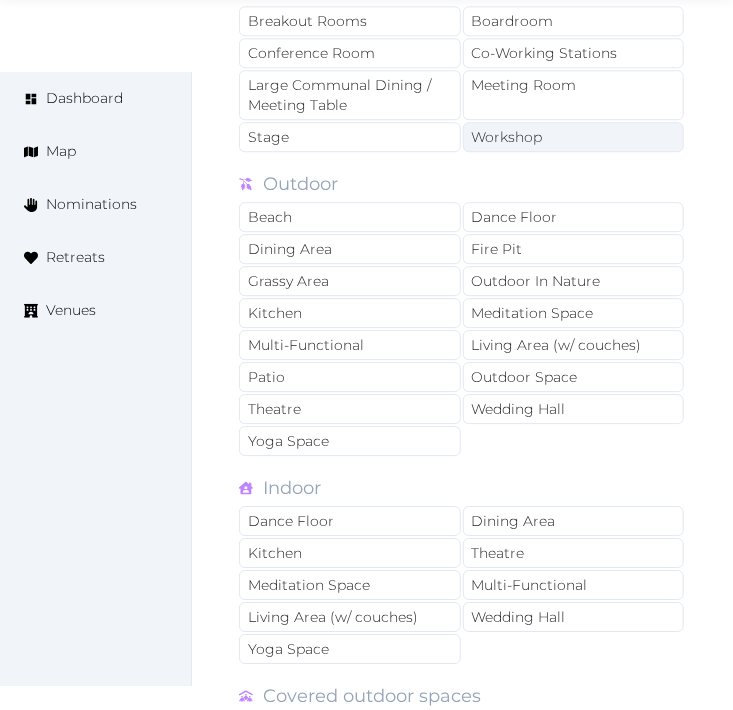 scroll, scrollTop: 1555, scrollLeft: 0, axis: vertical 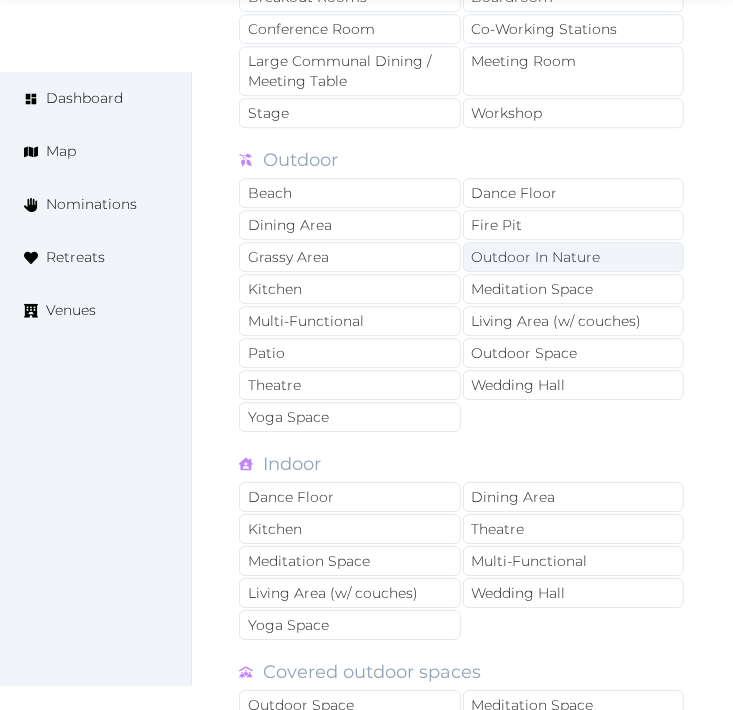 click on "Outdoor In Nature" at bounding box center [574, 257] 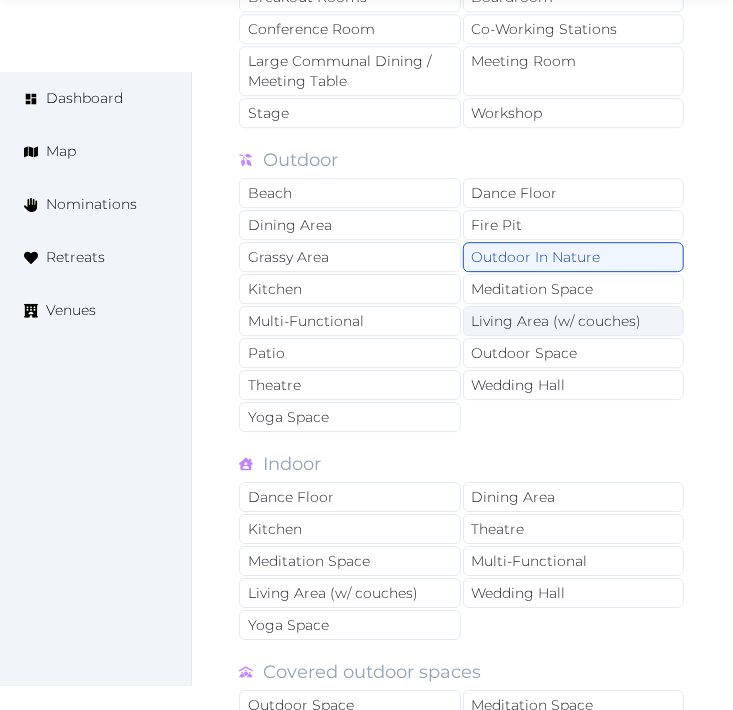 click on "Living Area (w/ couches)" at bounding box center [574, 321] 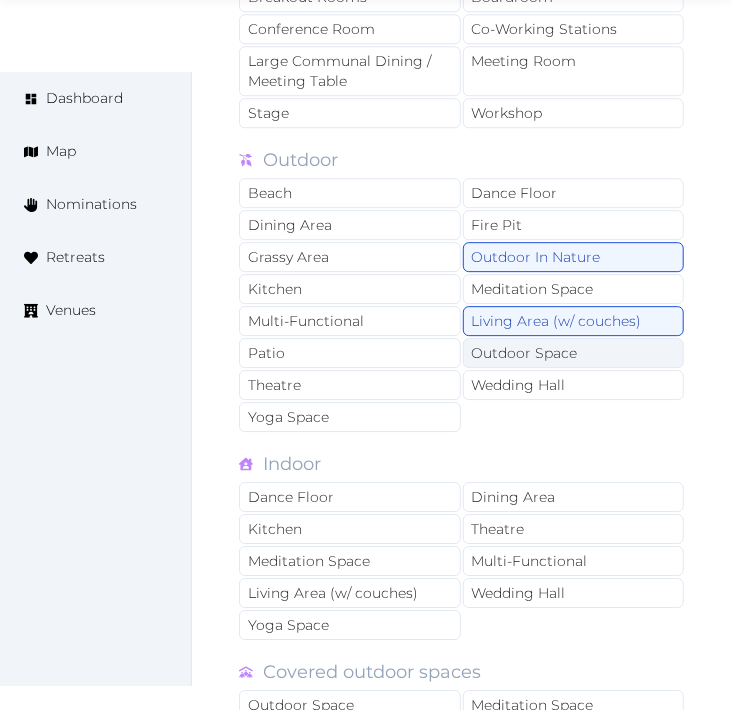click on "Outdoor Space" at bounding box center (574, 353) 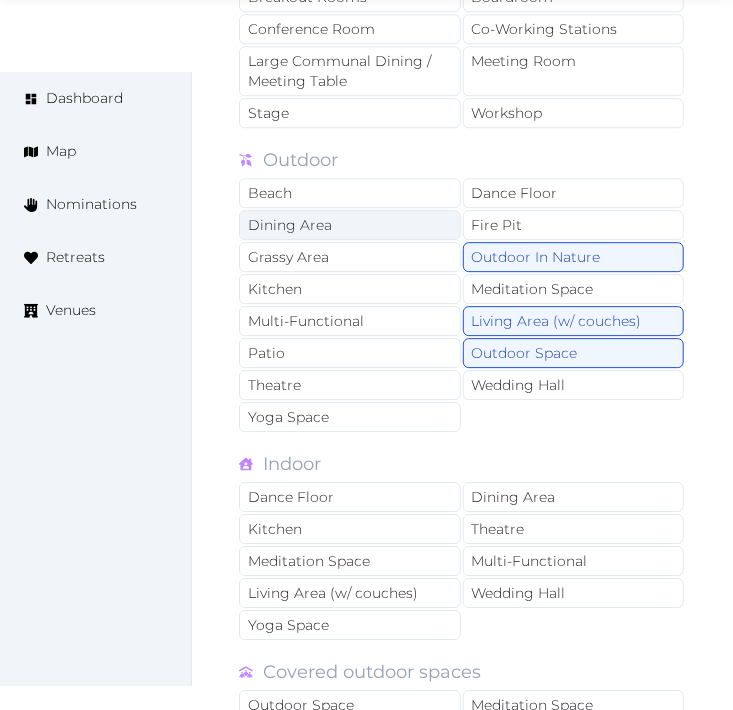 click on "Dining Area" at bounding box center (350, 225) 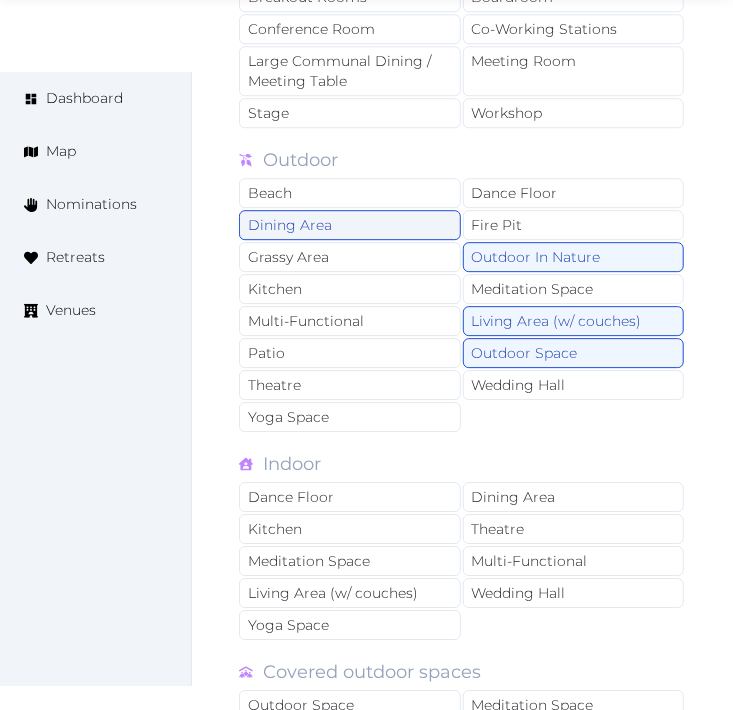 click on "Dining Area" at bounding box center [350, 225] 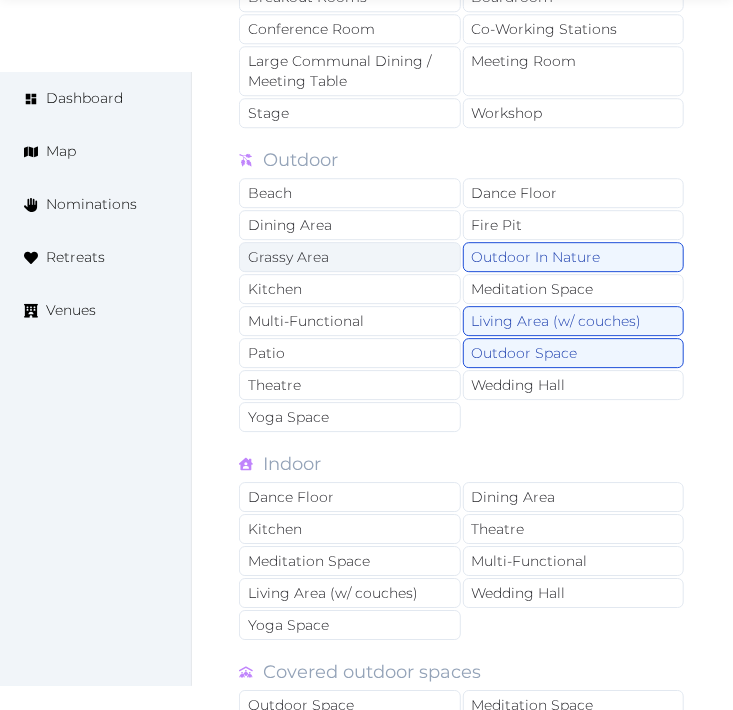 click on "Grassy Area" at bounding box center (350, 257) 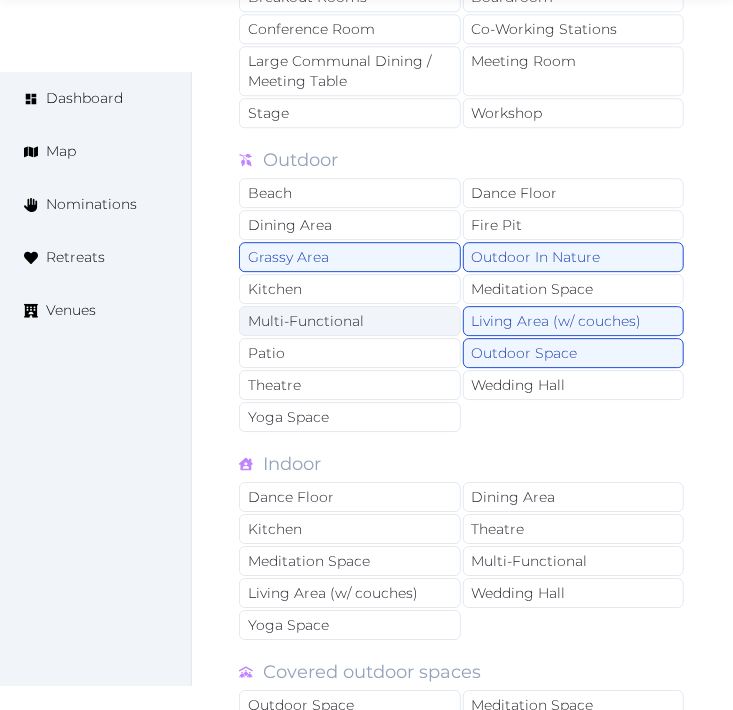 click on "Multi-Functional" at bounding box center (350, 321) 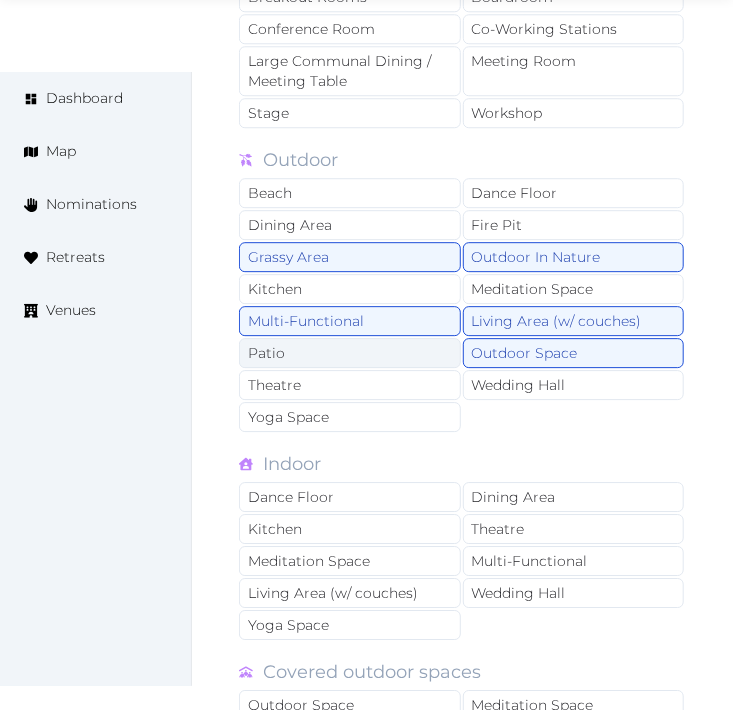 click on "Patio" at bounding box center (350, 353) 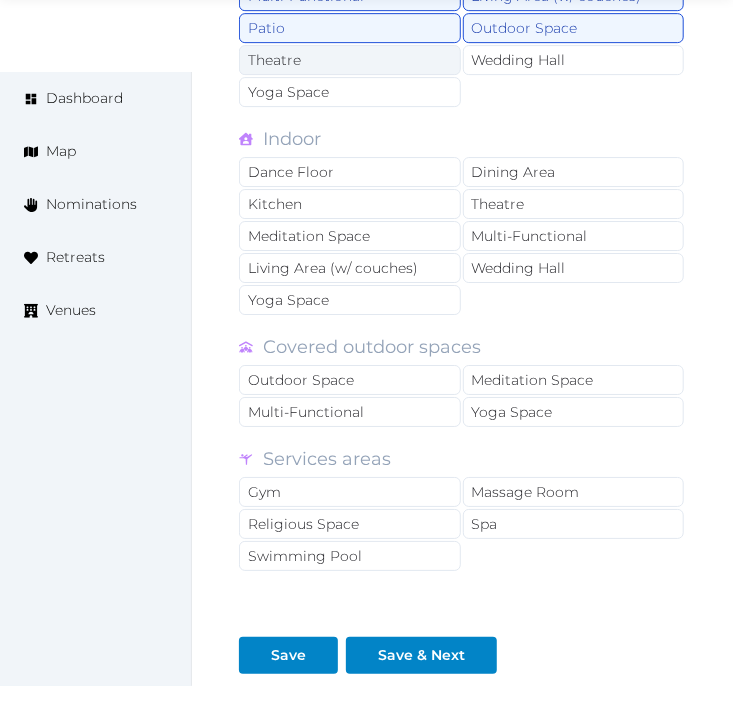 scroll, scrollTop: 1888, scrollLeft: 0, axis: vertical 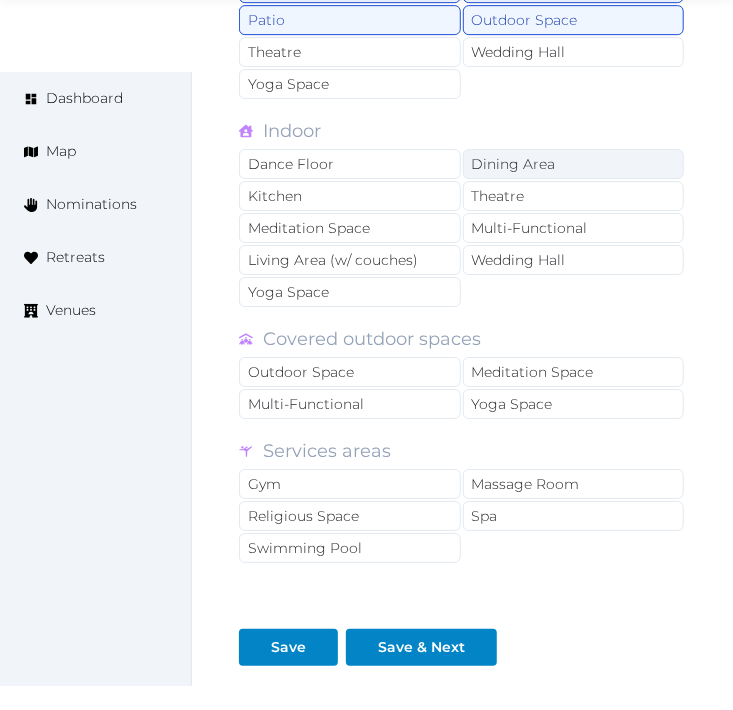 click on "Dining Area" at bounding box center (574, 164) 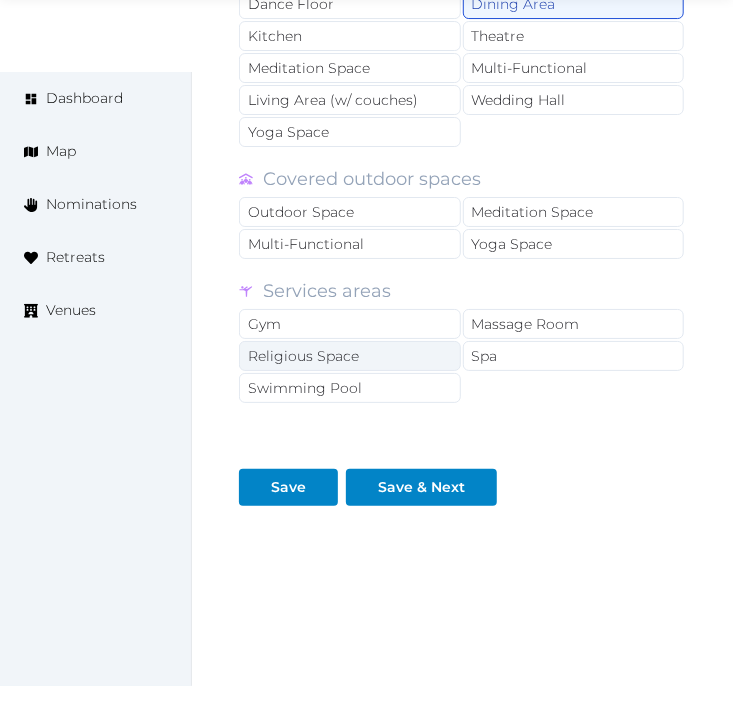 scroll, scrollTop: 2073, scrollLeft: 0, axis: vertical 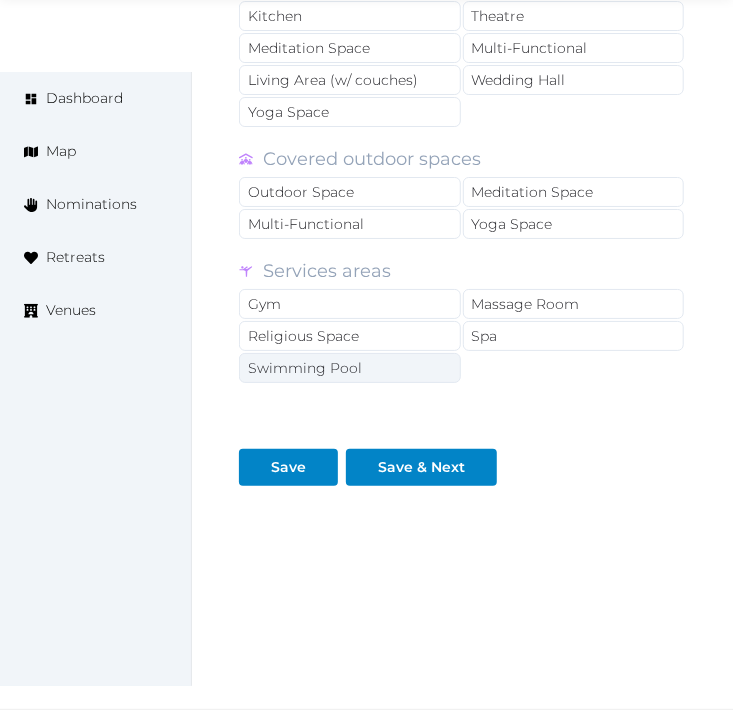 click on "Swimming Pool" at bounding box center [350, 368] 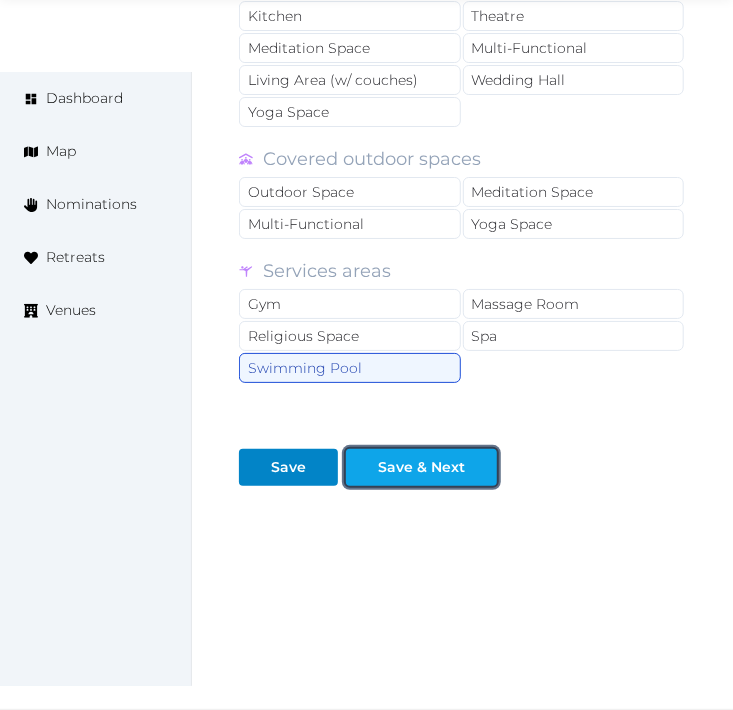 click at bounding box center (481, 467) 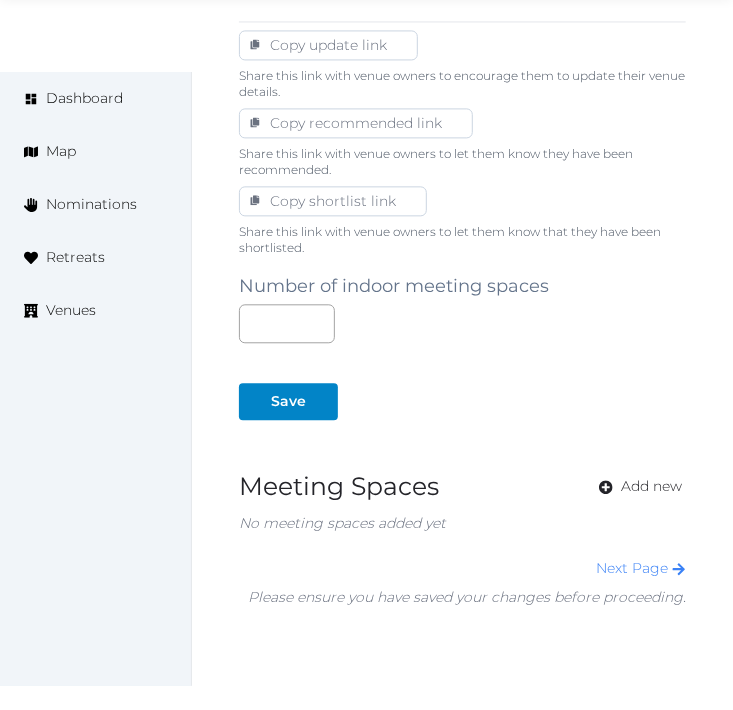 scroll, scrollTop: 1330, scrollLeft: 0, axis: vertical 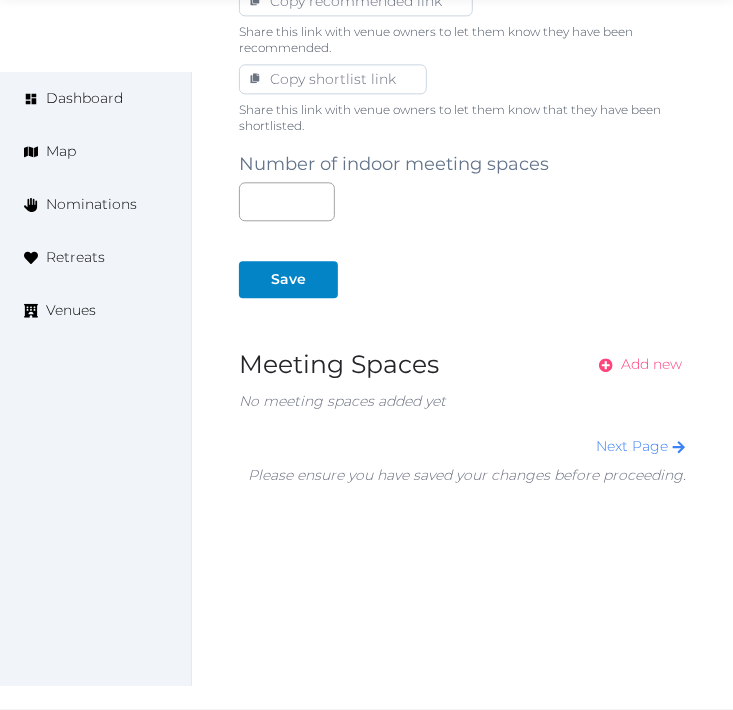 click on "Add new" at bounding box center (651, 364) 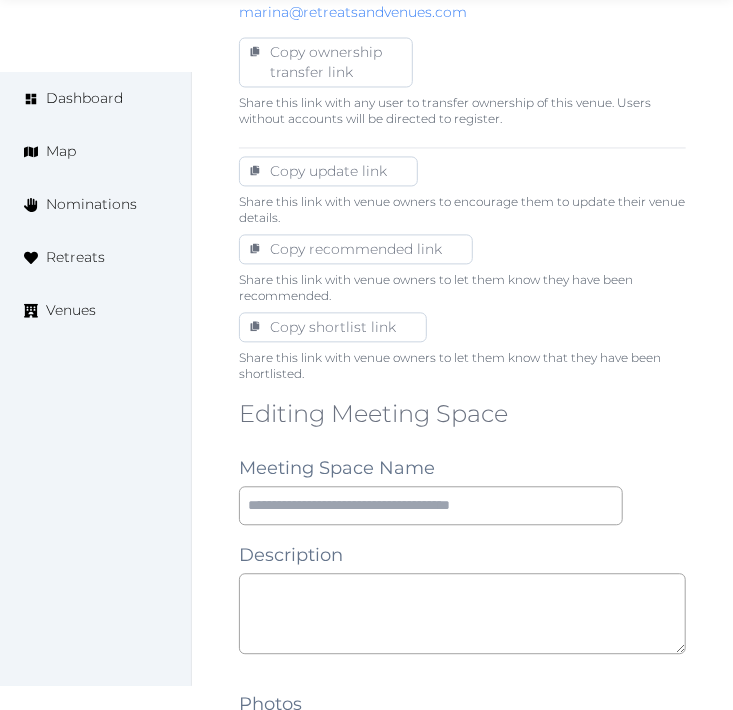 scroll, scrollTop: 1111, scrollLeft: 0, axis: vertical 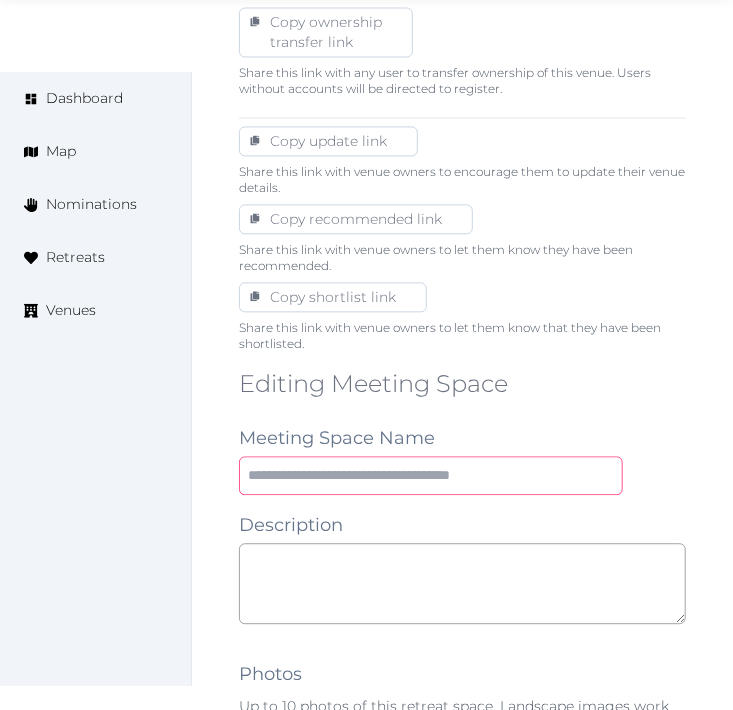 click at bounding box center (431, 475) 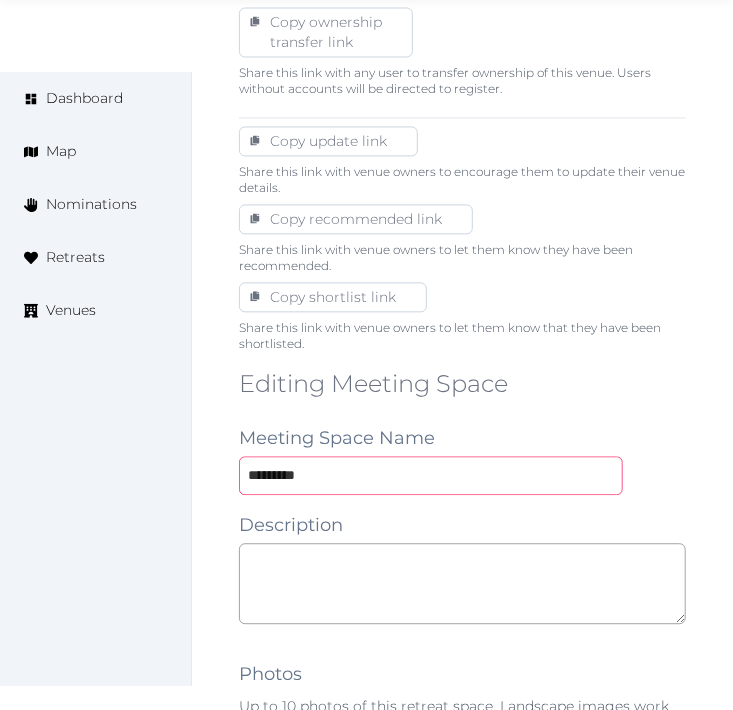 type on "**********" 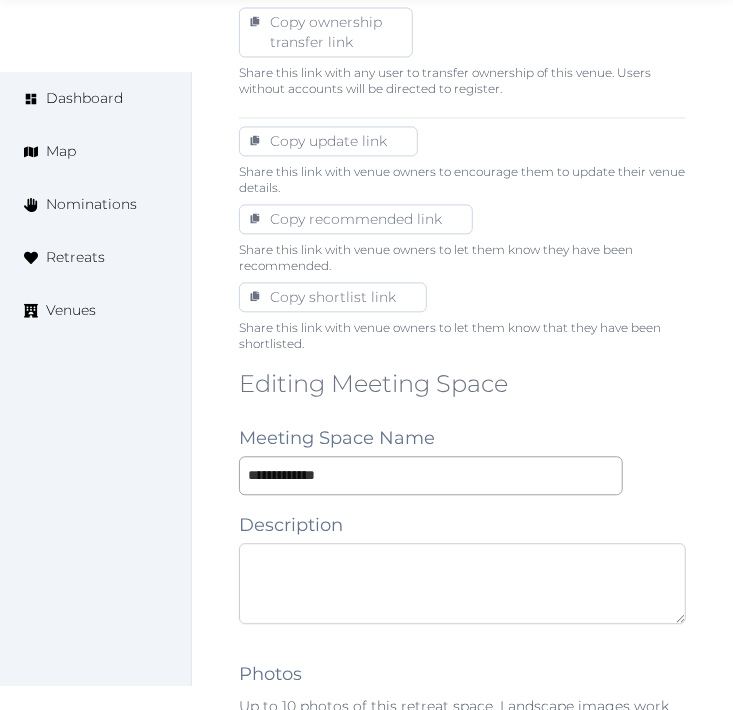 click at bounding box center (462, 583) 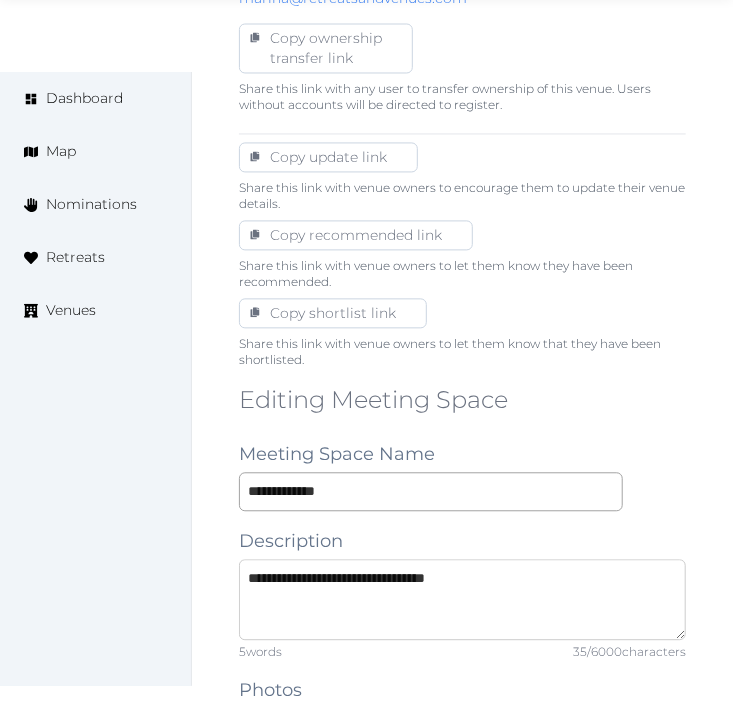 scroll, scrollTop: 555, scrollLeft: 0, axis: vertical 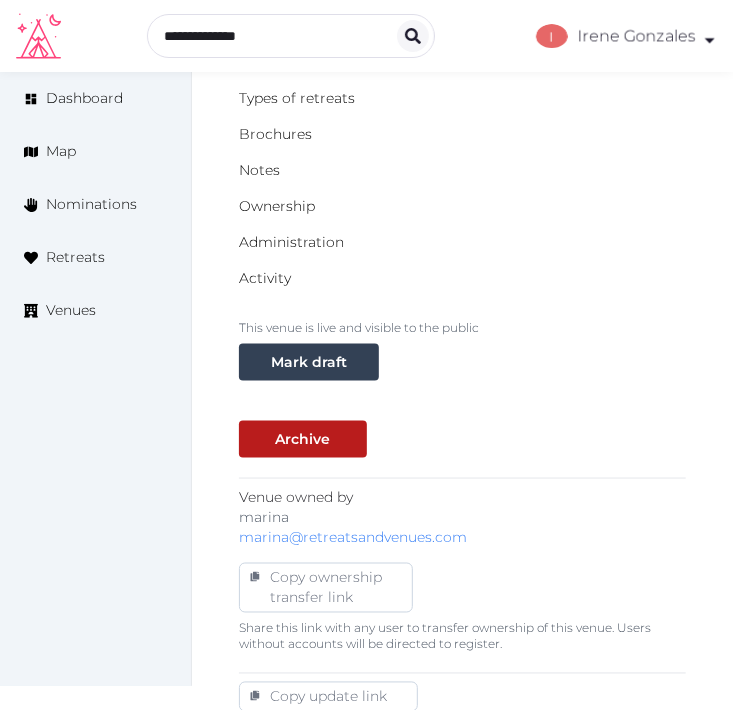 type on "**********" 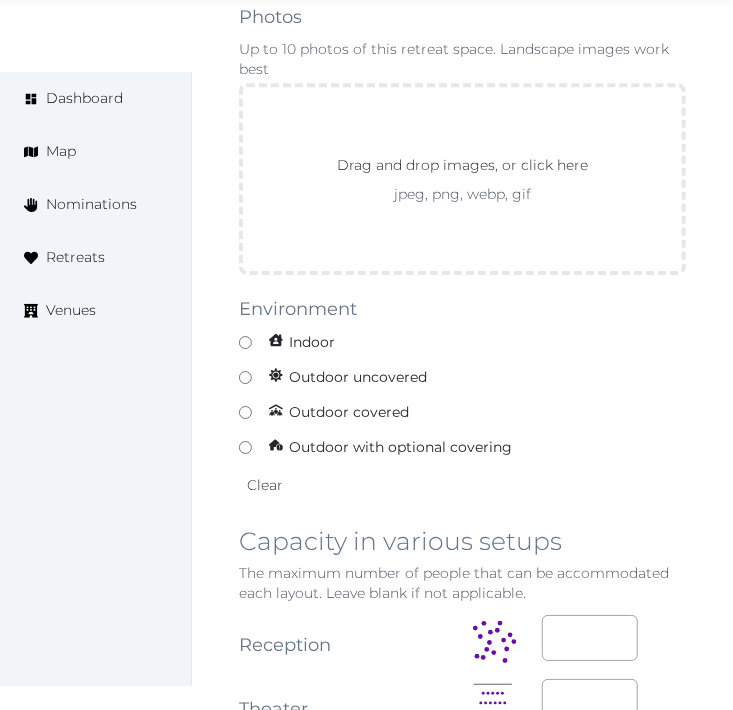 scroll, scrollTop: 1777, scrollLeft: 0, axis: vertical 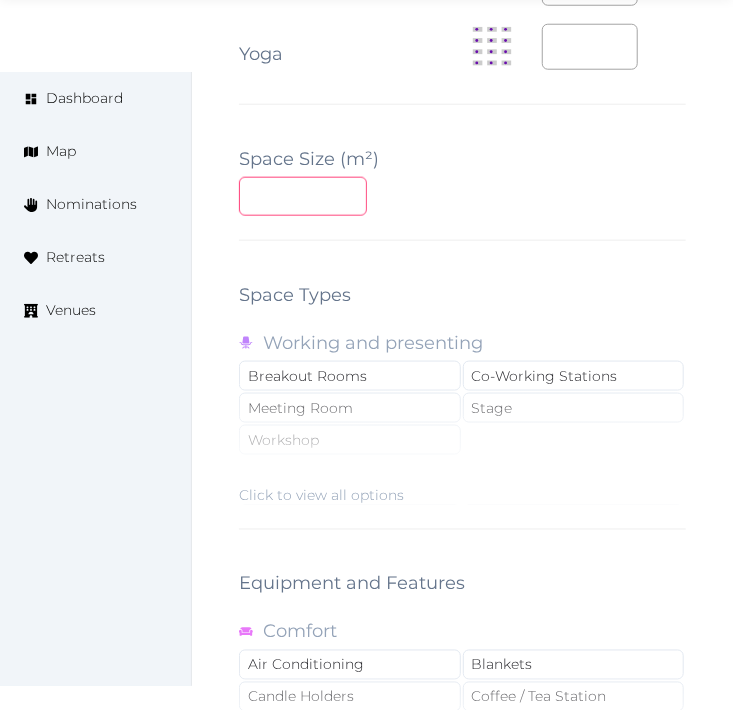 click at bounding box center (303, 196) 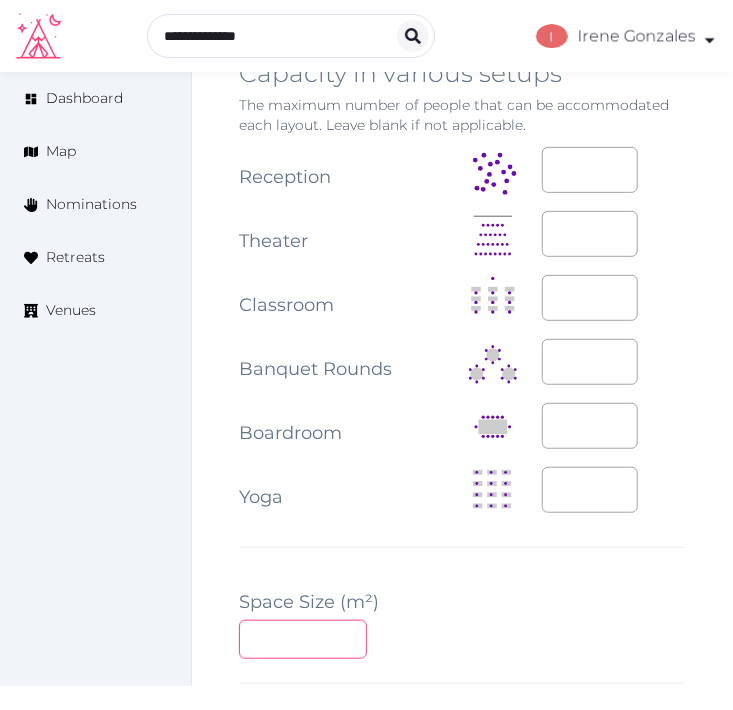 scroll, scrollTop: 2333, scrollLeft: 0, axis: vertical 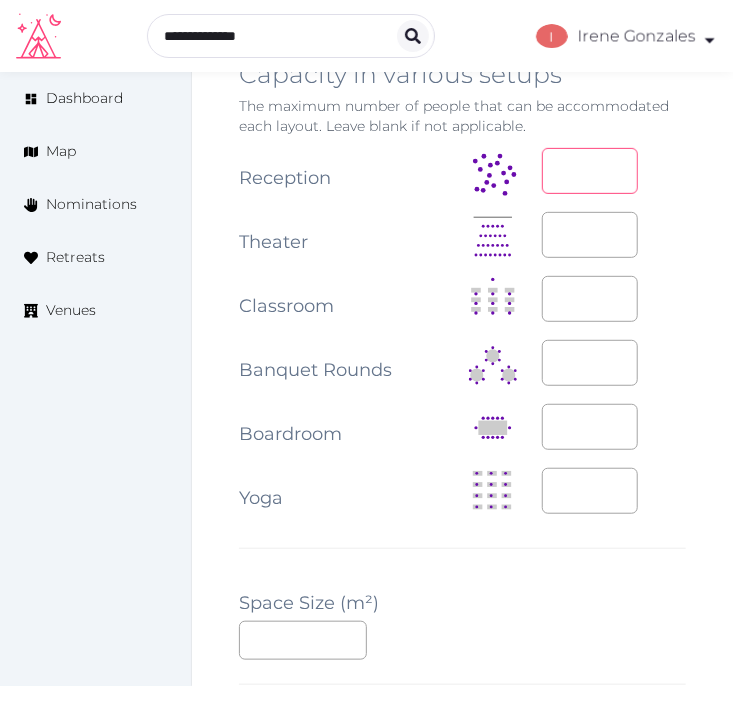click at bounding box center (590, 171) 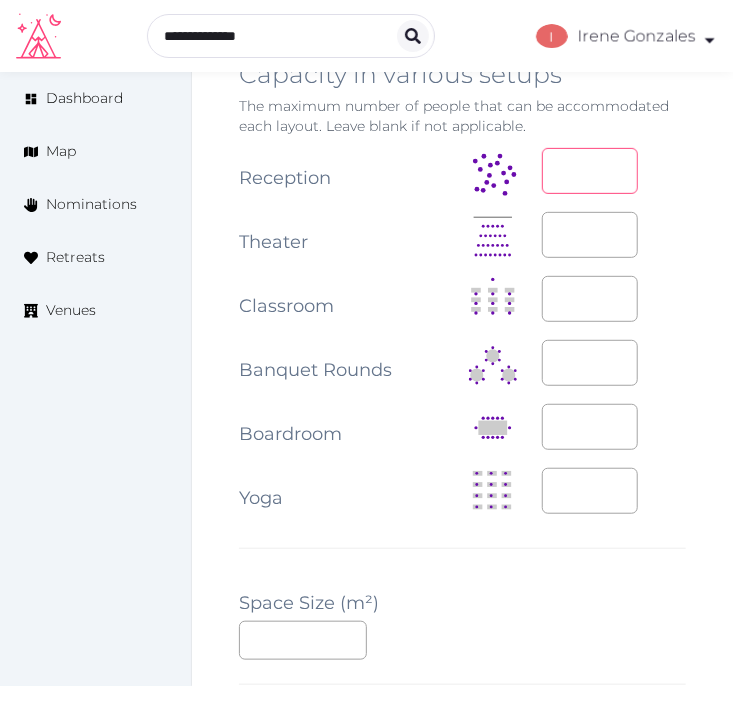 type on "**" 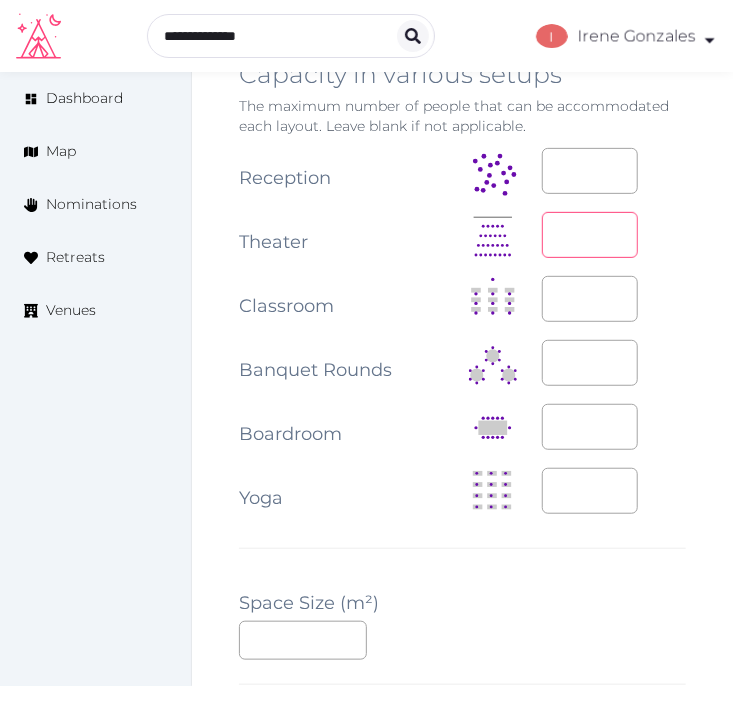 click at bounding box center [614, 235] 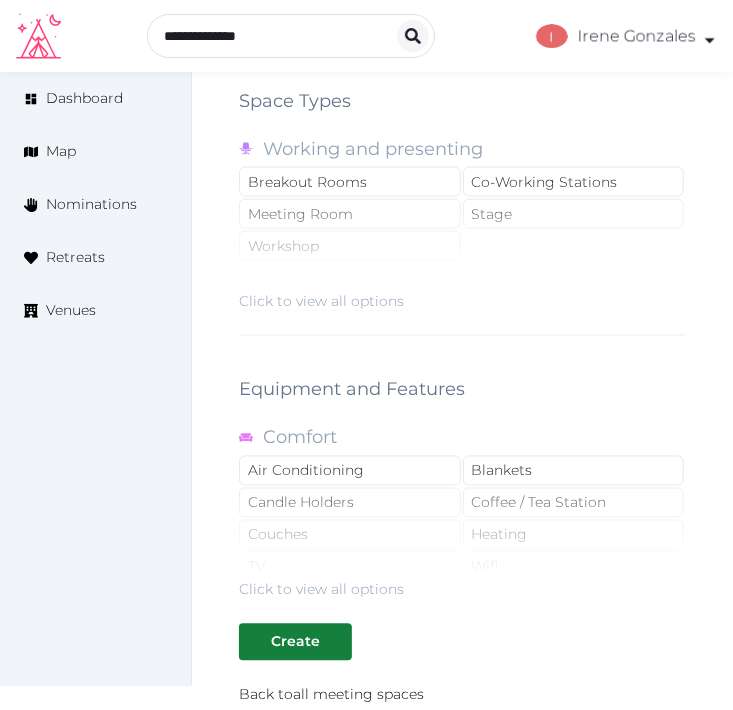 click on "Click to view all options" at bounding box center (321, 301) 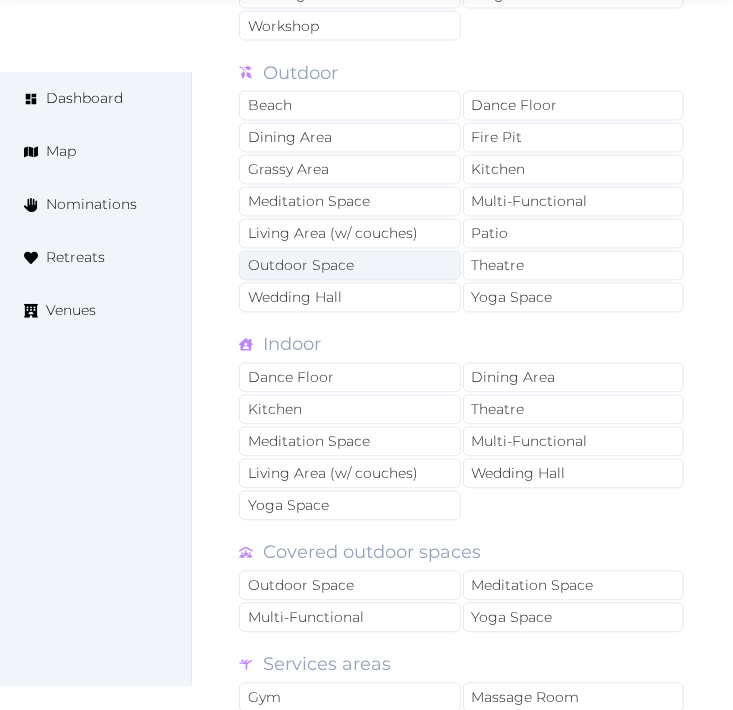 scroll, scrollTop: 3193, scrollLeft: 0, axis: vertical 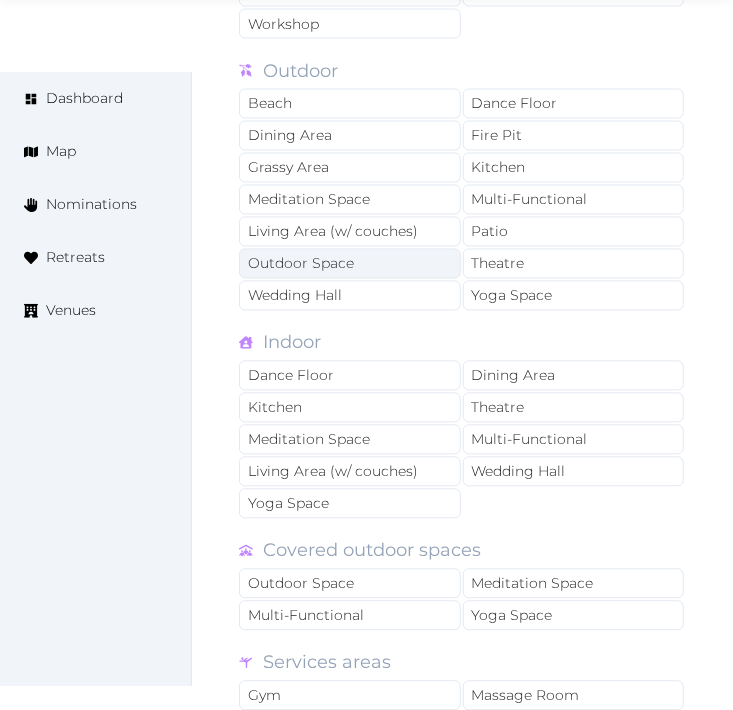click on "Outdoor Space" at bounding box center (350, 264) 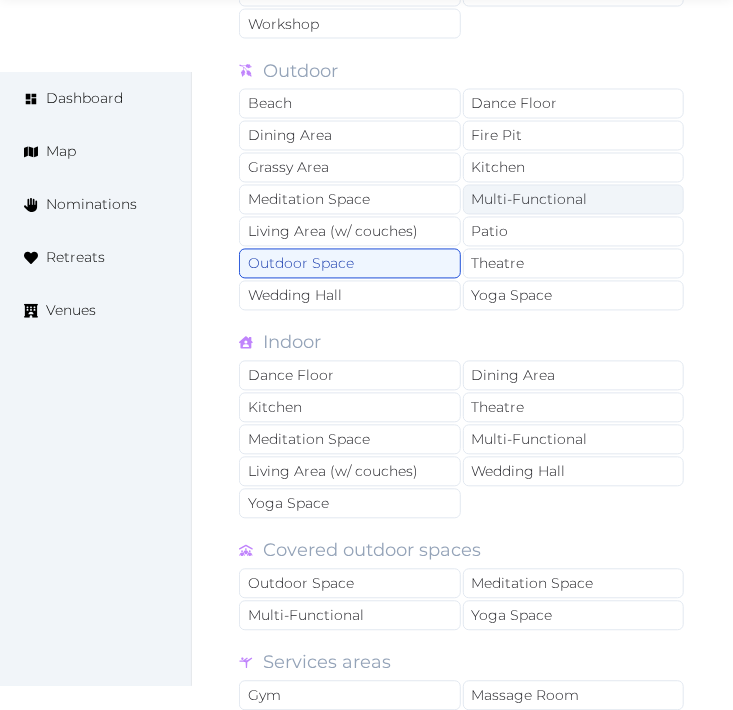 click on "Multi-Functional" at bounding box center (574, 200) 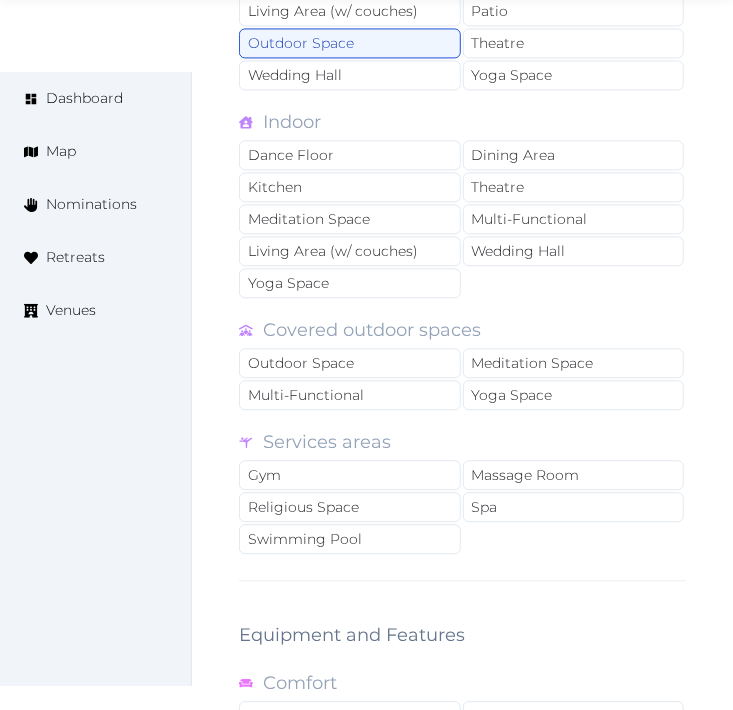 scroll, scrollTop: 3415, scrollLeft: 0, axis: vertical 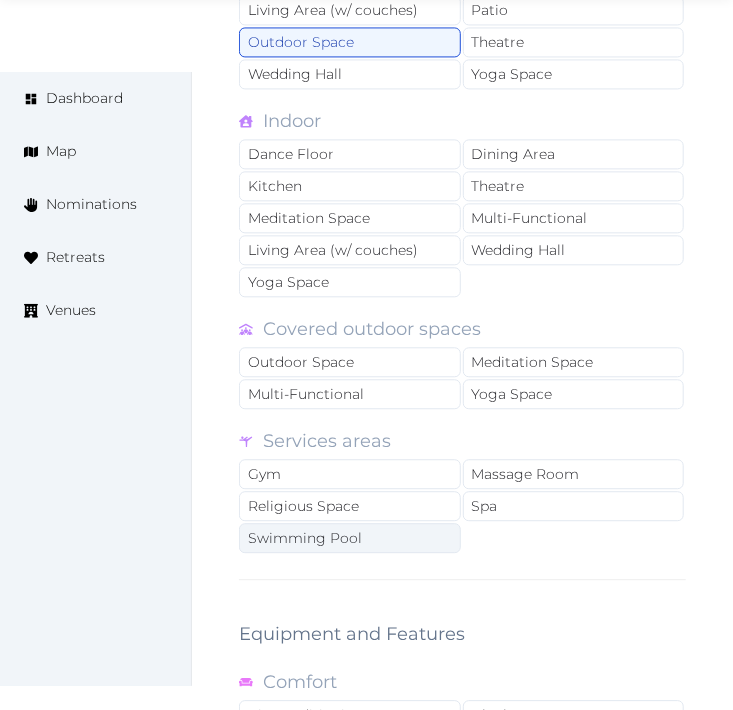 click on "Swimming Pool" at bounding box center [350, 538] 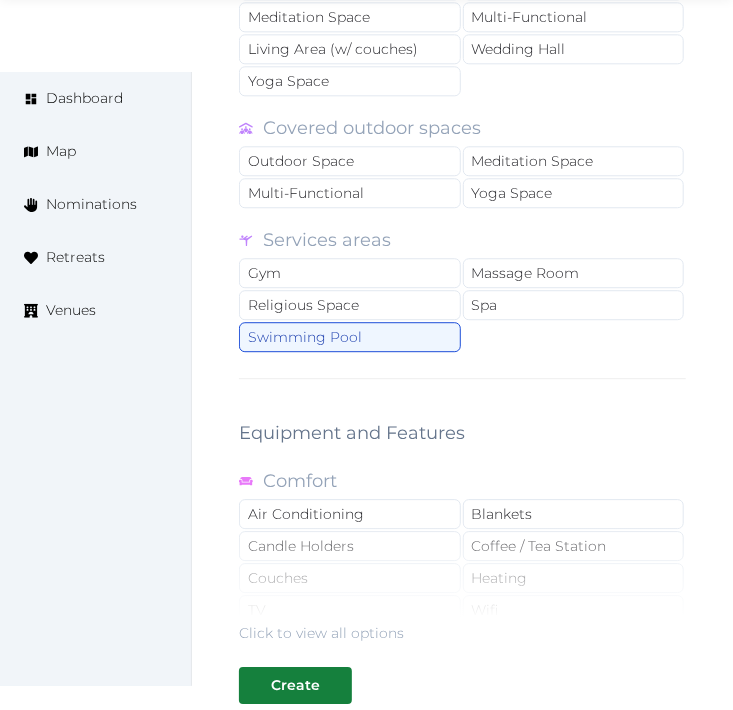 scroll, scrollTop: 3885, scrollLeft: 0, axis: vertical 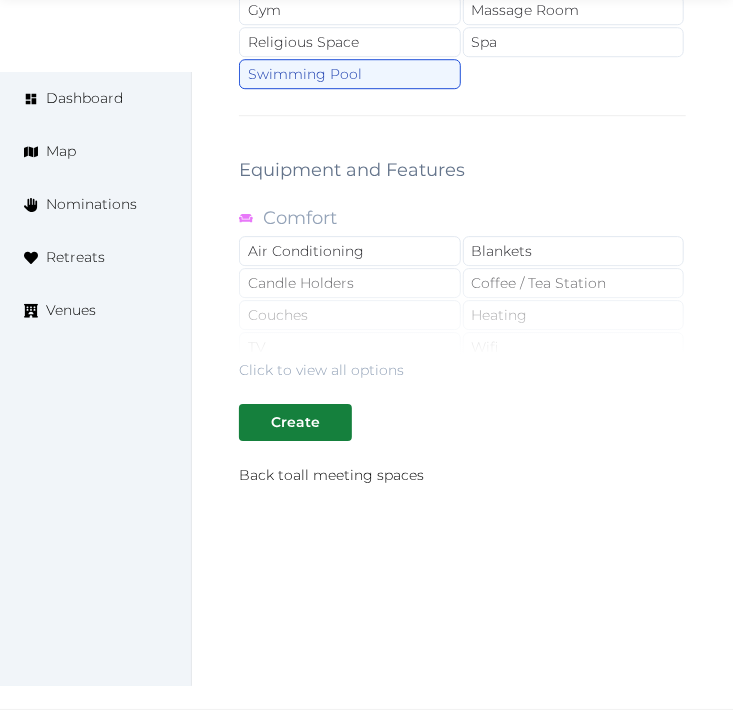 click on "**********" at bounding box center [462, -869] 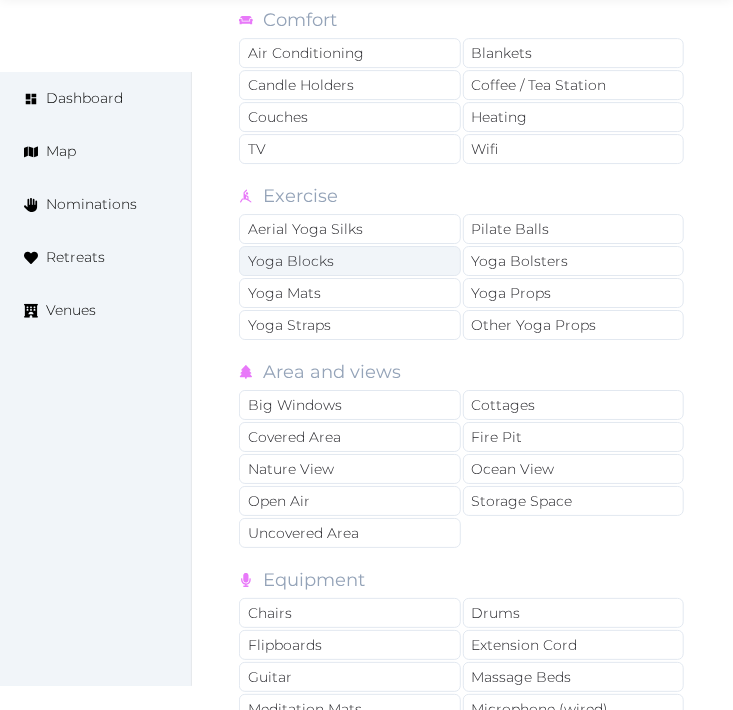 scroll, scrollTop: 4107, scrollLeft: 0, axis: vertical 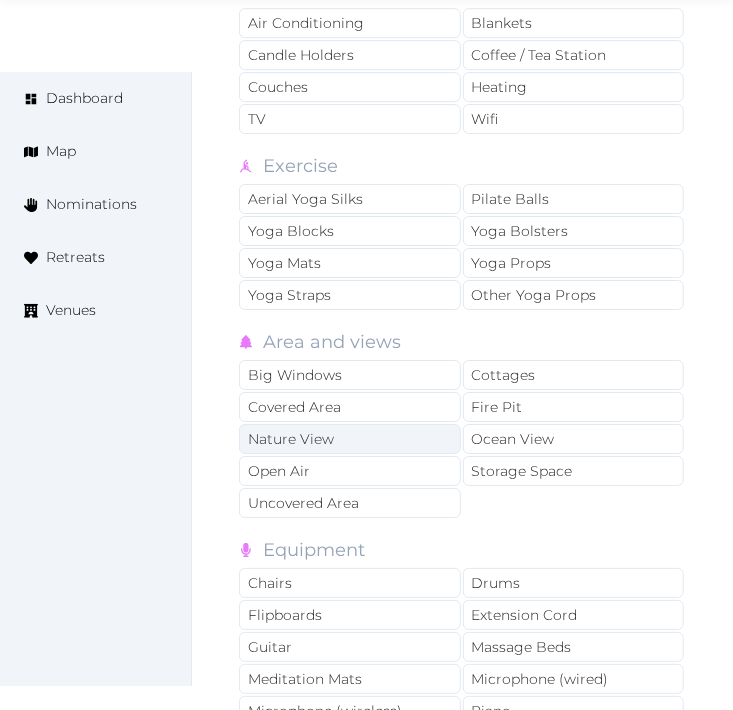 click on "Nature View" at bounding box center (350, 439) 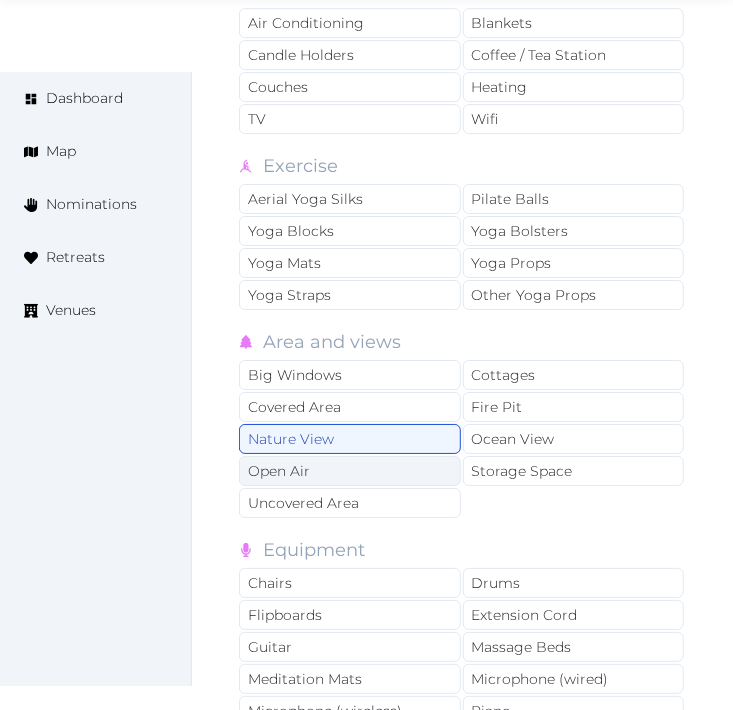 click on "Open Air" at bounding box center (350, 471) 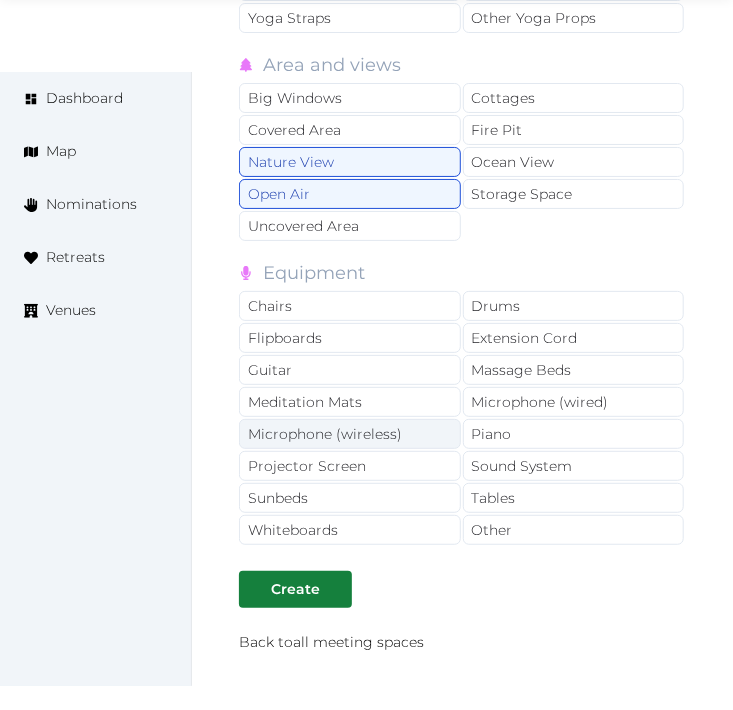 scroll, scrollTop: 4441, scrollLeft: 0, axis: vertical 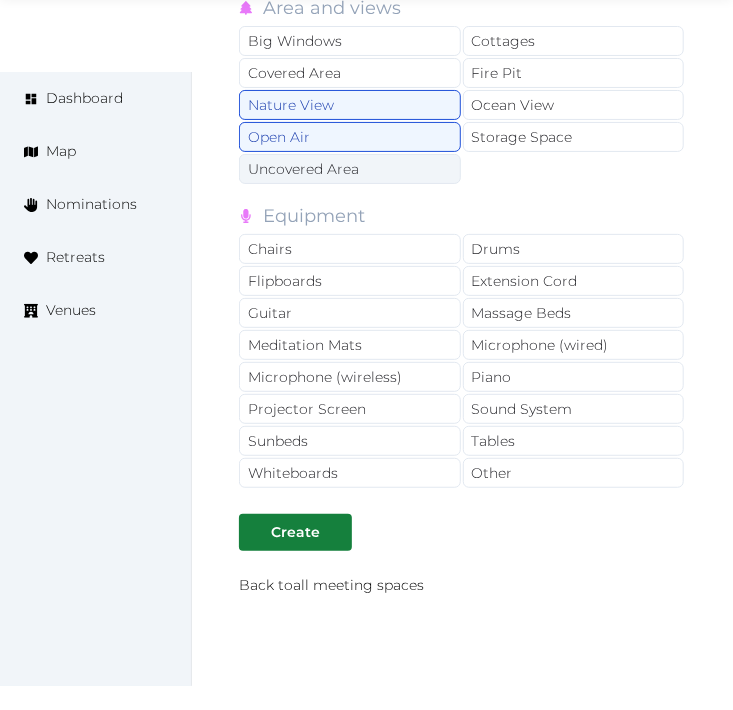 click on "Uncovered Area" at bounding box center (350, 169) 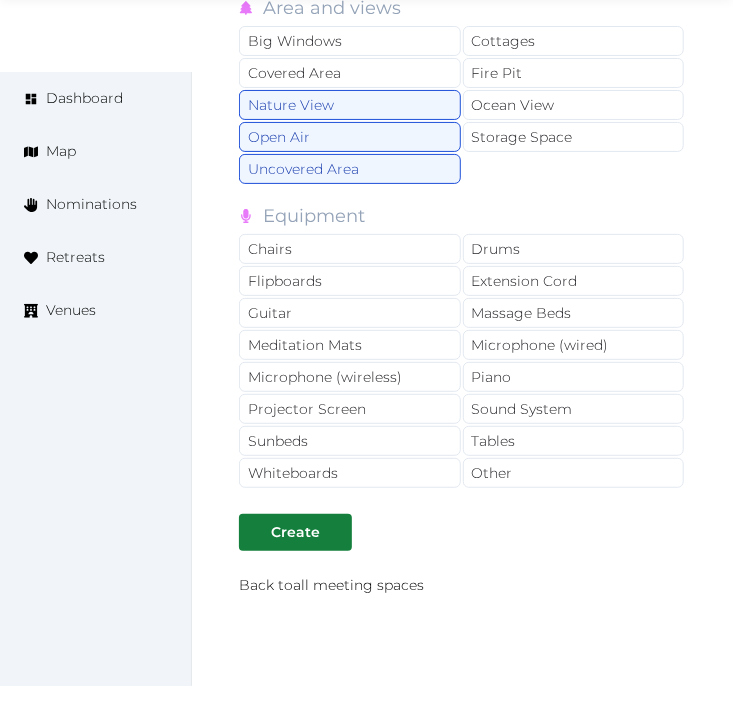 click on "Chairs Drums Flipboards Extension Cord Guitar Massage Beds Meditation Mats Microphone (wired) Microphone (wireless) Piano Projector Screen Sound System Sunbeds Tables Whiteboards Other" at bounding box center (462, 362) 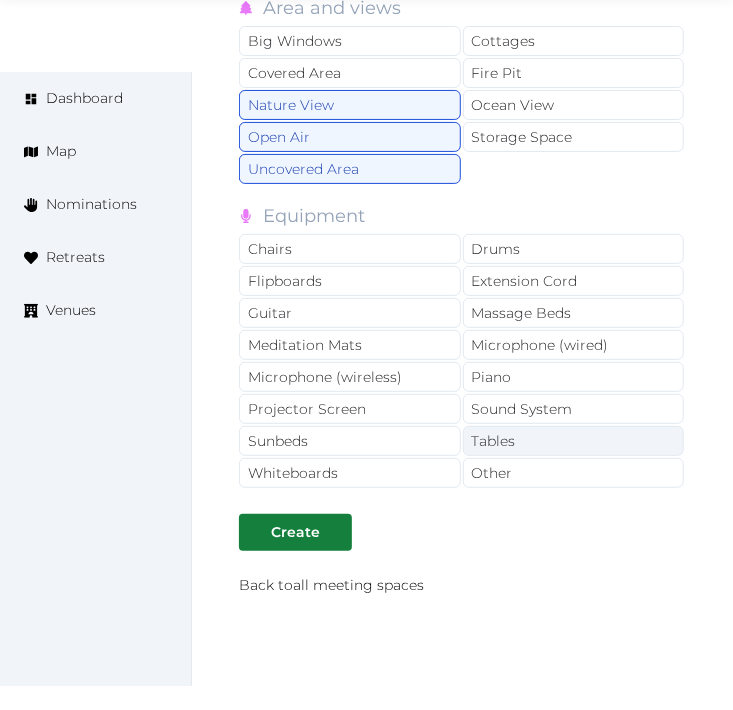 drag, startPoint x: 473, startPoint y: 480, endPoint x: 485, endPoint y: 462, distance: 21.633308 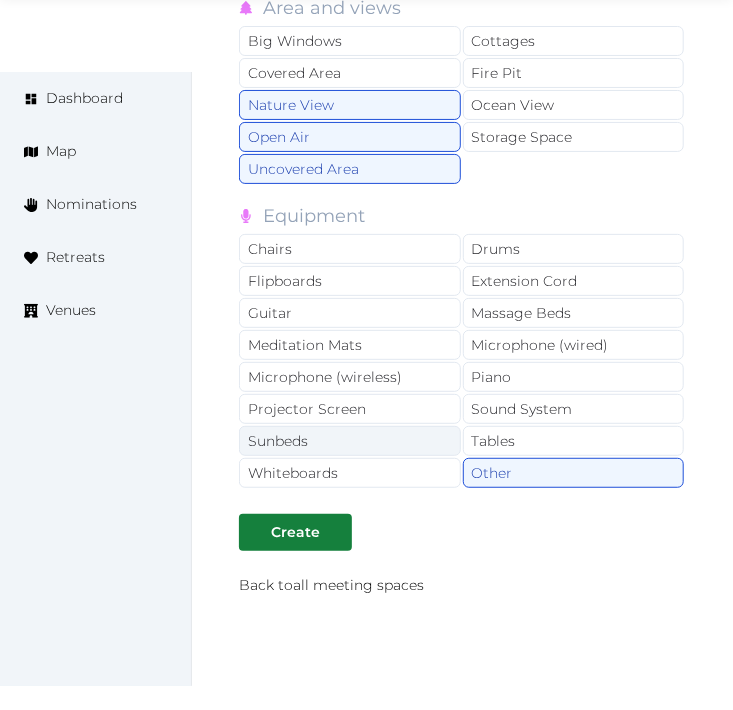 click on "Sunbeds" at bounding box center [350, 441] 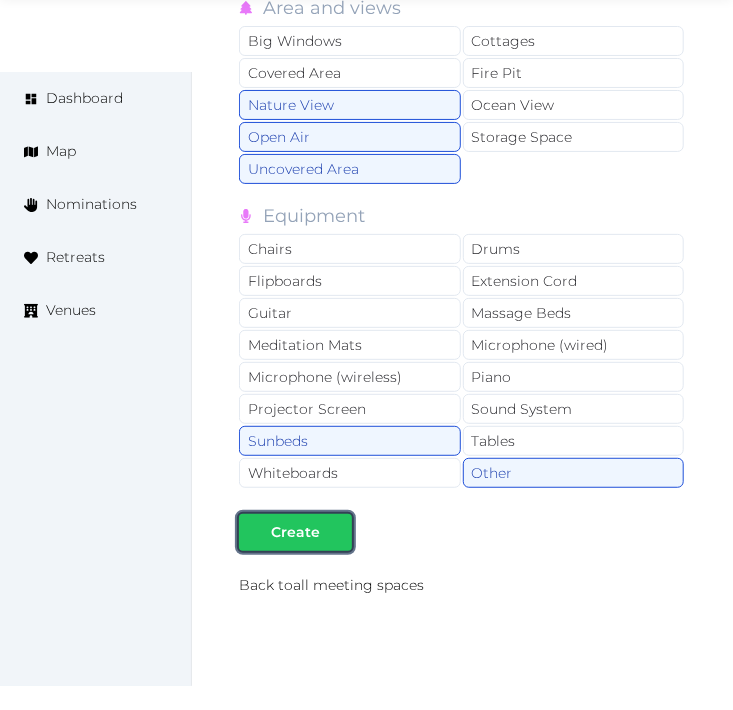 click on "Create" at bounding box center (295, 532) 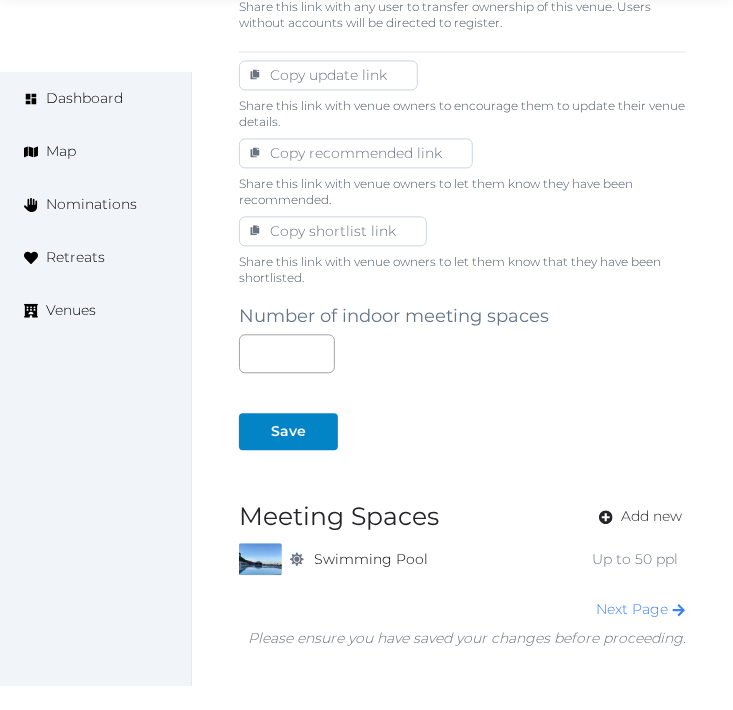 scroll, scrollTop: 1333, scrollLeft: 0, axis: vertical 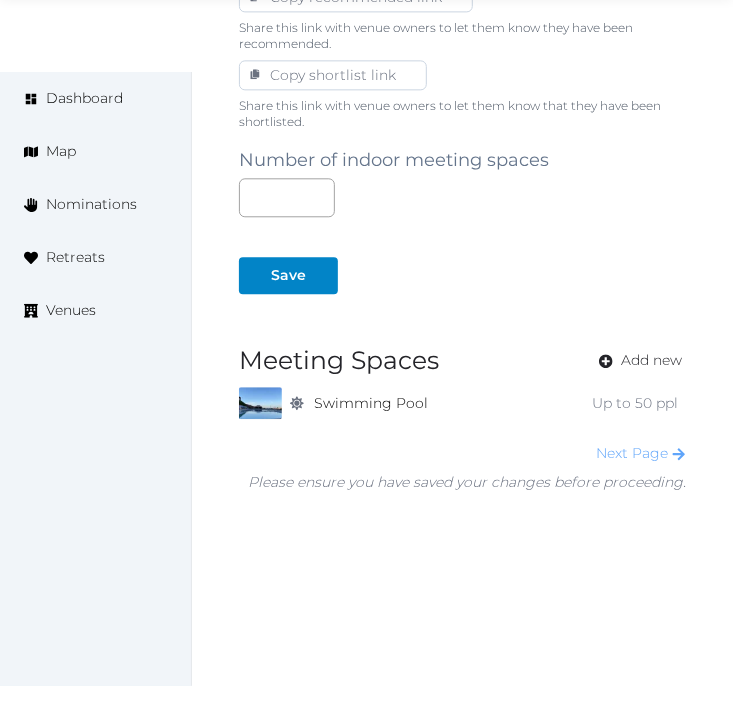 click on "Next Page" at bounding box center [641, 453] 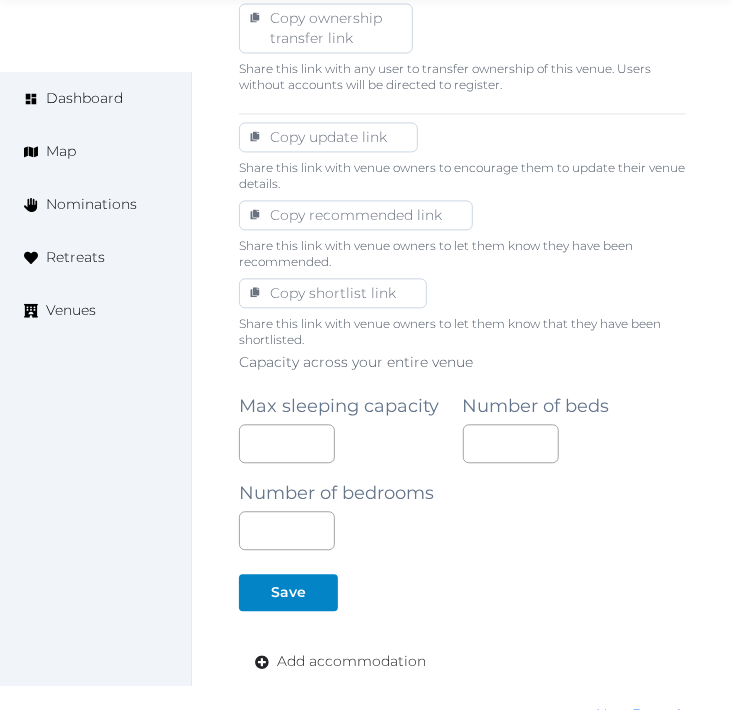 scroll, scrollTop: 1333, scrollLeft: 0, axis: vertical 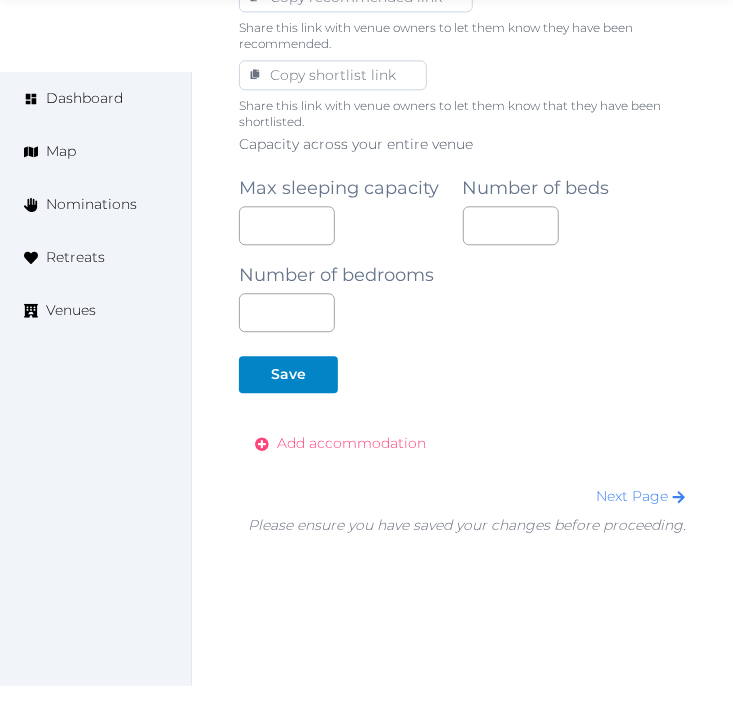 click on "Add accommodation" at bounding box center [351, 443] 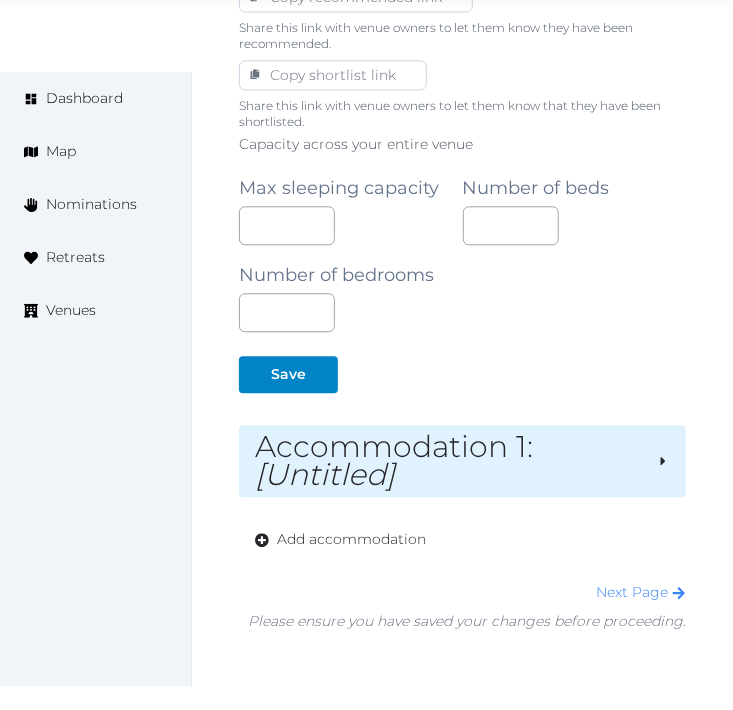 click on "Accommodation 1 :  [Untitled]" at bounding box center [448, 461] 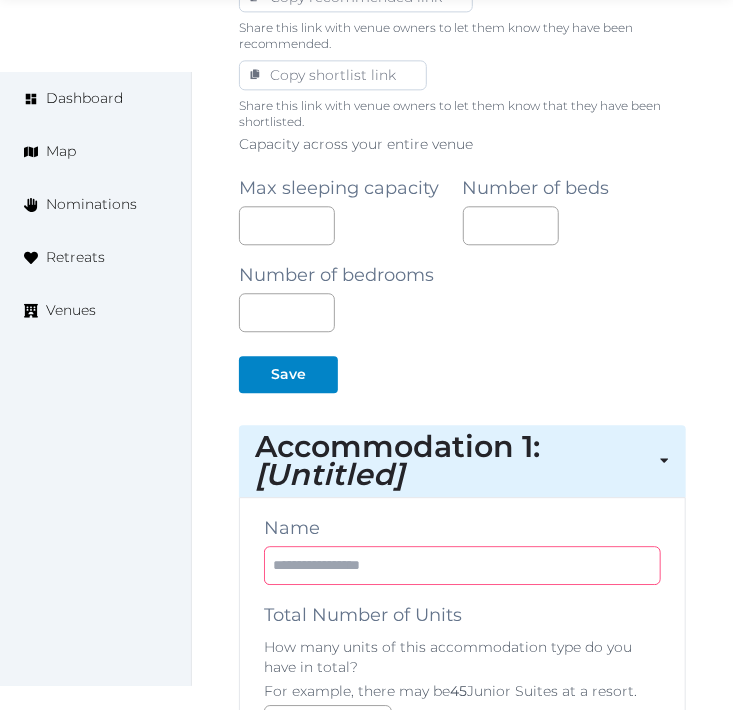 click at bounding box center (462, 565) 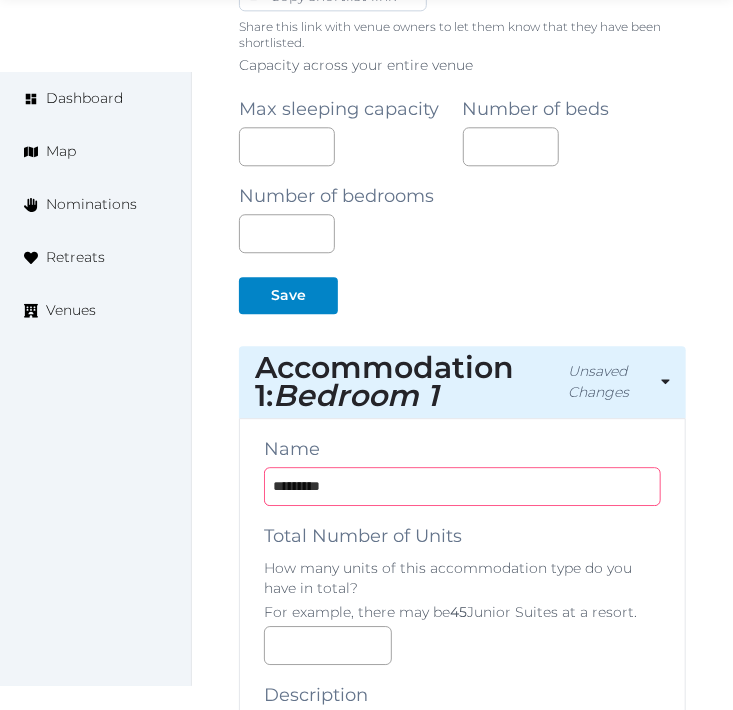 scroll, scrollTop: 1444, scrollLeft: 0, axis: vertical 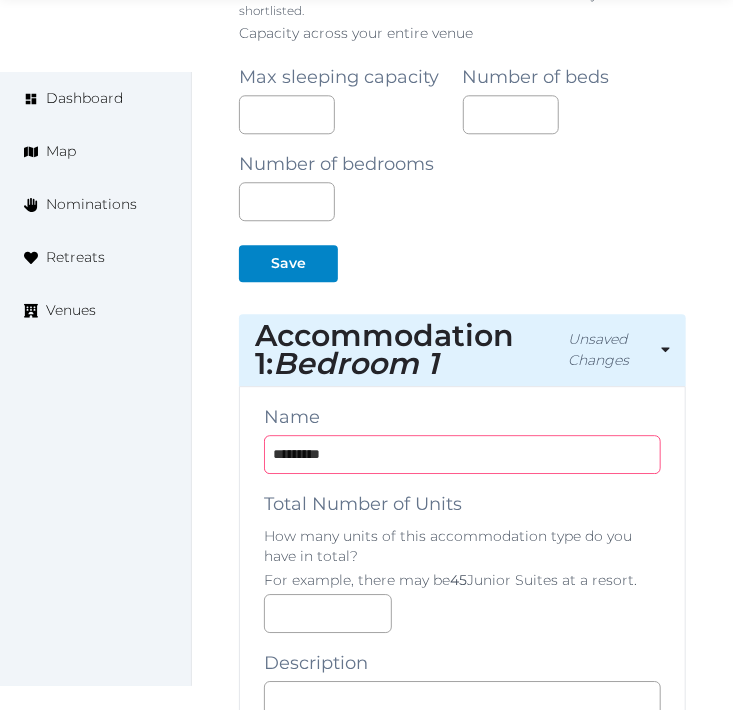 type on "*********" 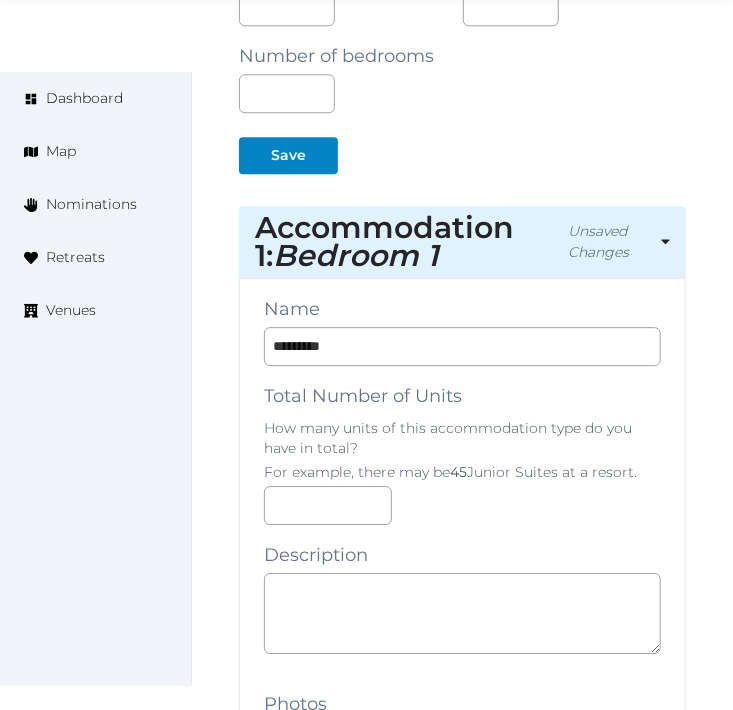 scroll, scrollTop: 1777, scrollLeft: 0, axis: vertical 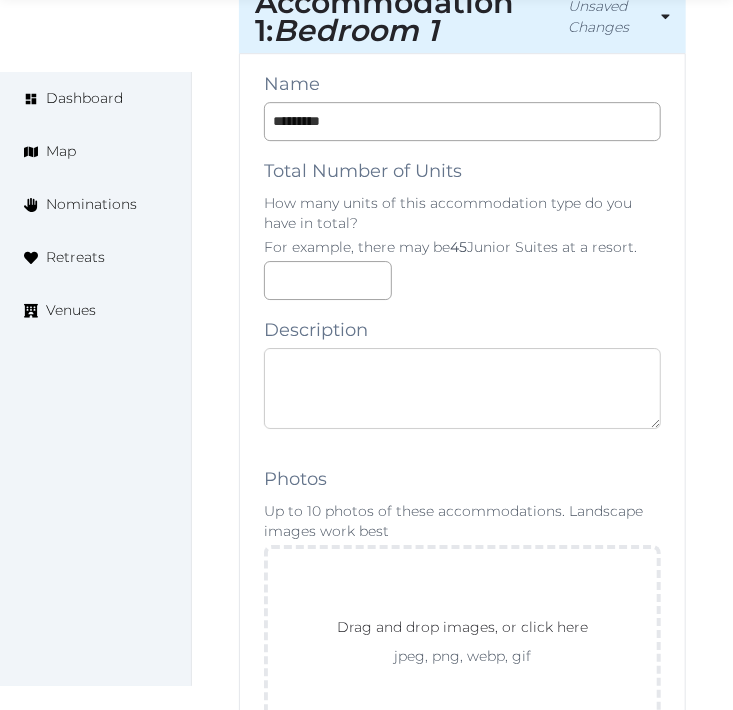 click at bounding box center (462, 388) 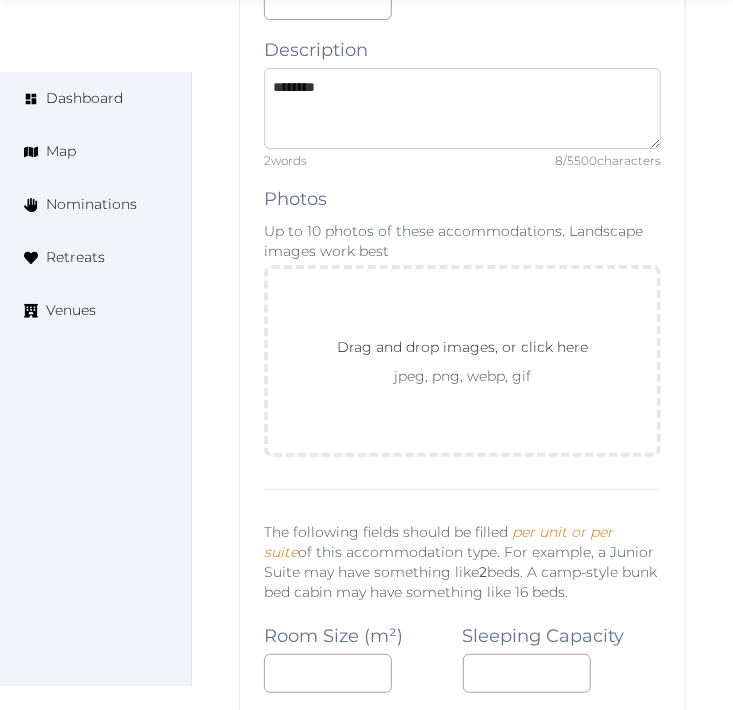 scroll, scrollTop: 2222, scrollLeft: 0, axis: vertical 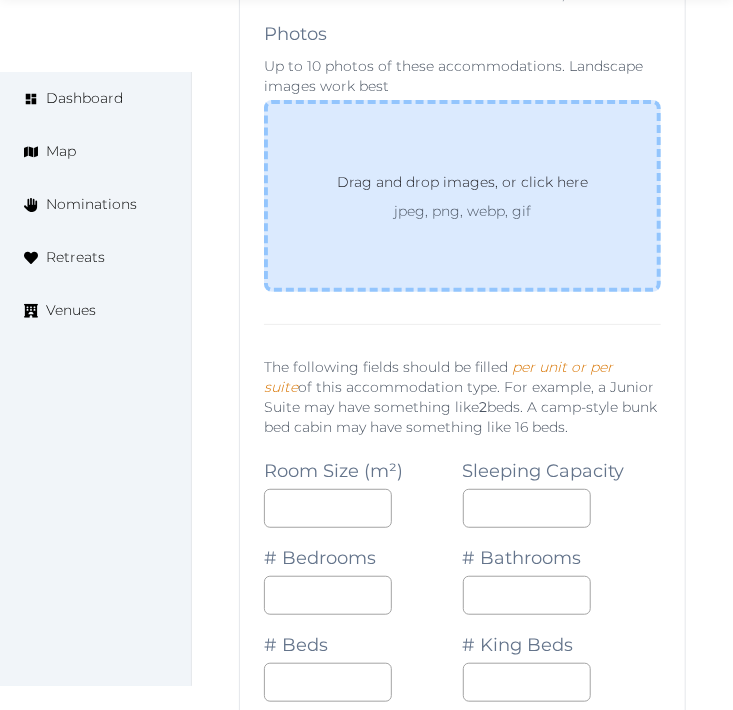 click on "Drag and drop images, or click here jpeg, png, webp, gif" at bounding box center [462, 196] 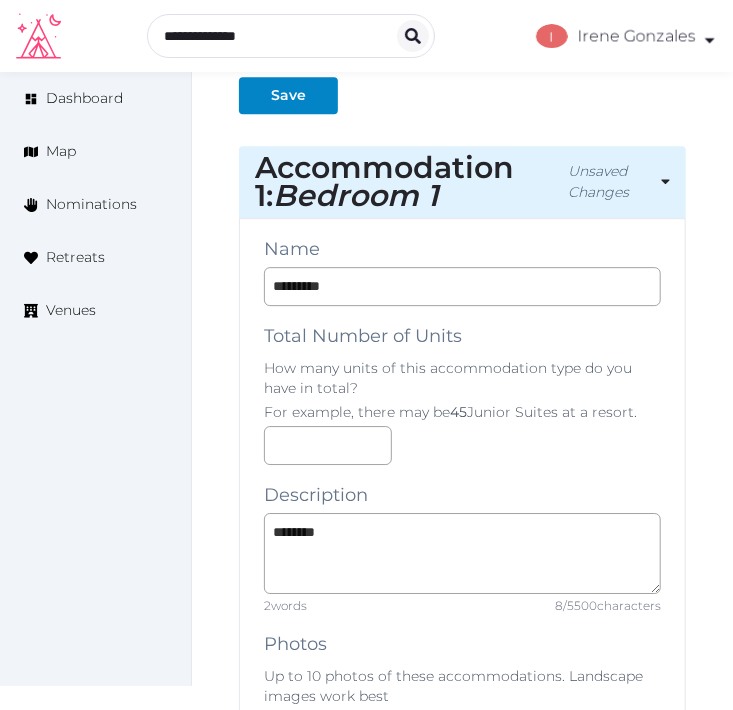 scroll, scrollTop: 1666, scrollLeft: 0, axis: vertical 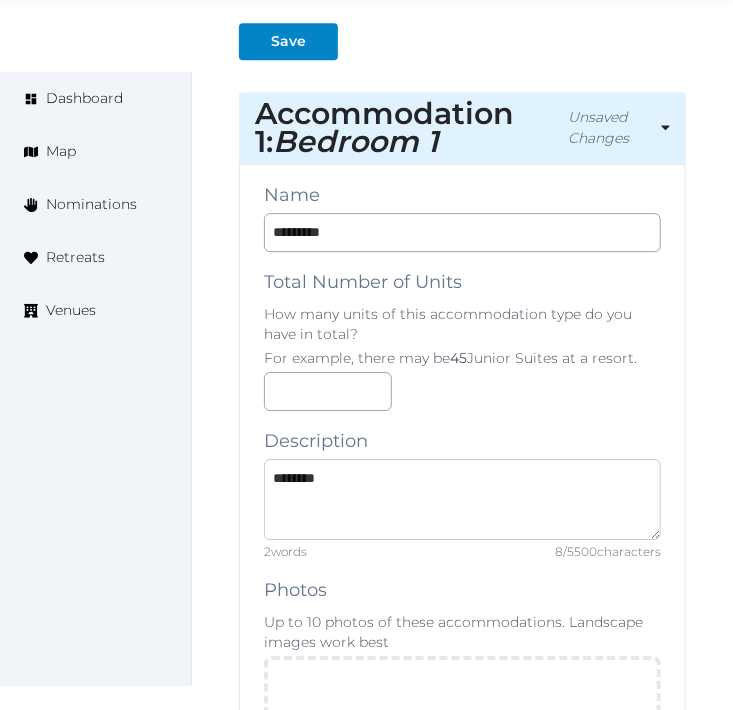 click on "********" at bounding box center (462, 499) 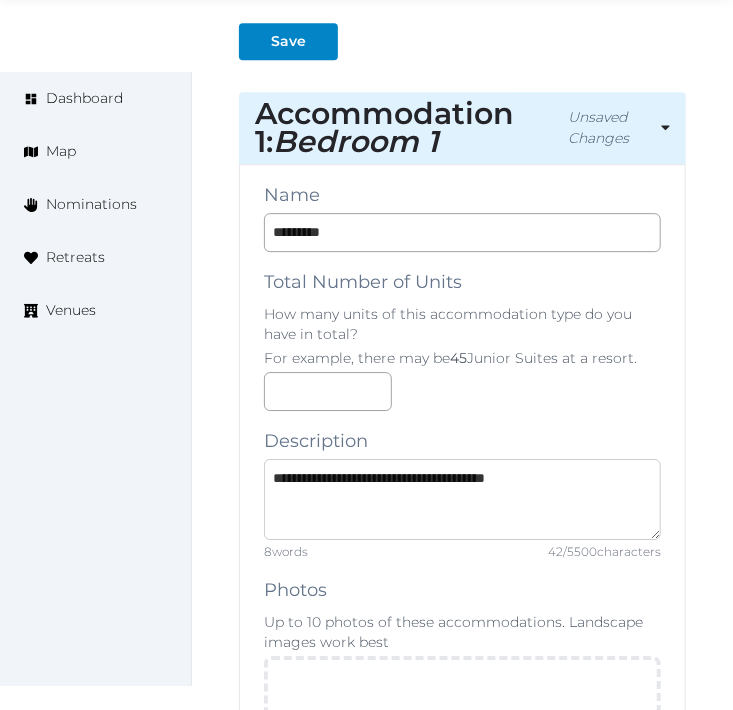 type on "**********" 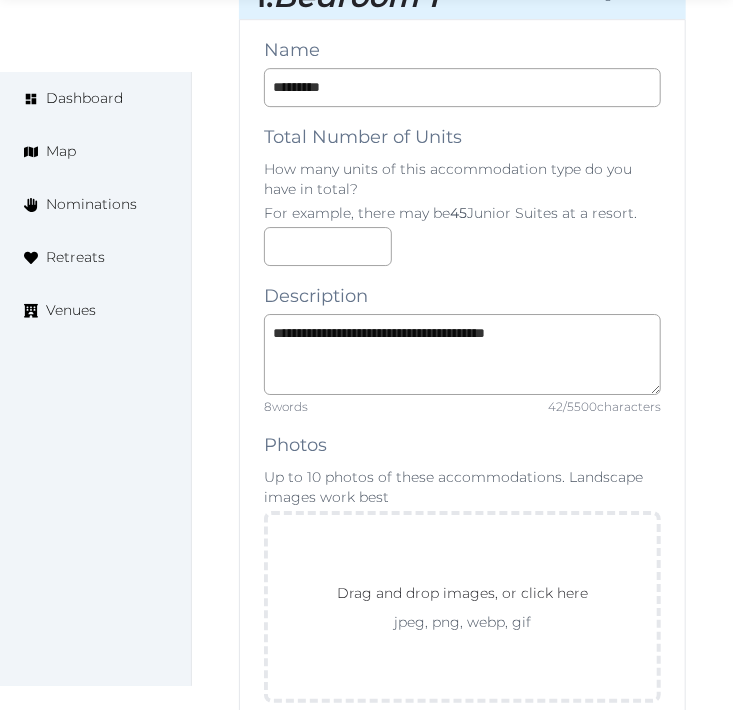 scroll, scrollTop: 2000, scrollLeft: 0, axis: vertical 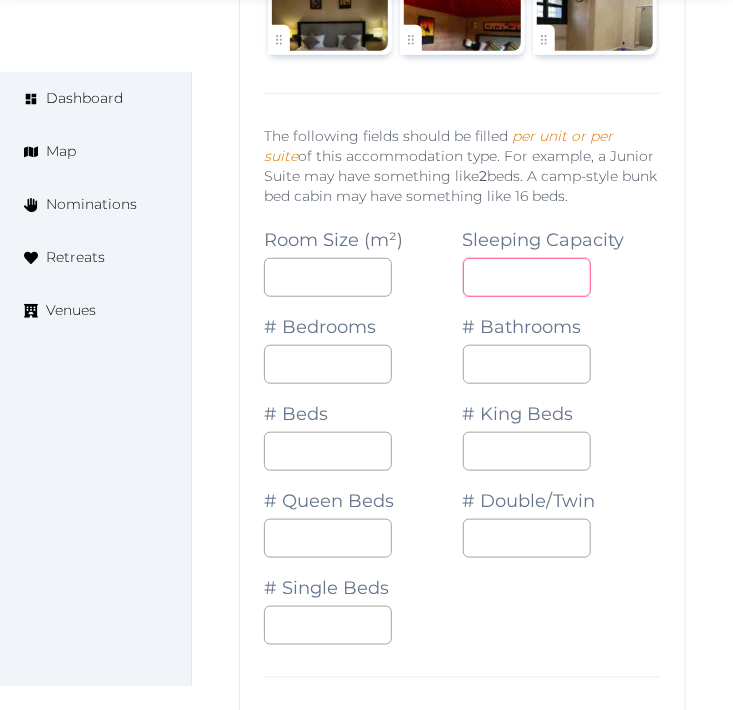 click at bounding box center [527, 277] 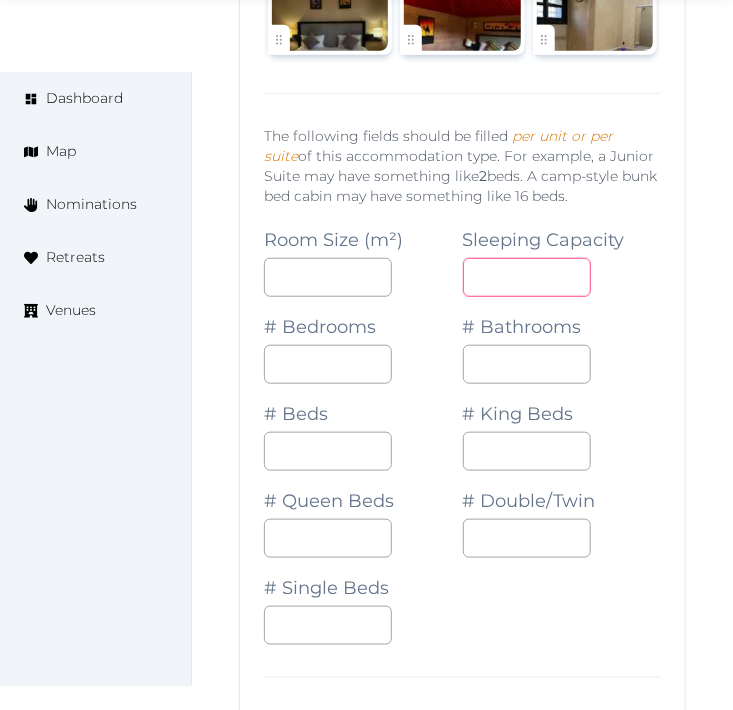 type on "*" 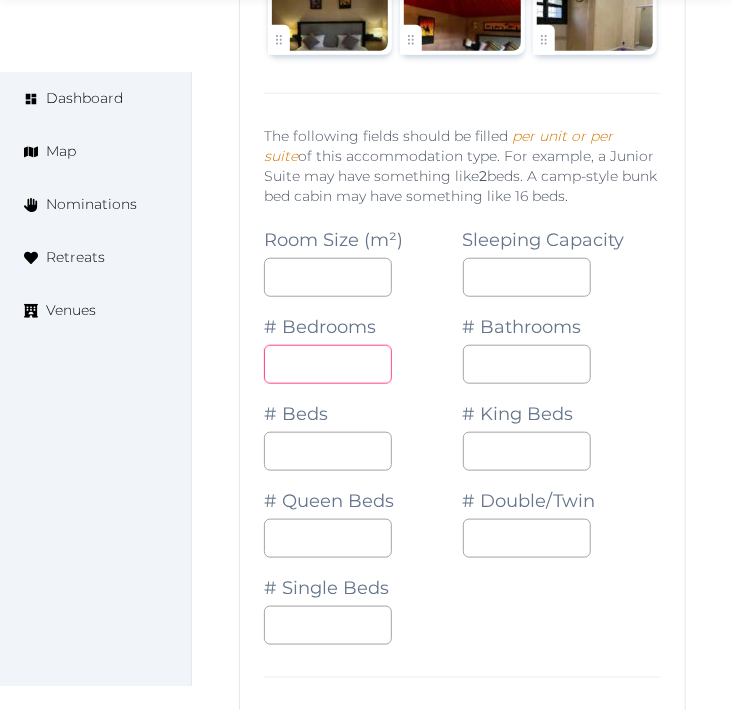 drag, startPoint x: 304, startPoint y: 370, endPoint x: 317, endPoint y: 368, distance: 13.152946 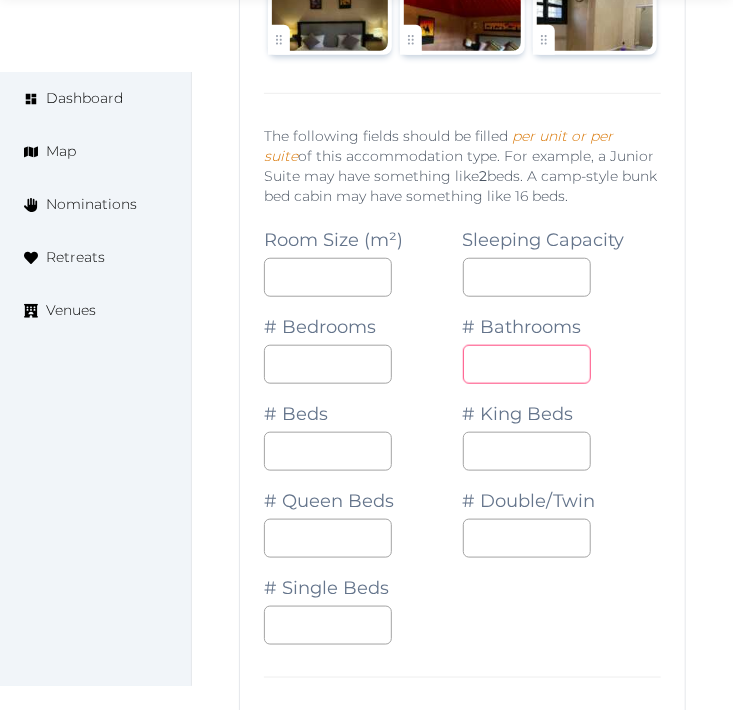 click on "*" at bounding box center [527, 364] 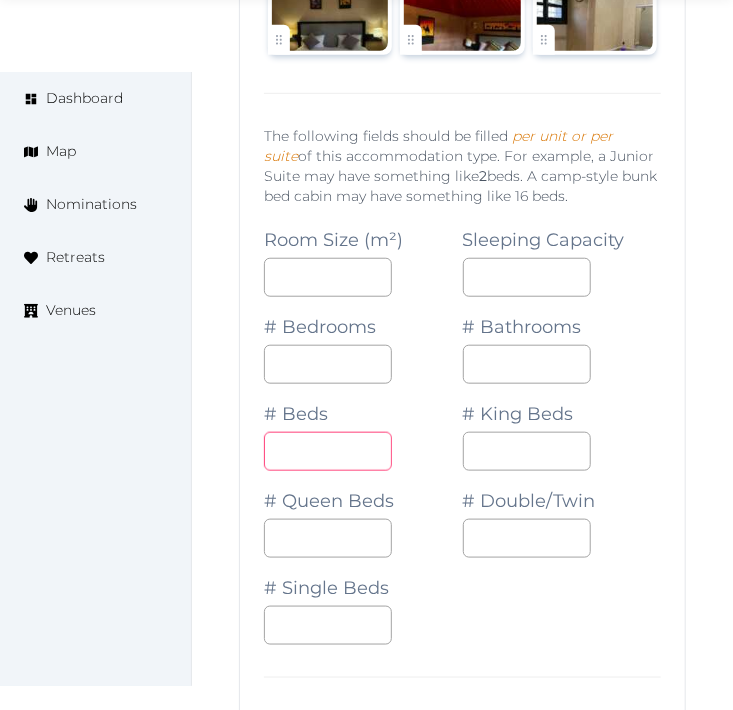 click at bounding box center [328, 451] 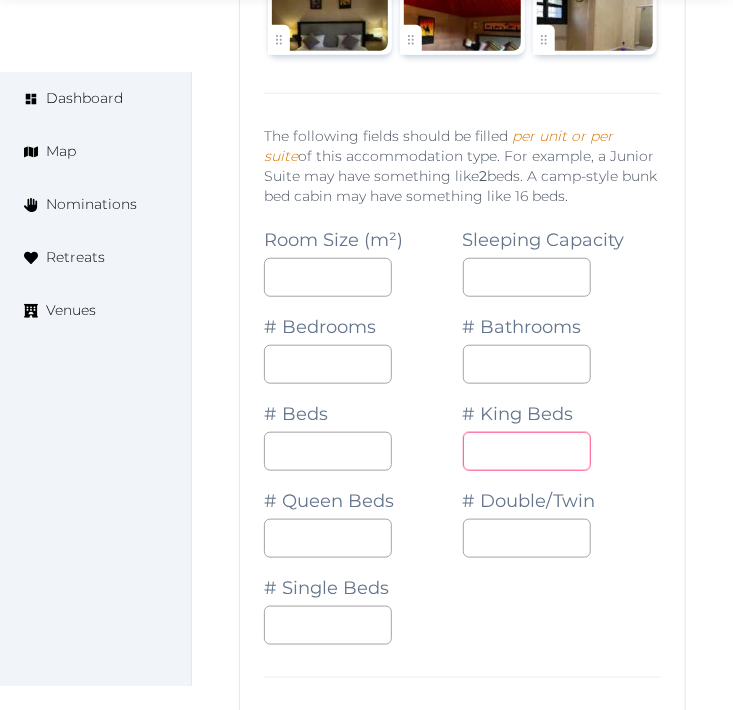 click at bounding box center (527, 451) 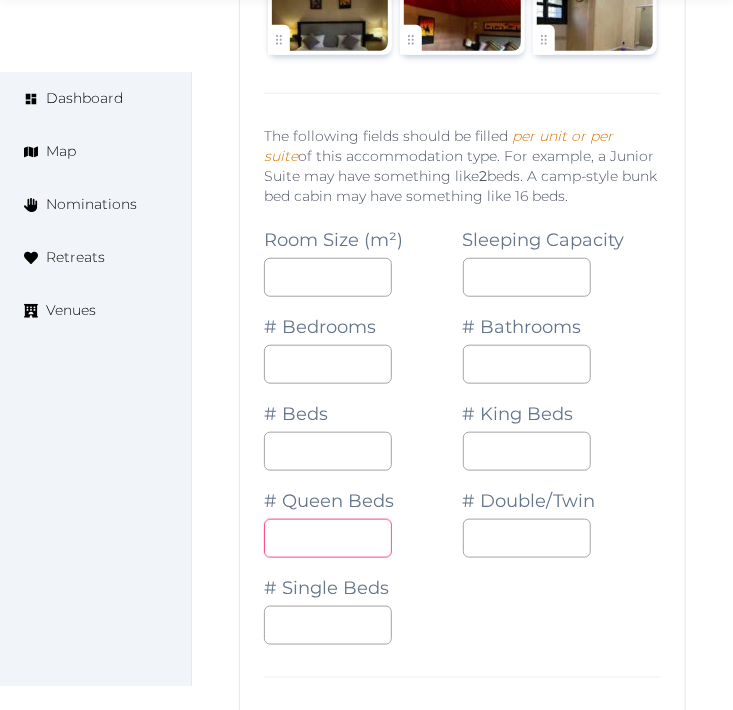 click on "*" at bounding box center (328, 538) 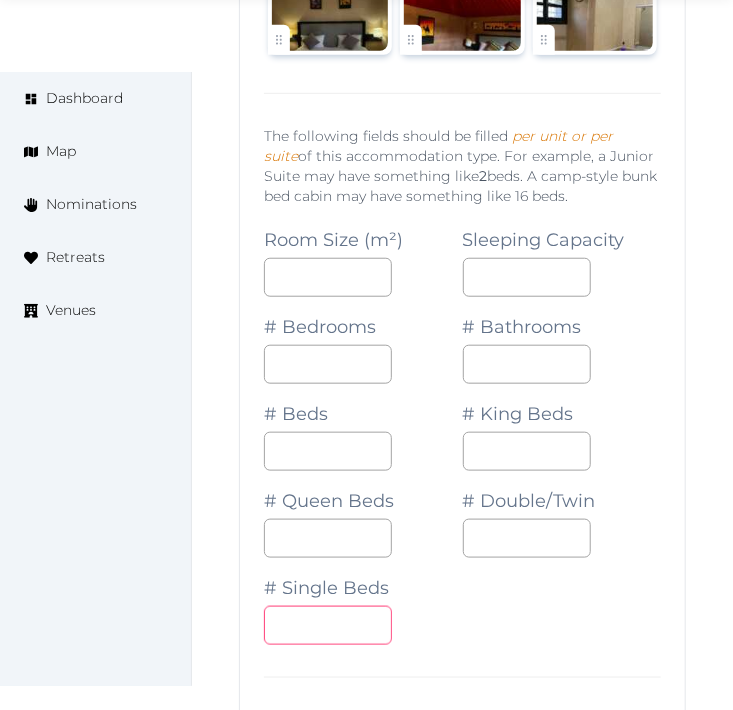 drag, startPoint x: 417, startPoint y: 610, endPoint x: 431, endPoint y: 576, distance: 36.769554 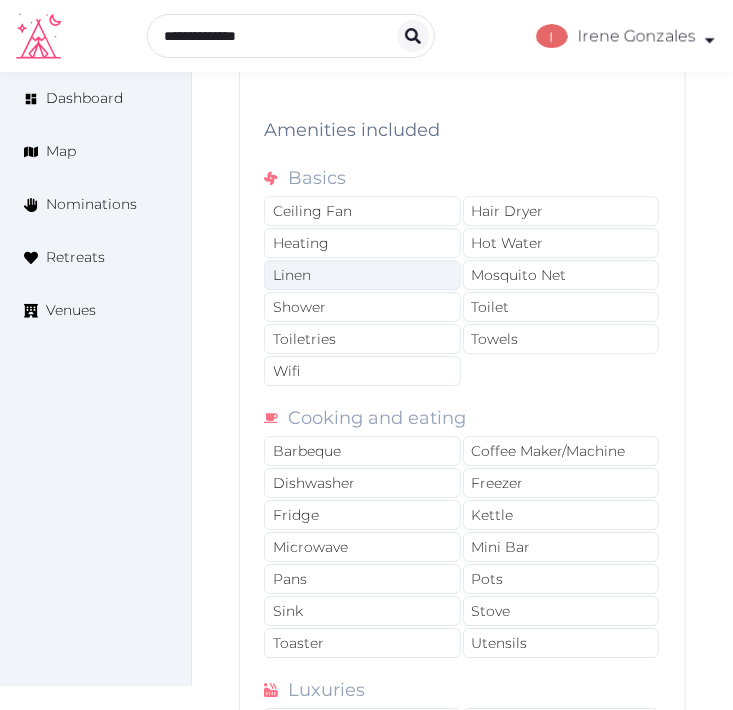 scroll, scrollTop: 3666, scrollLeft: 0, axis: vertical 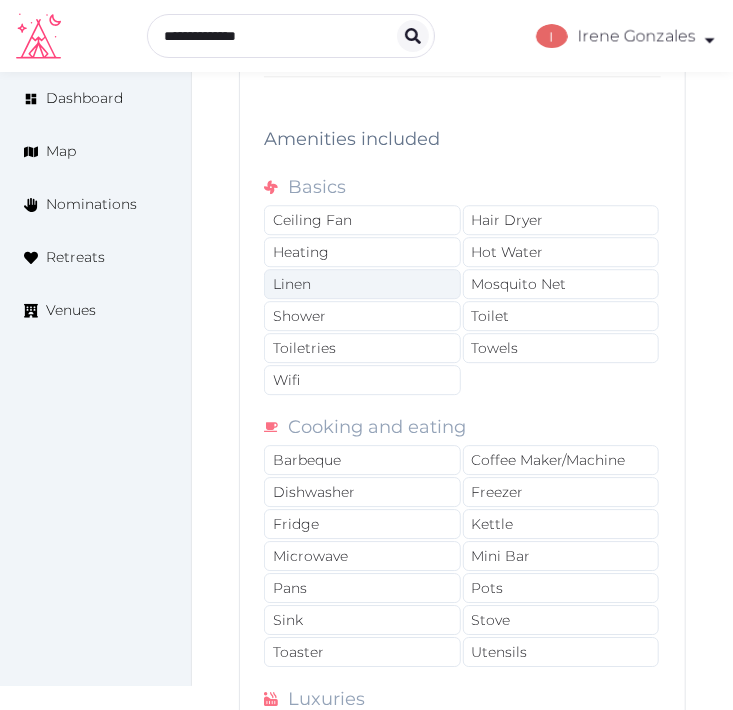 click on "Linen" at bounding box center (362, 284) 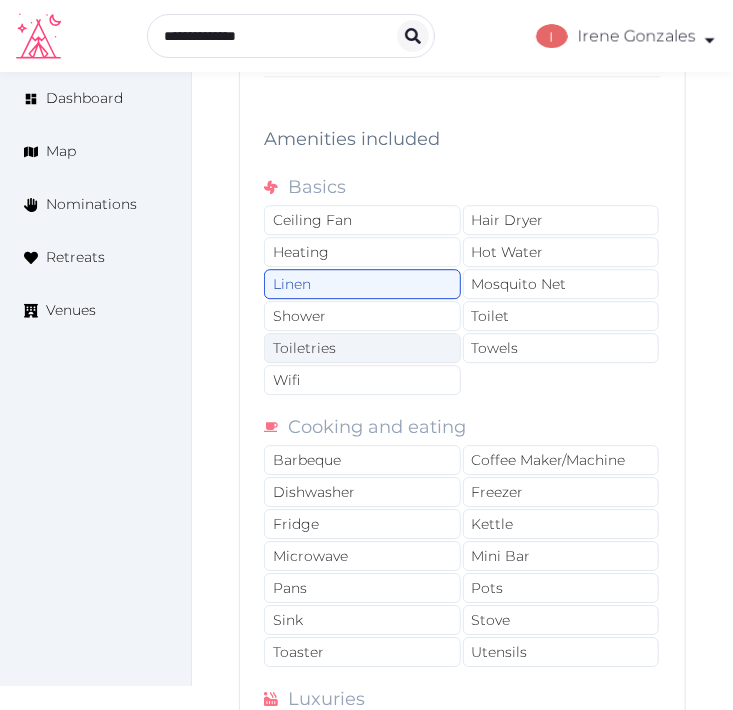 click on "Toiletries" at bounding box center (362, 348) 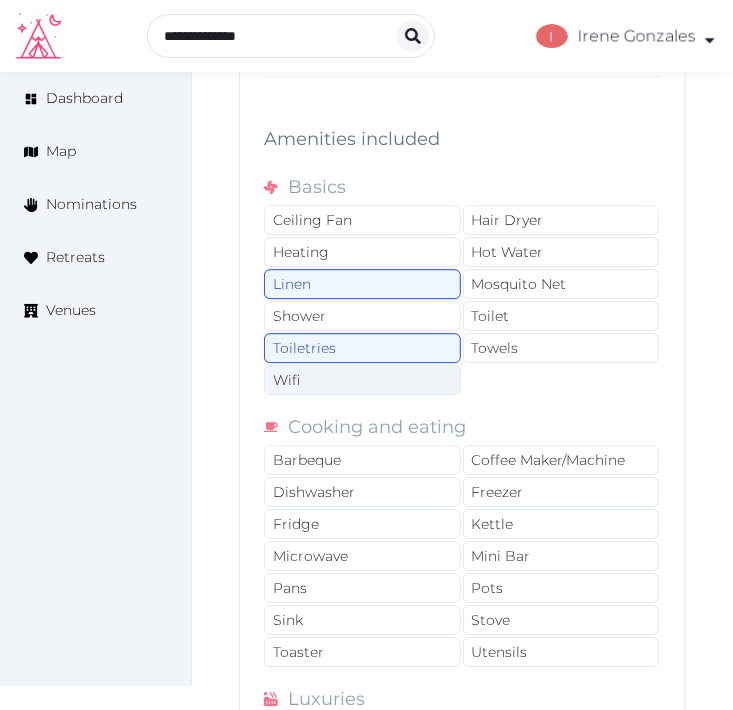 click on "Wifi" at bounding box center (362, 380) 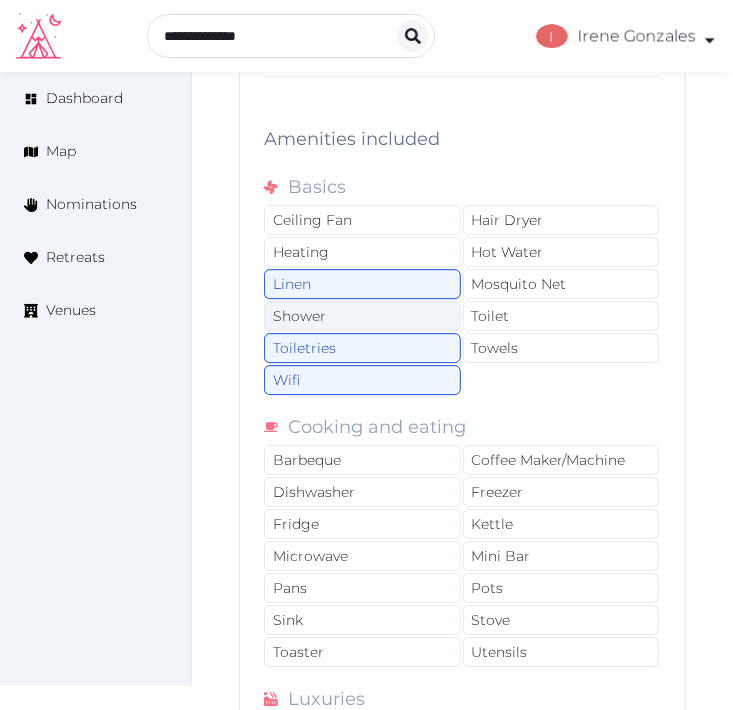 click on "Shower" at bounding box center [362, 316] 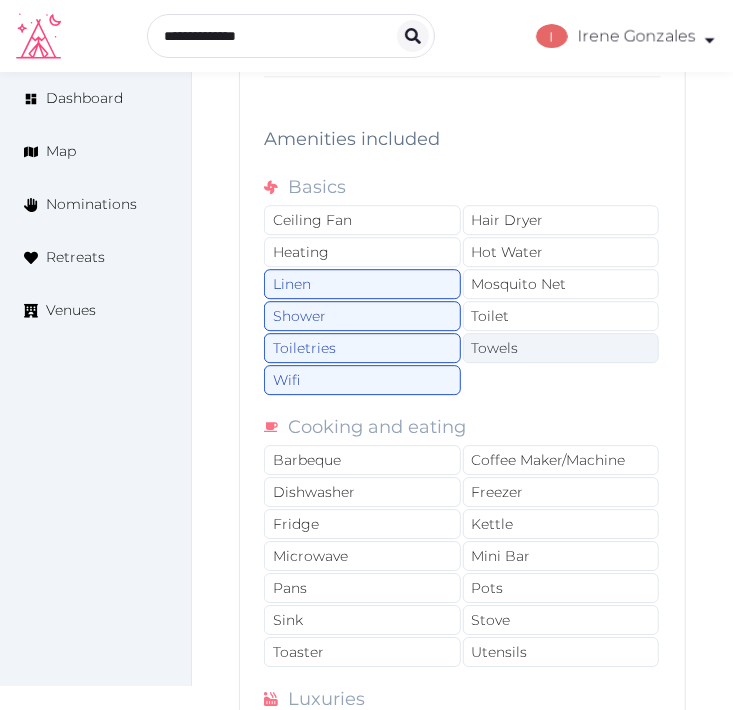 drag, startPoint x: 503, startPoint y: 327, endPoint x: 511, endPoint y: 352, distance: 26.24881 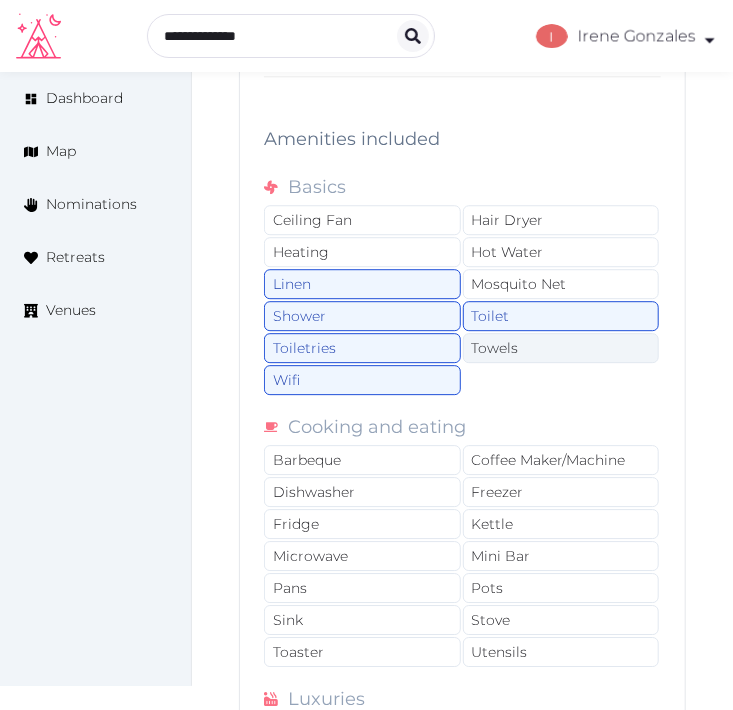 click on "Towels" at bounding box center (561, 348) 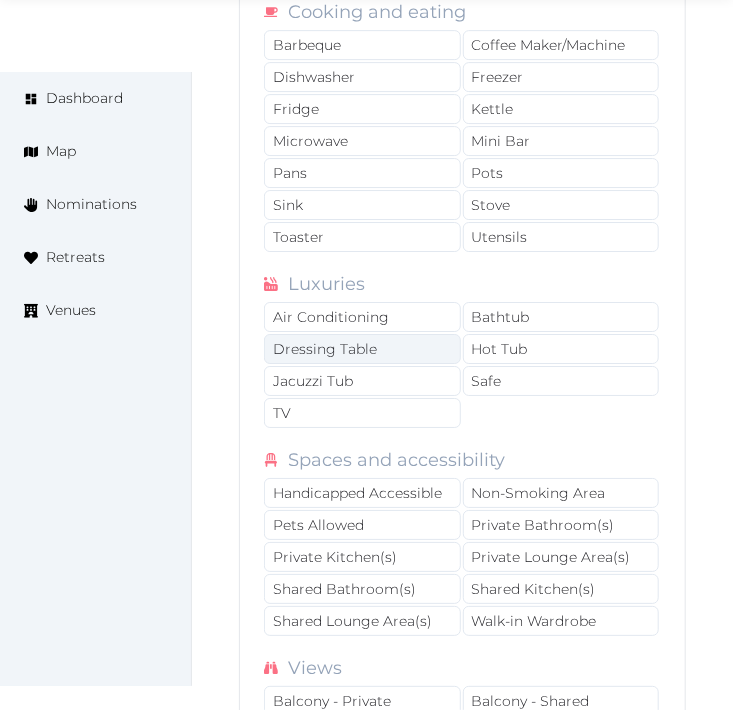 scroll, scrollTop: 4222, scrollLeft: 0, axis: vertical 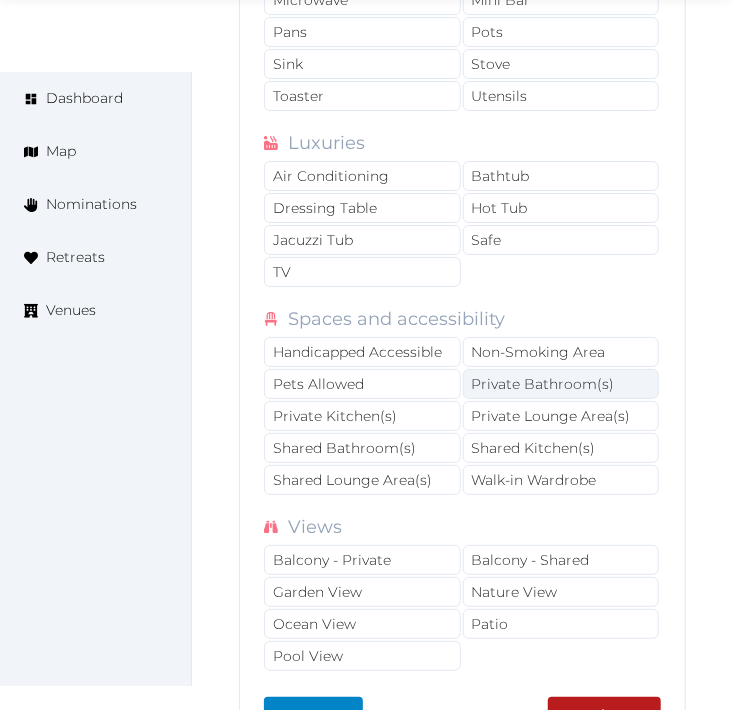 drag, startPoint x: 531, startPoint y: 393, endPoint x: 534, endPoint y: 405, distance: 12.369317 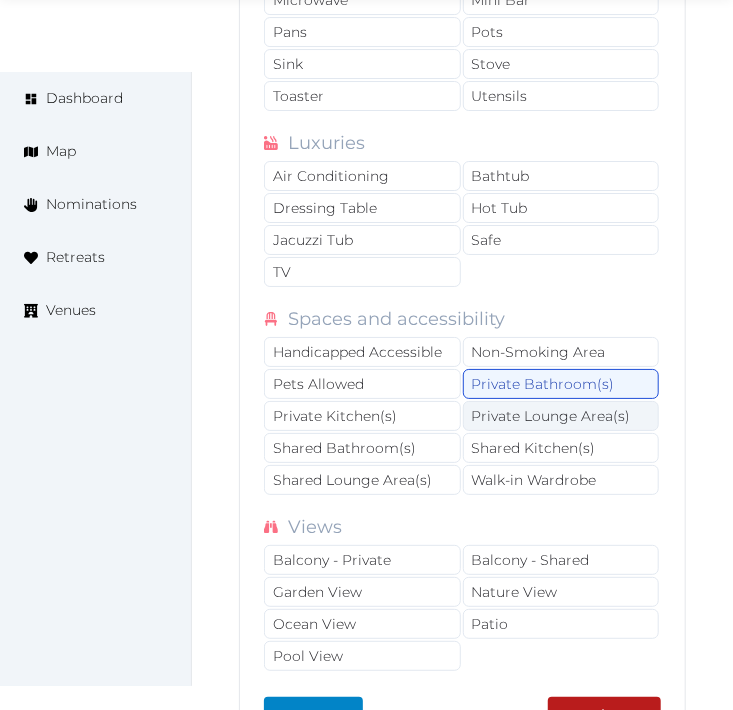 click on "Private Lounge Area(s)" at bounding box center (561, 416) 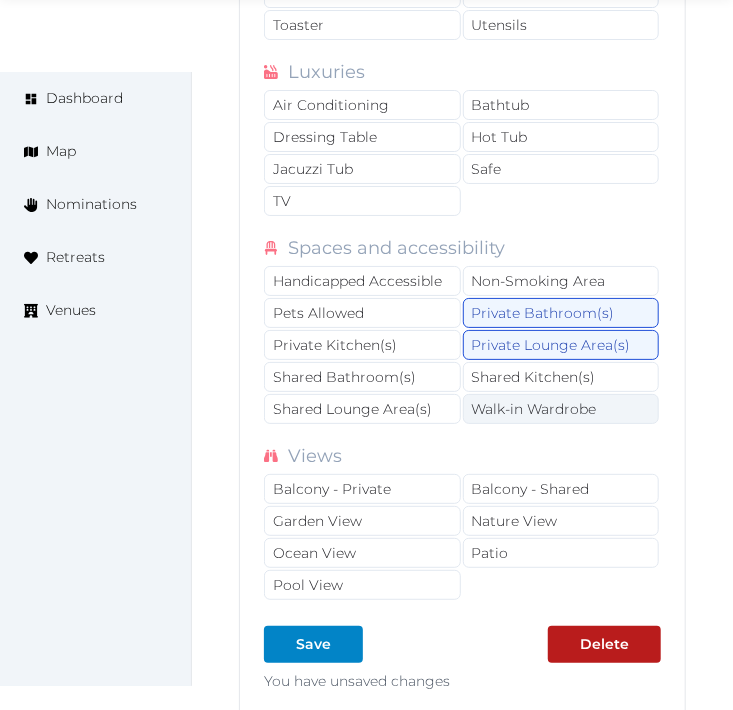 scroll, scrollTop: 4333, scrollLeft: 0, axis: vertical 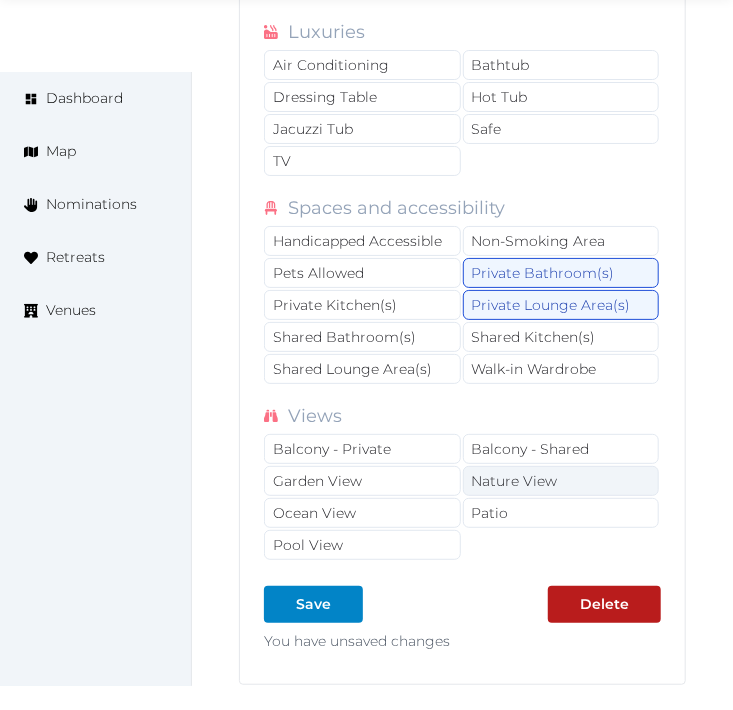 click on "Nature View" at bounding box center [561, 481] 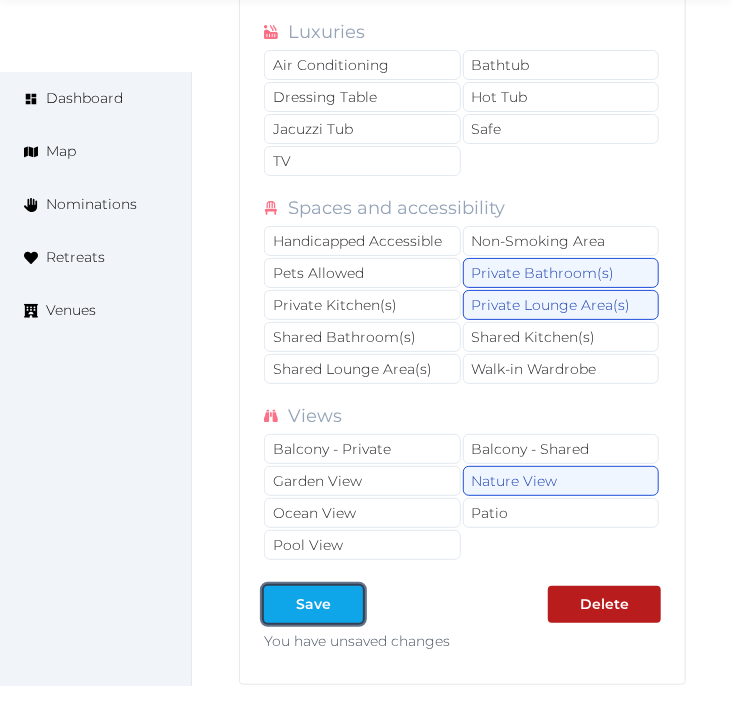click on "Save" at bounding box center [313, 604] 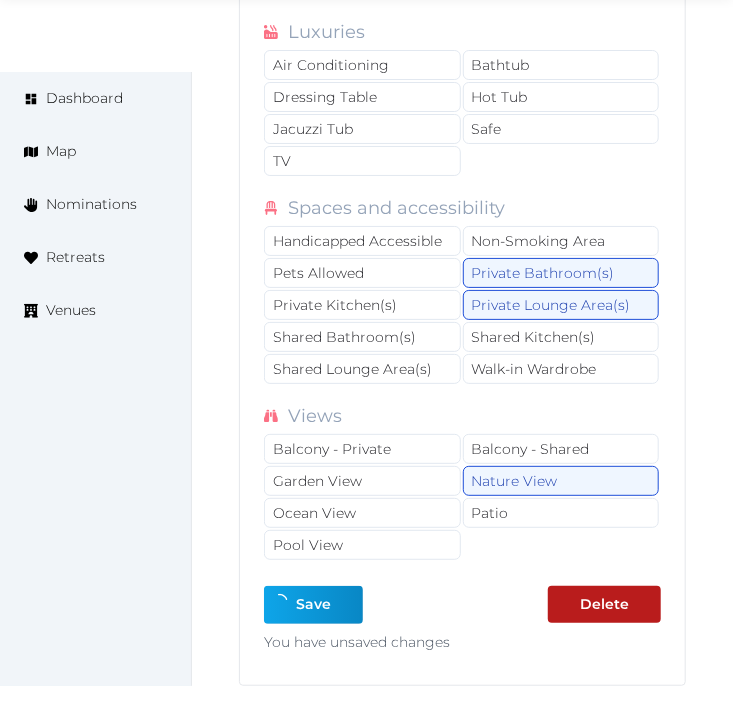 type on "*" 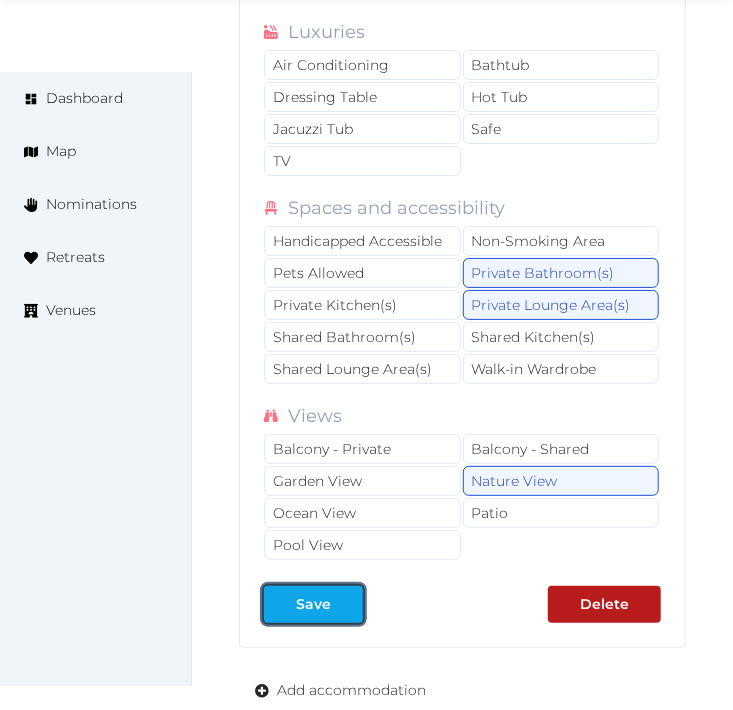 click on "Save" at bounding box center [313, 604] 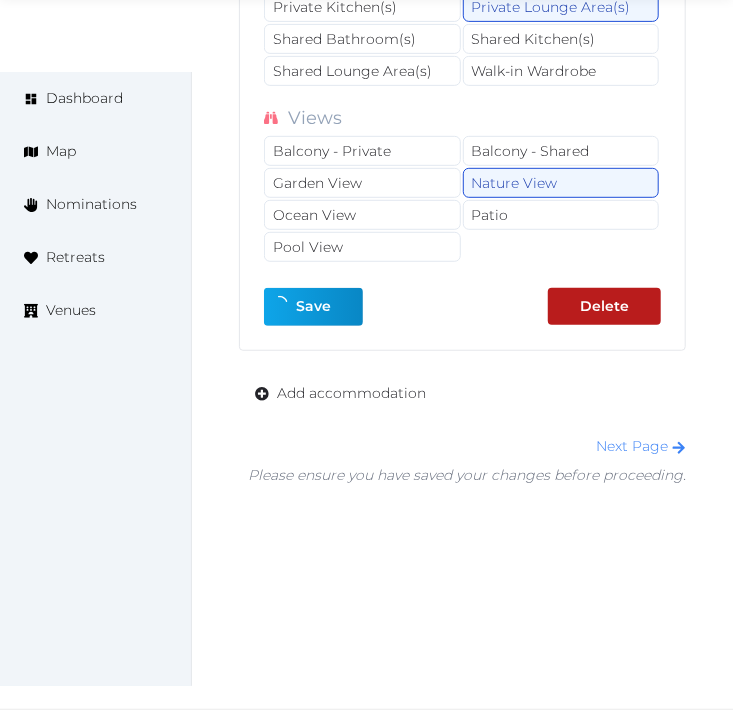 scroll, scrollTop: 4638, scrollLeft: 0, axis: vertical 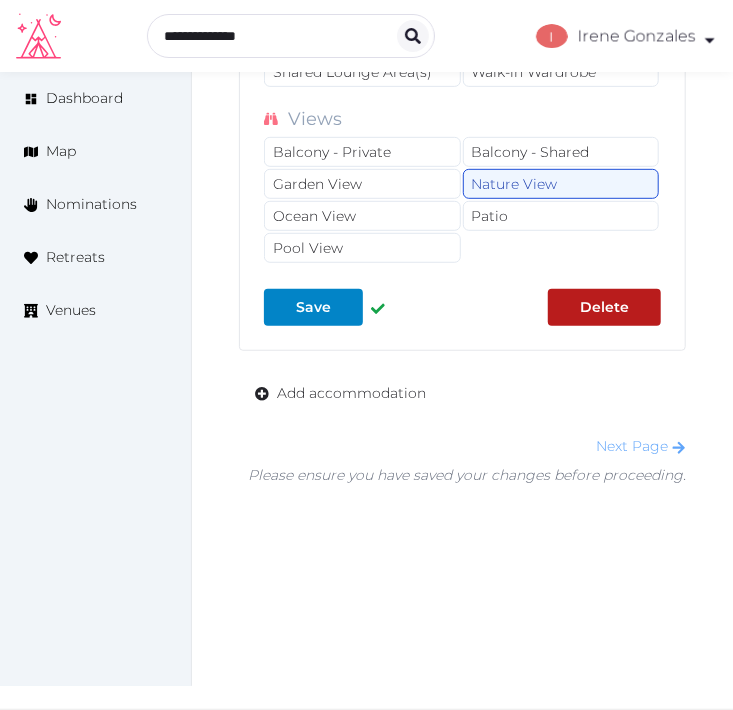 click on "Next Page" at bounding box center [641, 446] 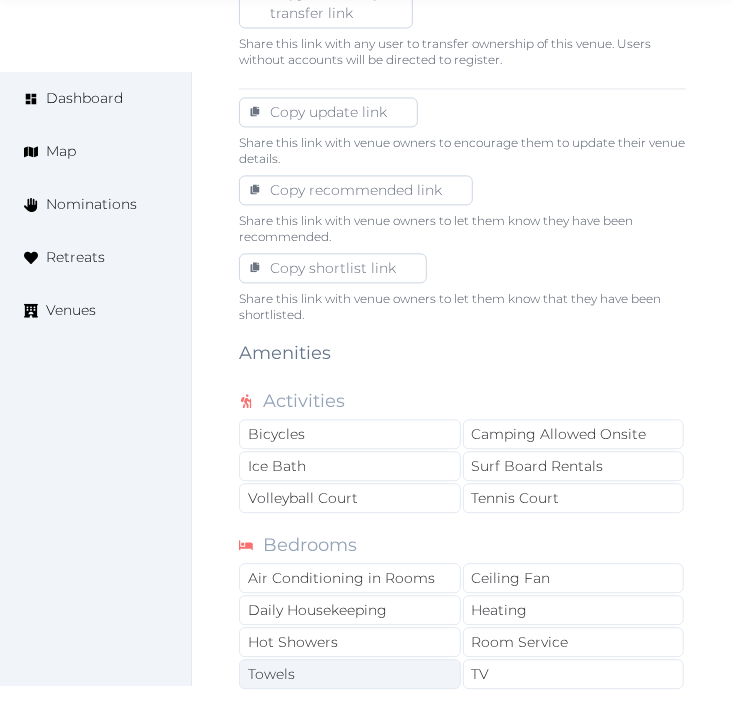 scroll, scrollTop: 1333, scrollLeft: 0, axis: vertical 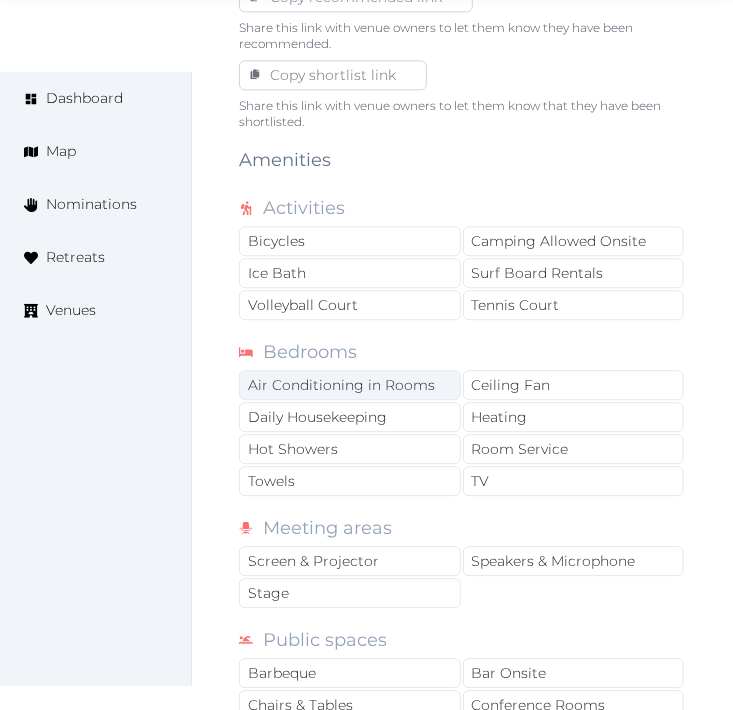 click on "Air Conditioning in Rooms" at bounding box center [350, 385] 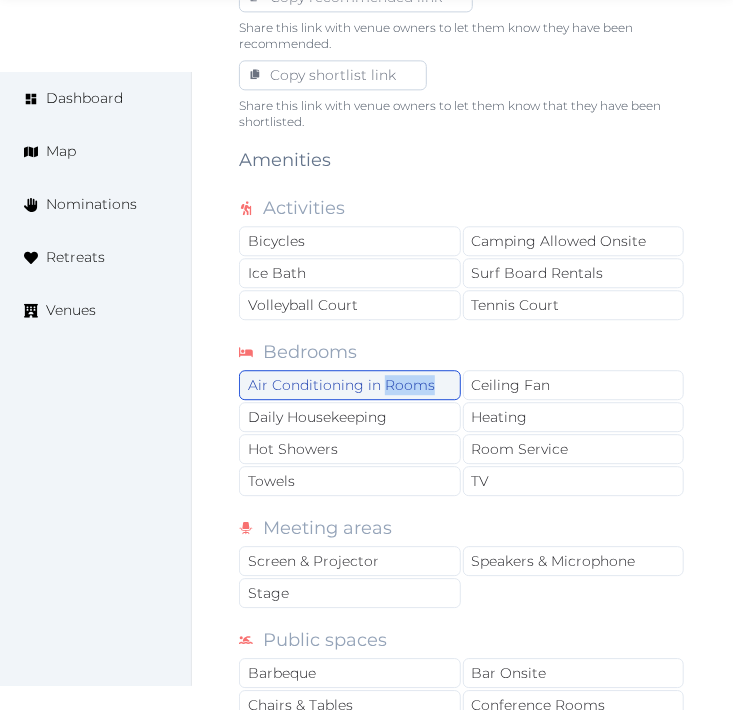 click on "Air Conditioning in Rooms" at bounding box center (350, 385) 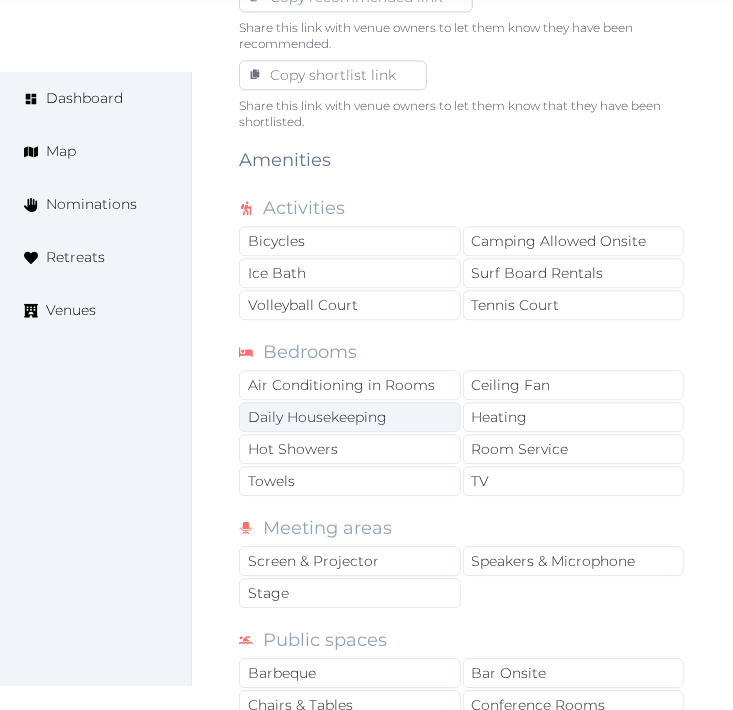 click on "Daily Housekeeping" at bounding box center [350, 417] 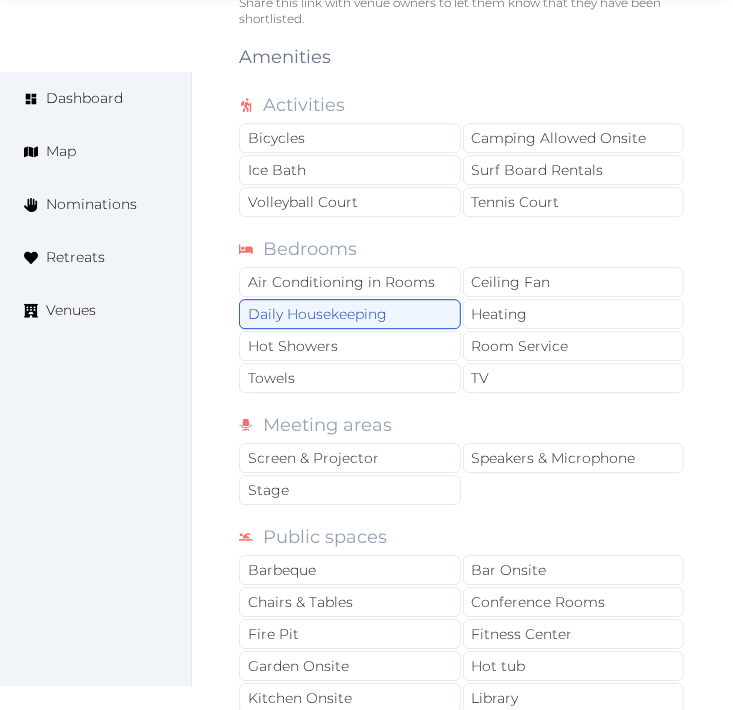 scroll, scrollTop: 1555, scrollLeft: 0, axis: vertical 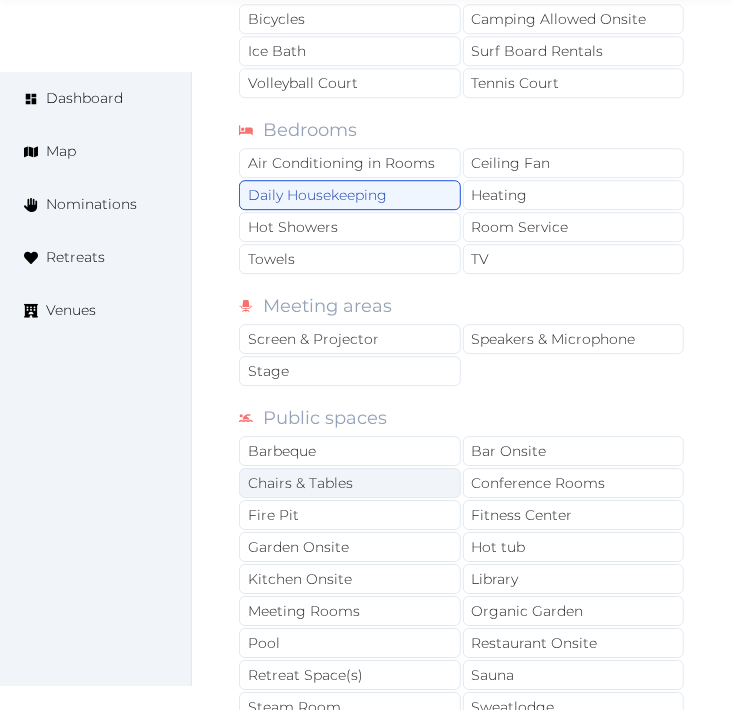 click on "Chairs & Tables" at bounding box center [350, 483] 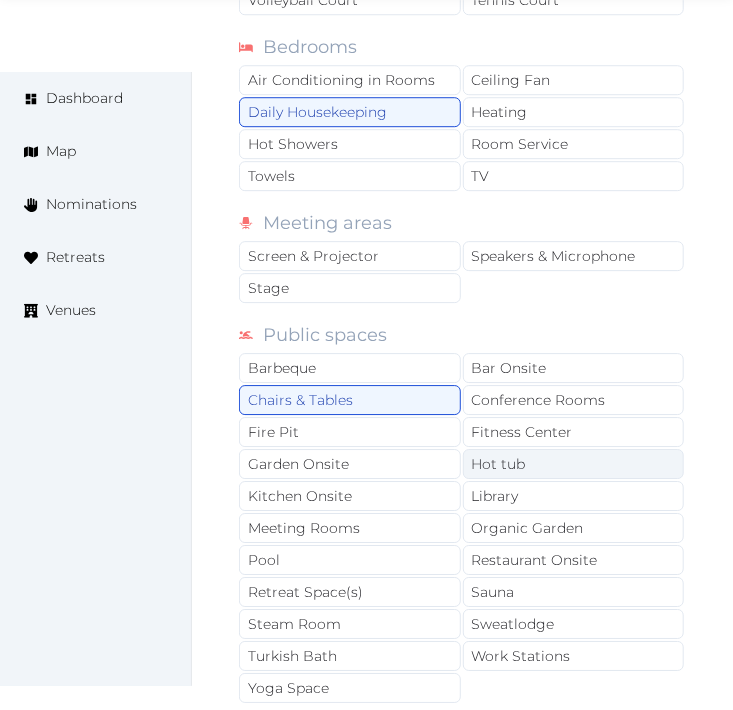 scroll, scrollTop: 1777, scrollLeft: 0, axis: vertical 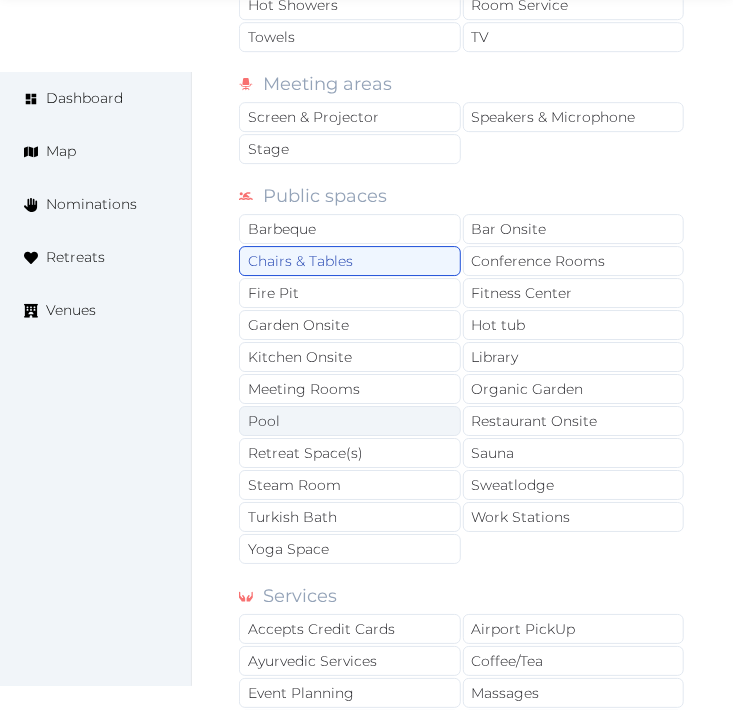 click on "Pool" at bounding box center [350, 421] 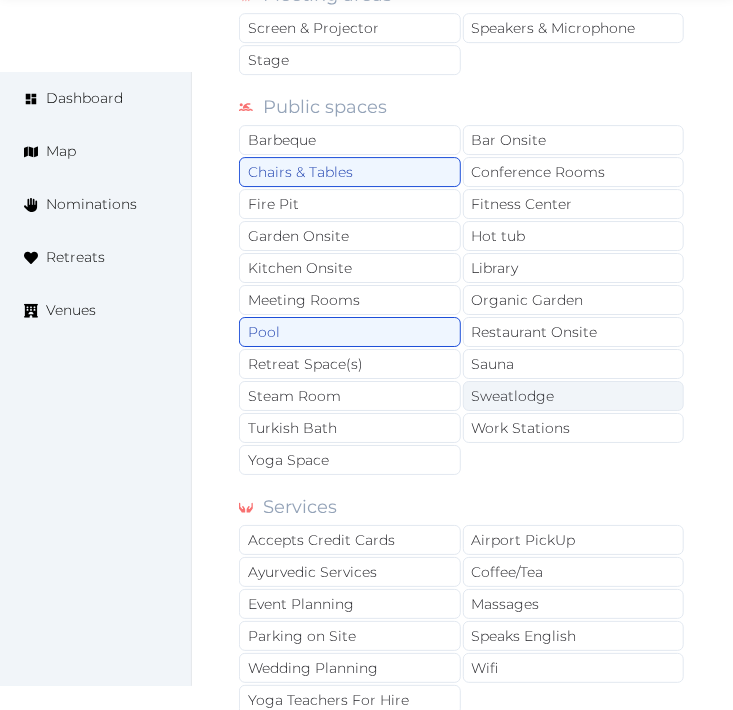 scroll, scrollTop: 2000, scrollLeft: 0, axis: vertical 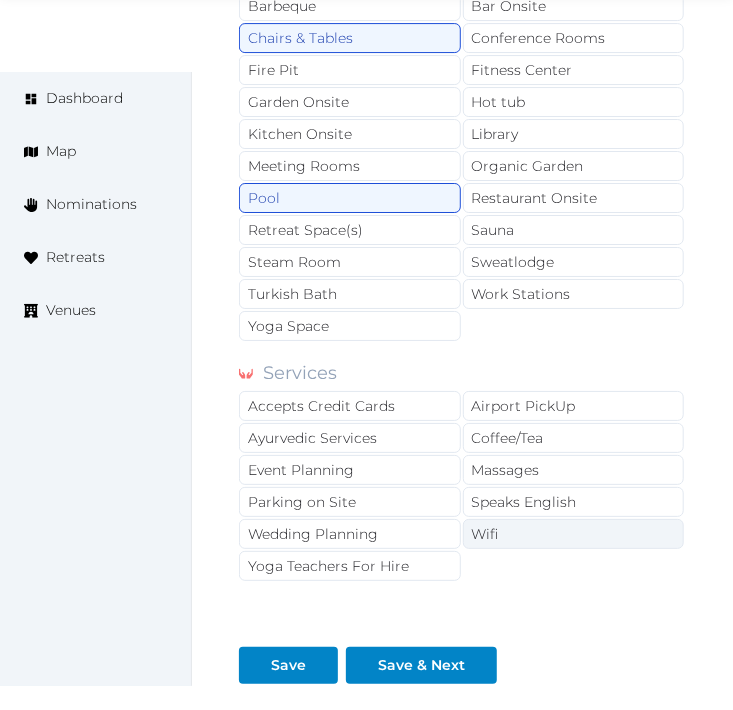 click on "Wifi" at bounding box center [574, 534] 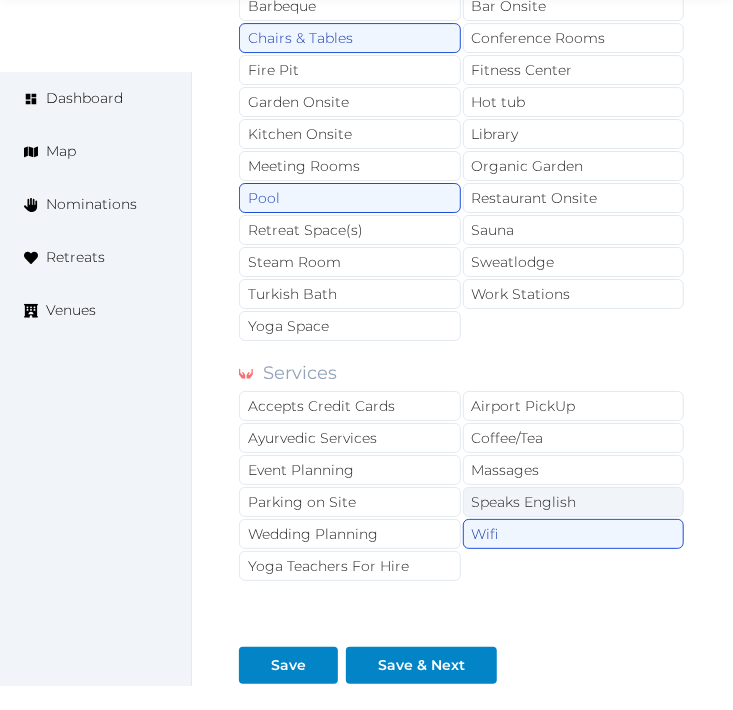 click on "Speaks English" at bounding box center [574, 502] 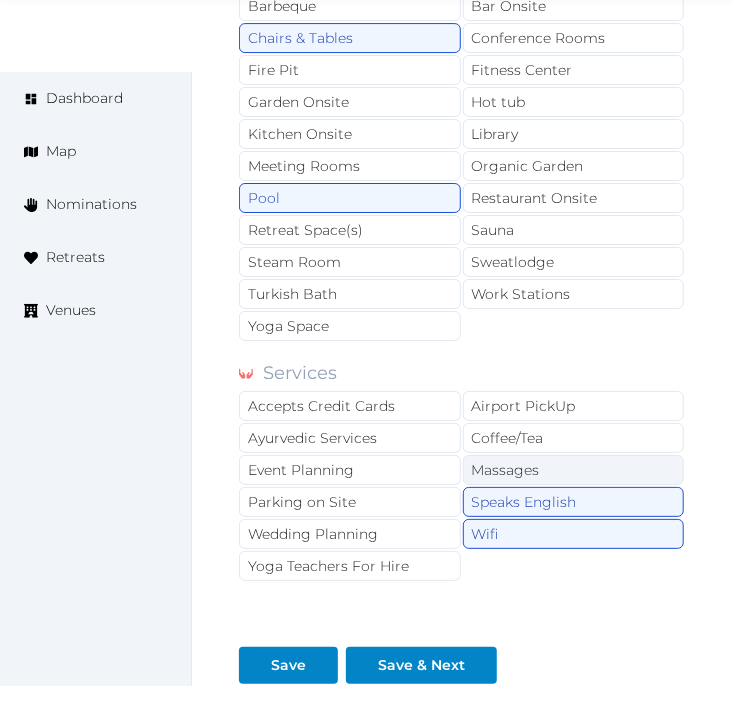 click on "Massages" at bounding box center (574, 470) 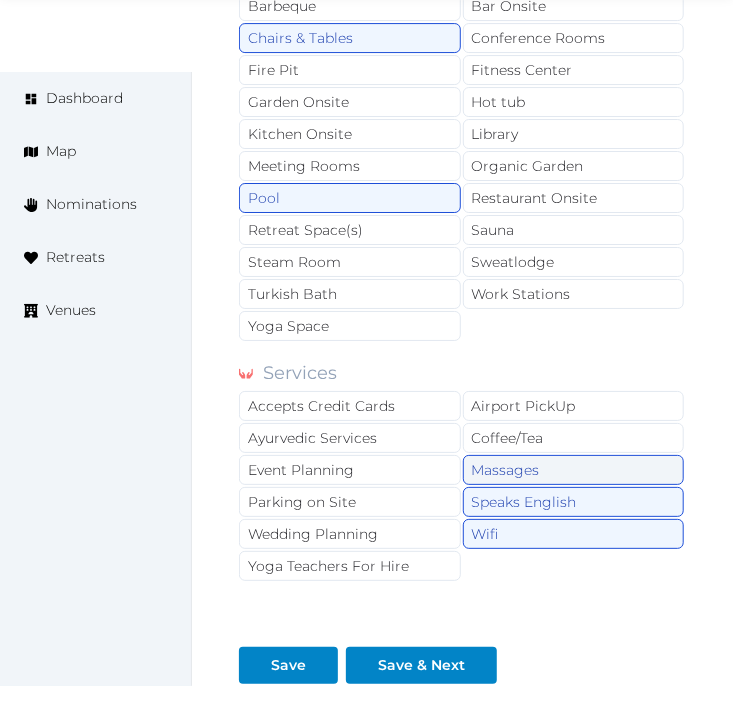 click on "Massages" at bounding box center [574, 470] 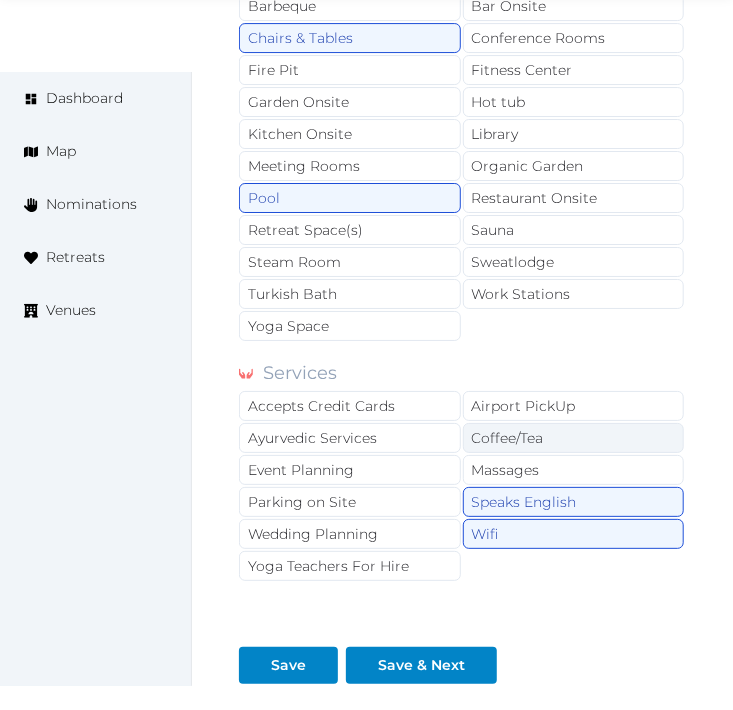 click on "Coffee/Tea" at bounding box center [574, 438] 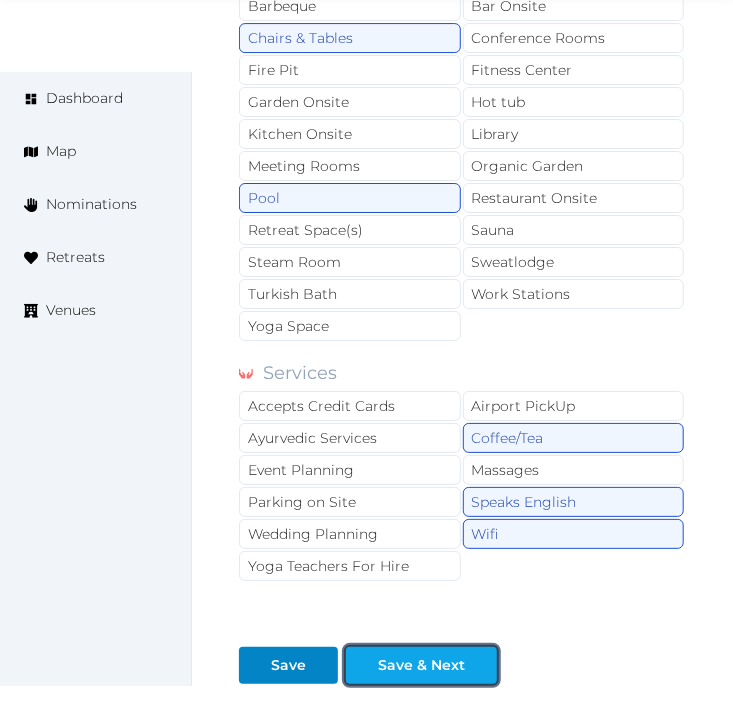 click on "Save & Next" at bounding box center (421, 665) 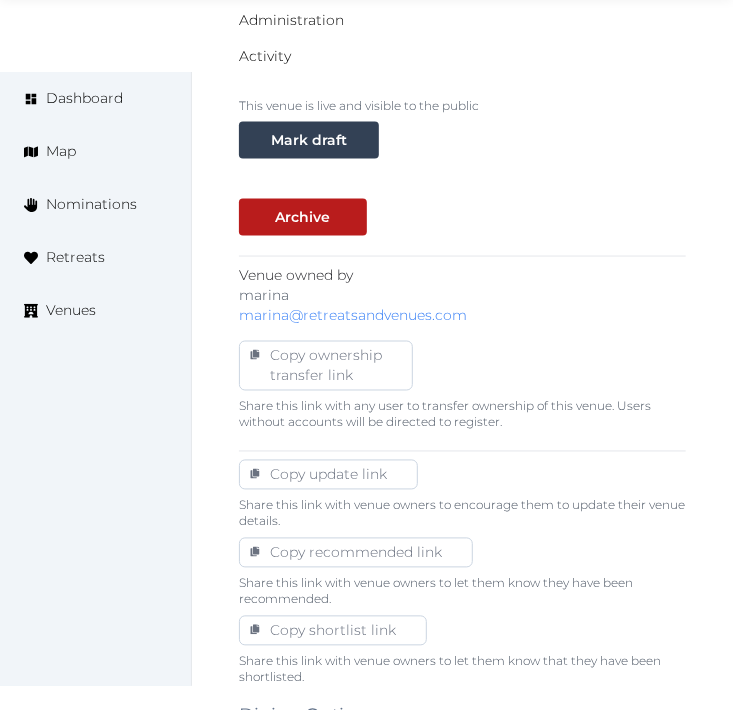 scroll, scrollTop: 1222, scrollLeft: 0, axis: vertical 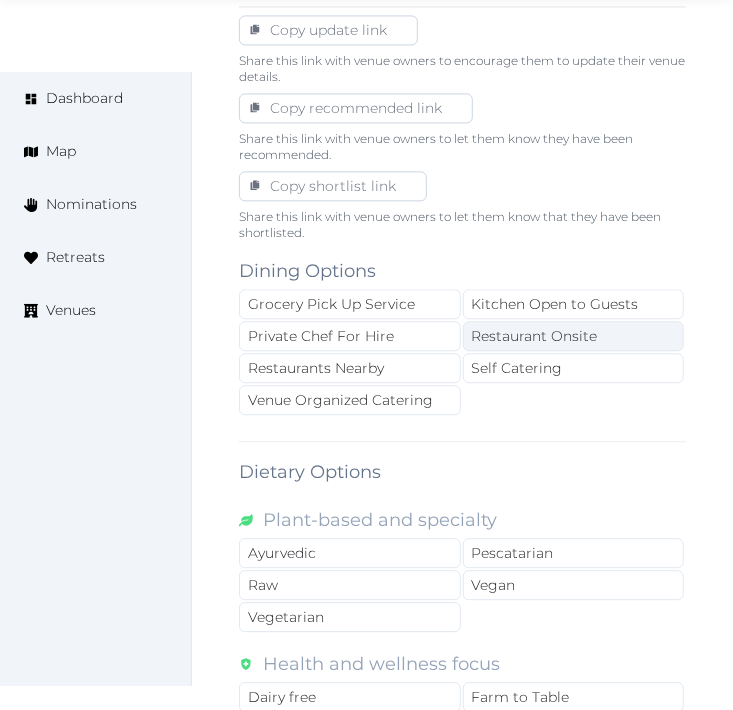 click on "Restaurant Onsite" at bounding box center [574, 336] 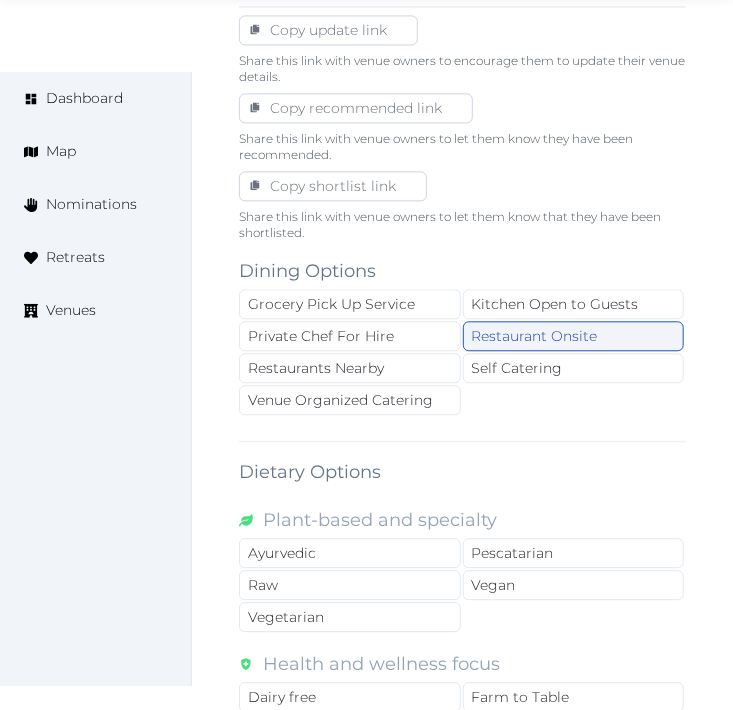 click on "Restaurant Onsite" at bounding box center [574, 336] 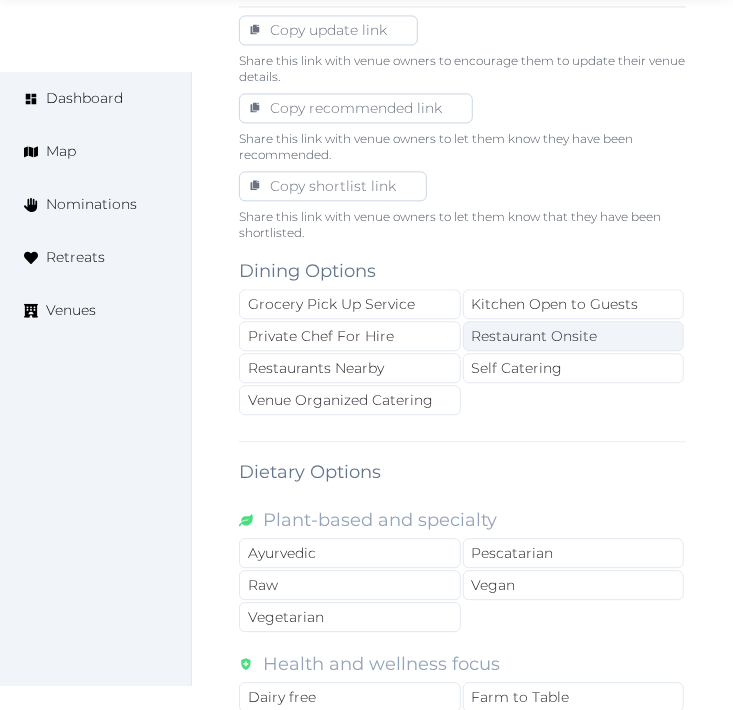 click on "Restaurant Onsite" at bounding box center (574, 336) 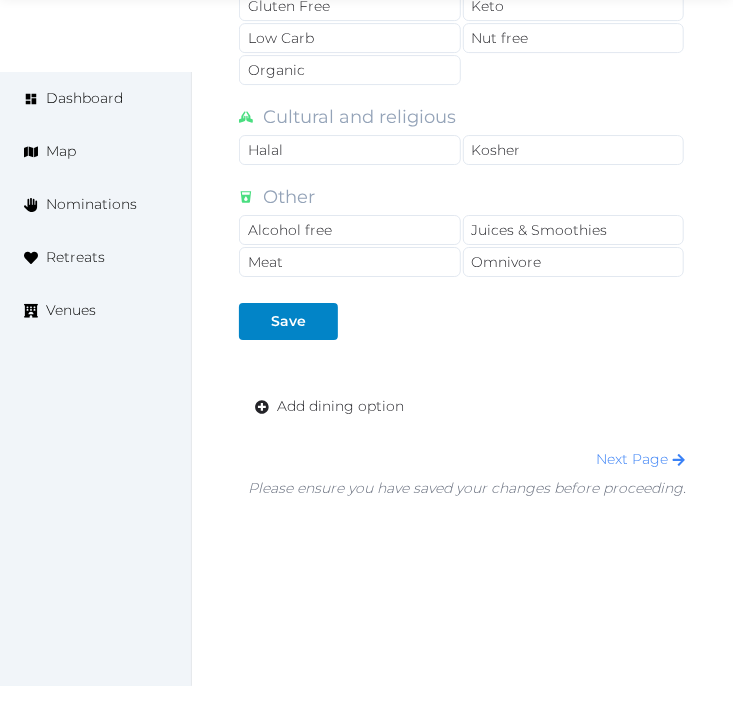 scroll, scrollTop: 1961, scrollLeft: 0, axis: vertical 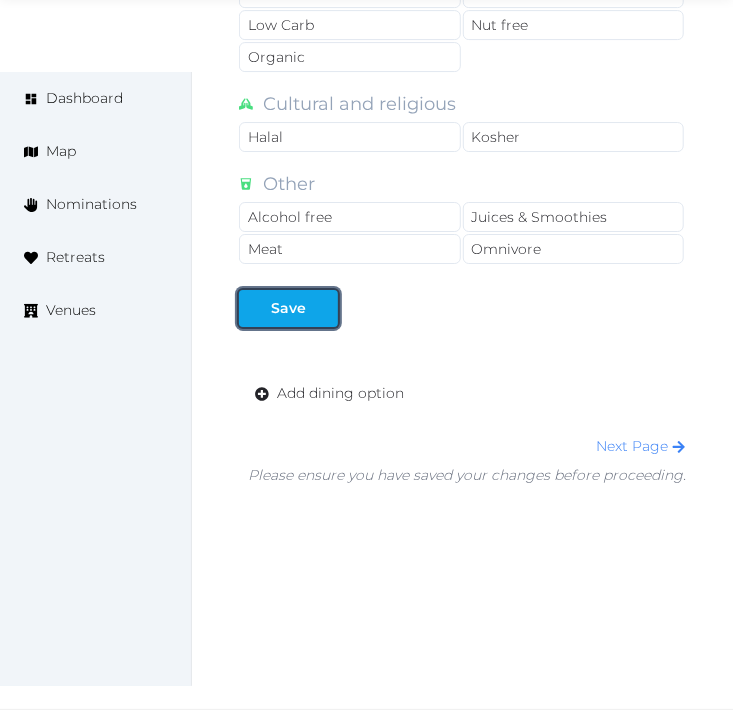 click on "Save" at bounding box center [288, 308] 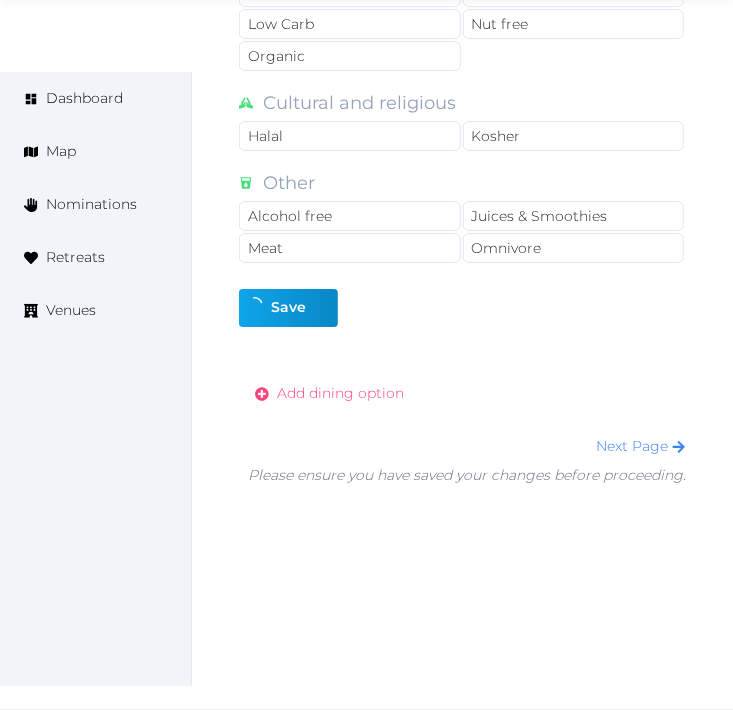 click on "Add dining option" at bounding box center [340, 393] 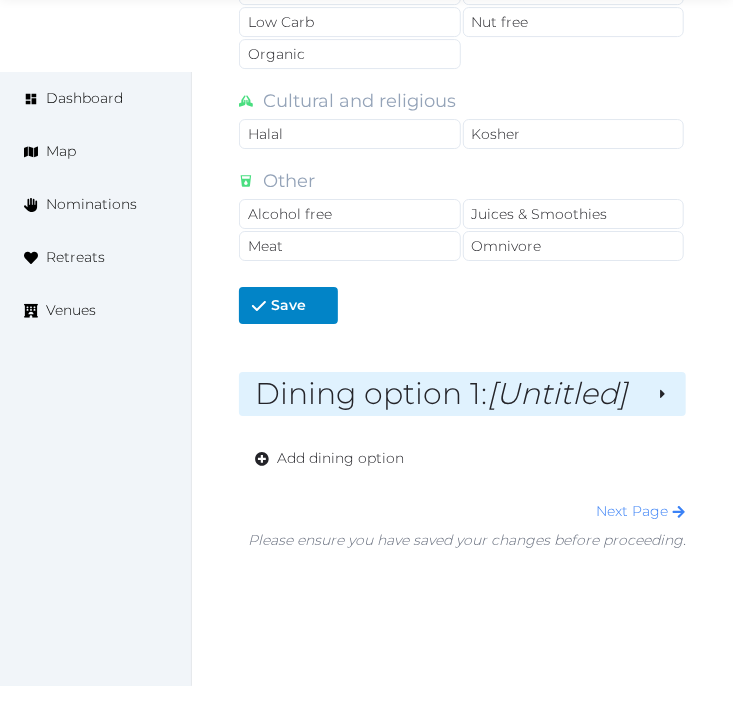 click on "[Untitled]" at bounding box center [557, 393] 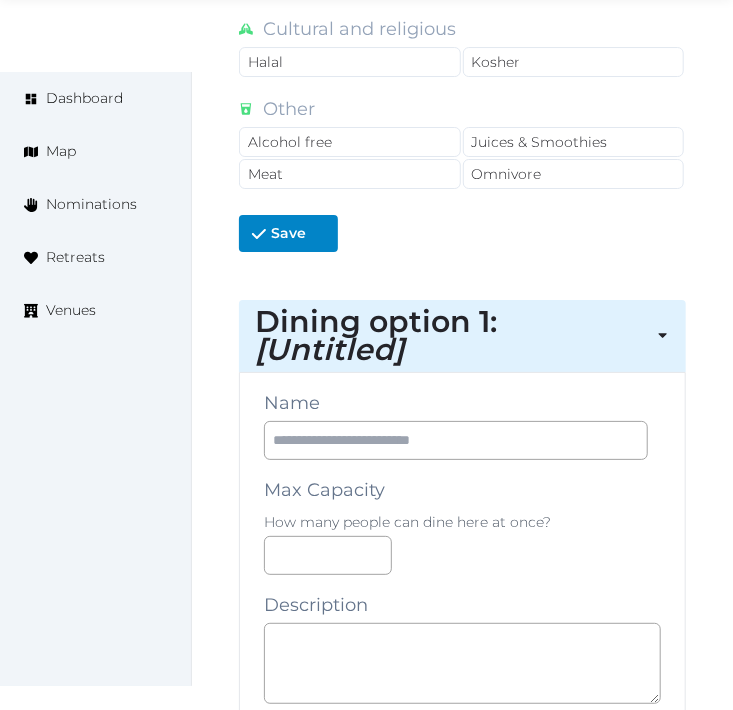 scroll, scrollTop: 2072, scrollLeft: 0, axis: vertical 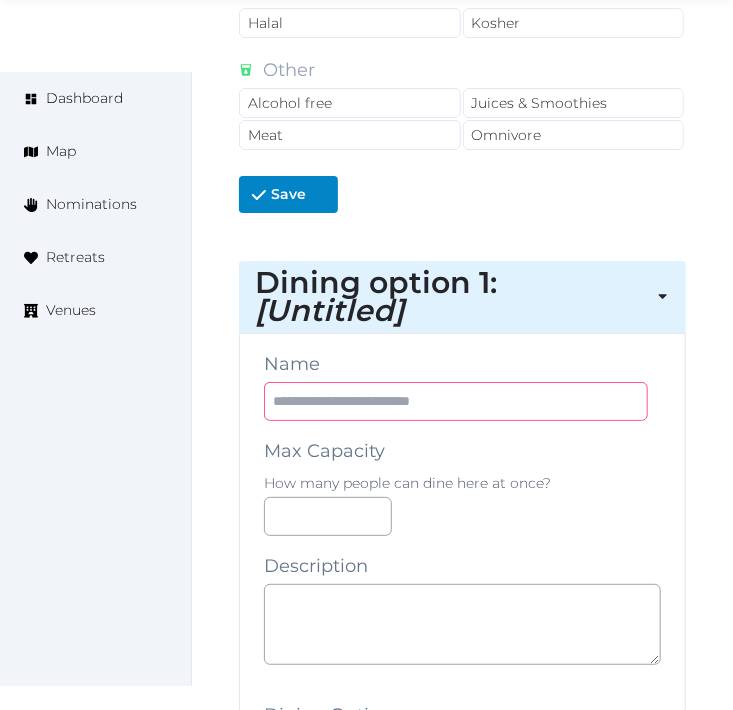 click at bounding box center [456, 401] 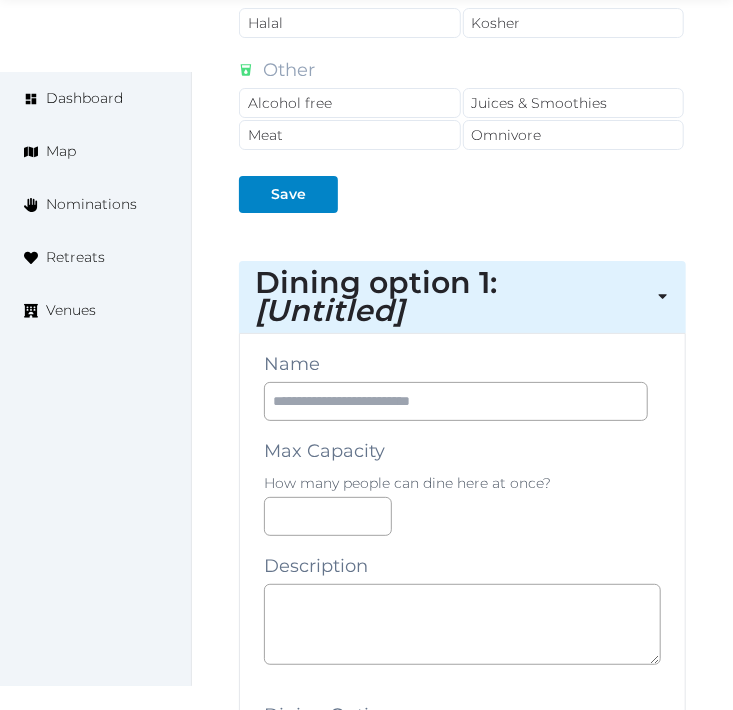 click on "Name Max Capacity How many people can dine here at once? Description Dining Options Grocery Pick Up Service Kitchen Open to Guests Private Chef For Hire Restaurant Onsite Restaurants Nearby Self Catering Venue Organized Catering Dietary Options Plant-based and specialty Ayurvedic Pescatarian Raw Vegan Vegetarian Health and wellness focus Dairy free Farm to Table Gluten Free Keto Low Carb Nut free Organic Cultural and religious Halal Kosher Other Alcohol free Juices & Smoothies Meat Omnivore Photos Up to 10 photos of this dining option. Landscape images work best Drag and drop images, or click here jpeg, png, webp, gif
To pick up a draggable item, press the space bar.
While dragging, use the arrow keys to move the item.
Press space again to drop the item in its new position, or press escape to cancel.
Save Delete" at bounding box center (462, 1088) 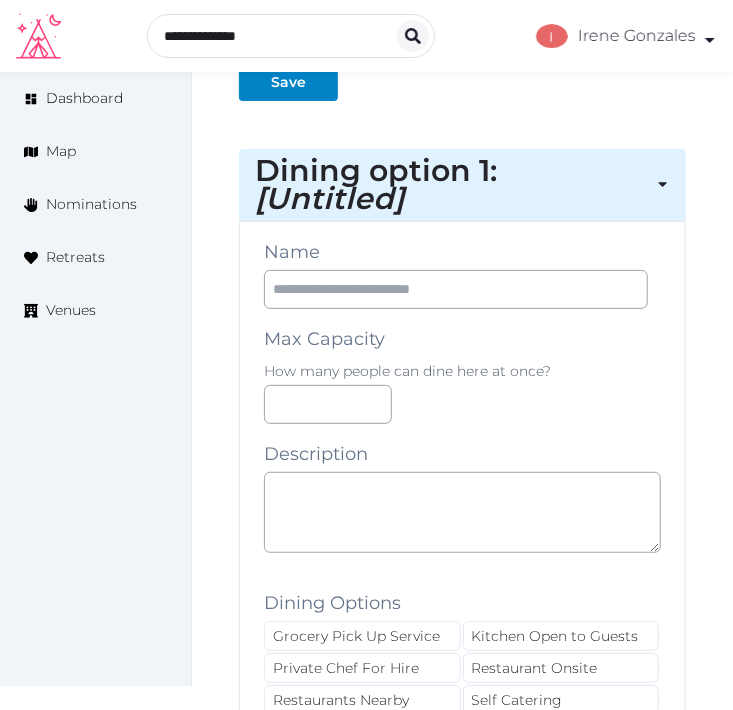 scroll, scrollTop: 2183, scrollLeft: 0, axis: vertical 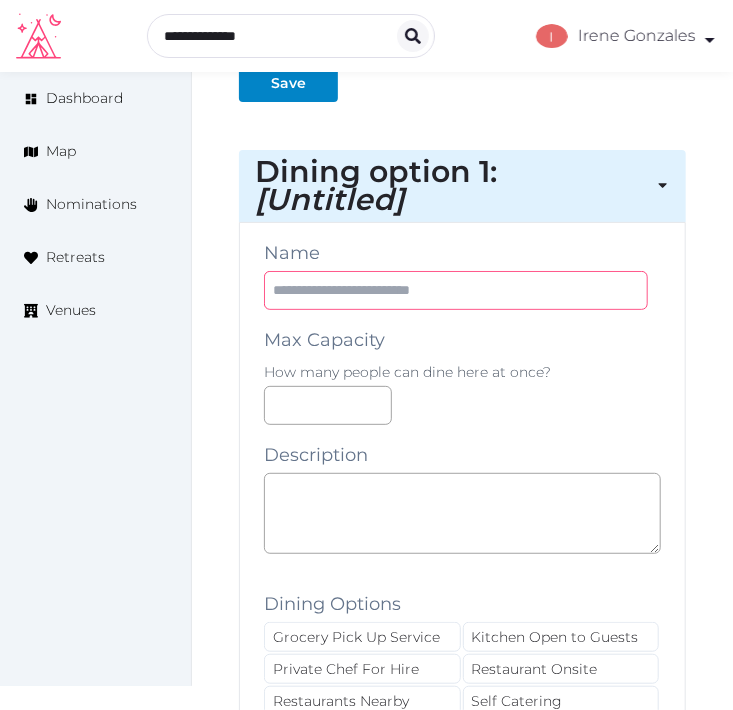 click at bounding box center (456, 290) 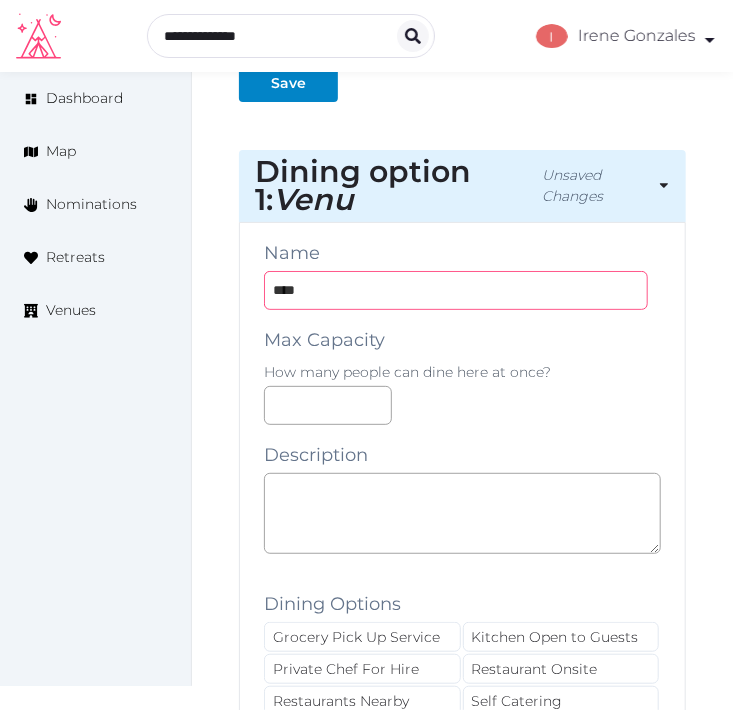 type on "**********" 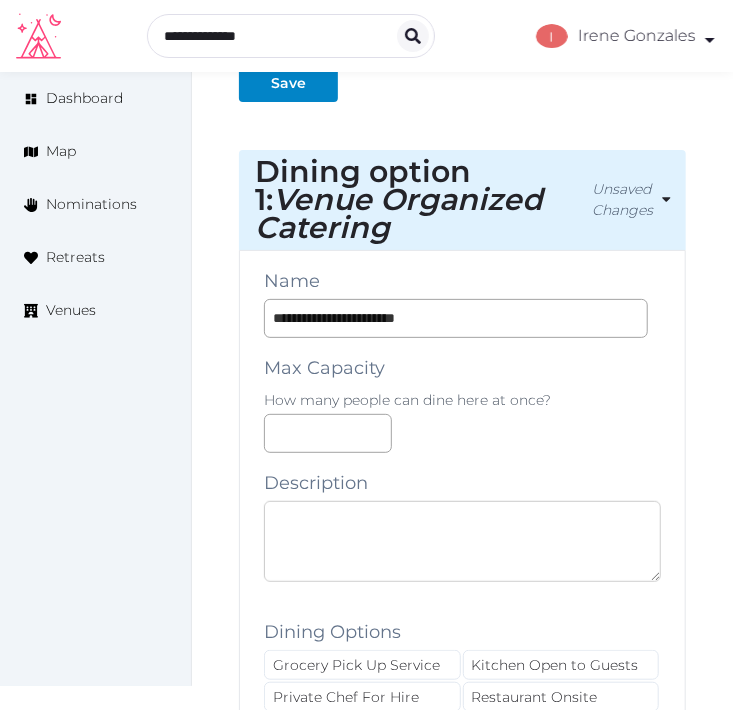 click at bounding box center (462, 541) 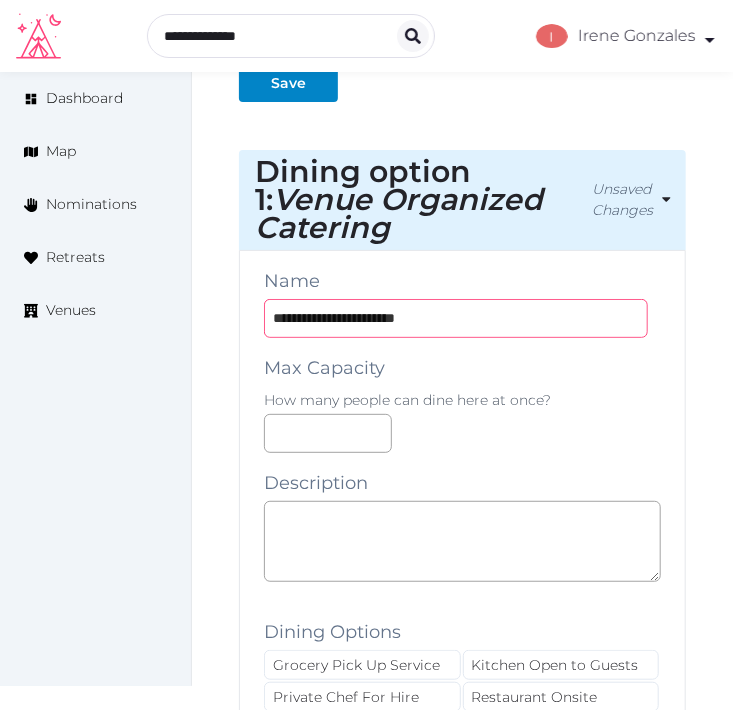 drag, startPoint x: 460, startPoint y: 313, endPoint x: 215, endPoint y: 300, distance: 245.34465 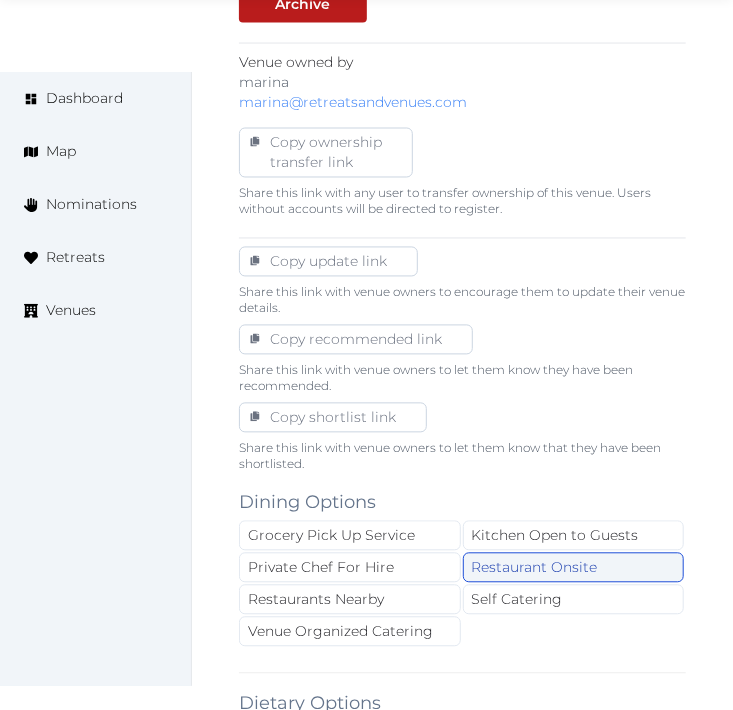 scroll, scrollTop: 1072, scrollLeft: 0, axis: vertical 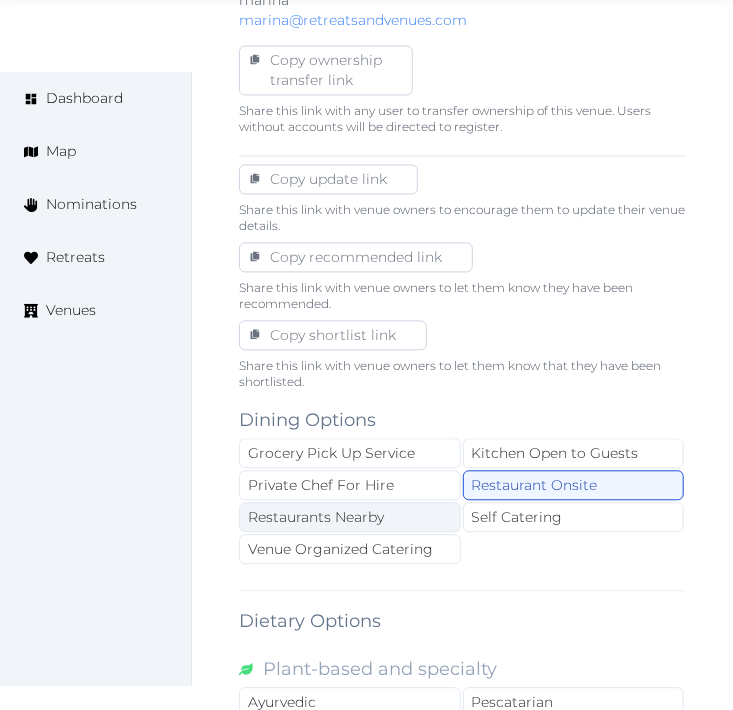 click on "Restaurants Nearby" at bounding box center [350, 518] 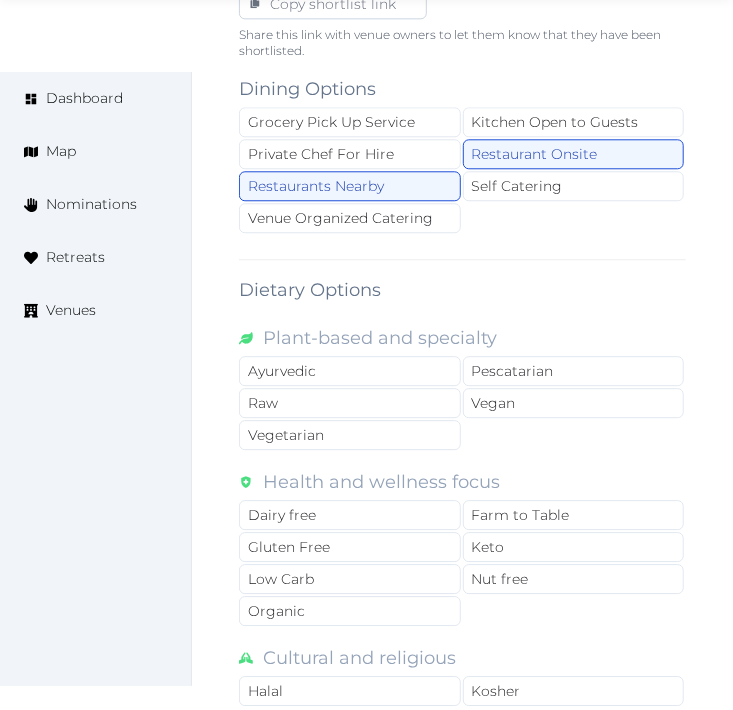 scroll, scrollTop: 1405, scrollLeft: 0, axis: vertical 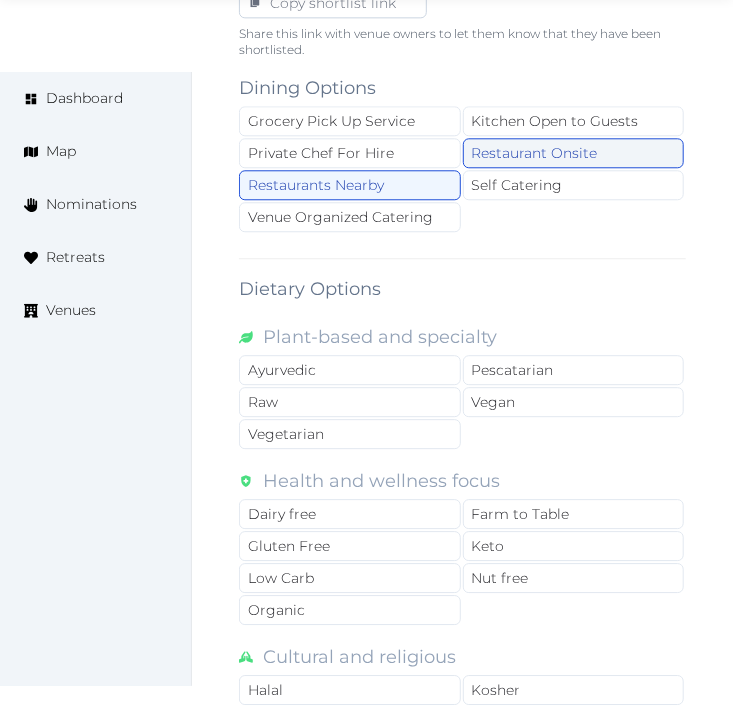 click on "Restaurant Onsite" at bounding box center [574, 153] 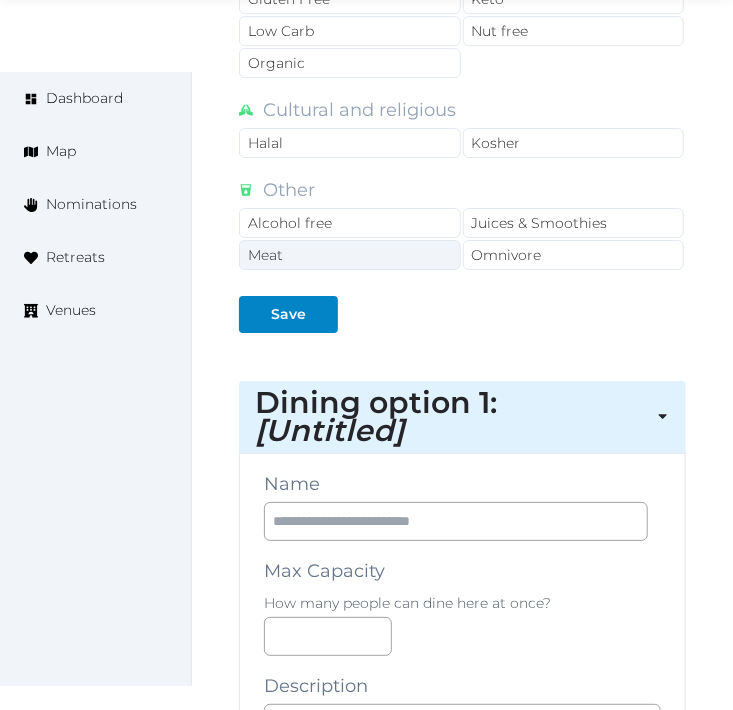 scroll, scrollTop: 2072, scrollLeft: 0, axis: vertical 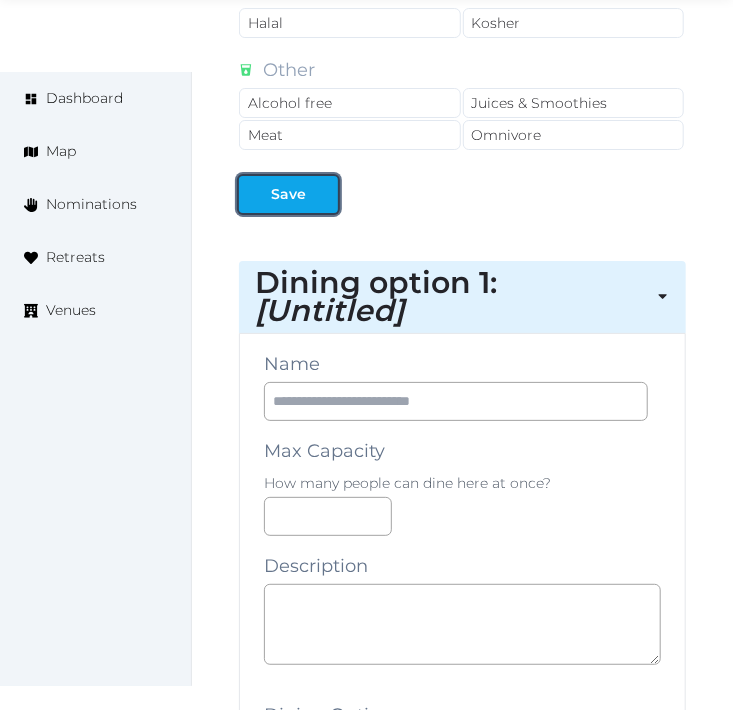 click on "Save" at bounding box center [288, 194] 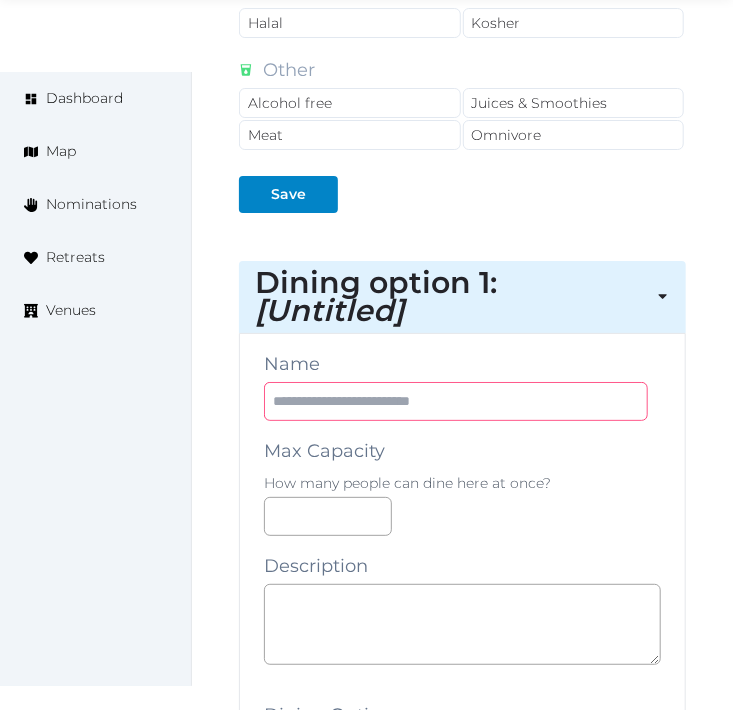 click at bounding box center [456, 401] 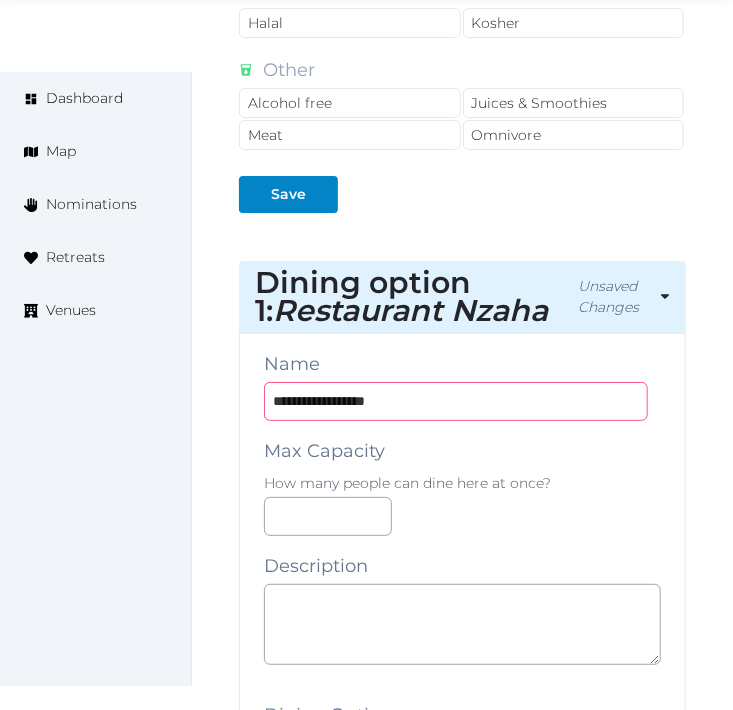 type on "**********" 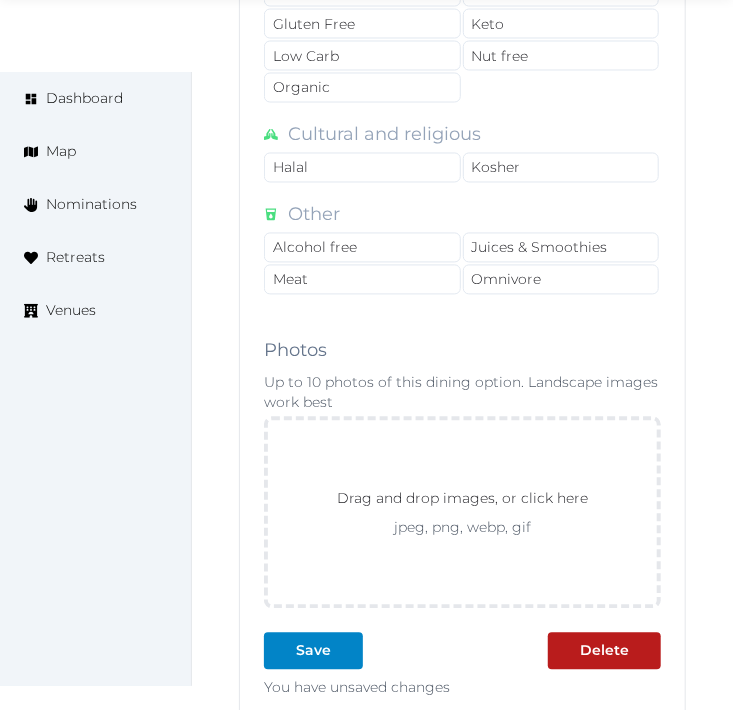 scroll, scrollTop: 3405, scrollLeft: 0, axis: vertical 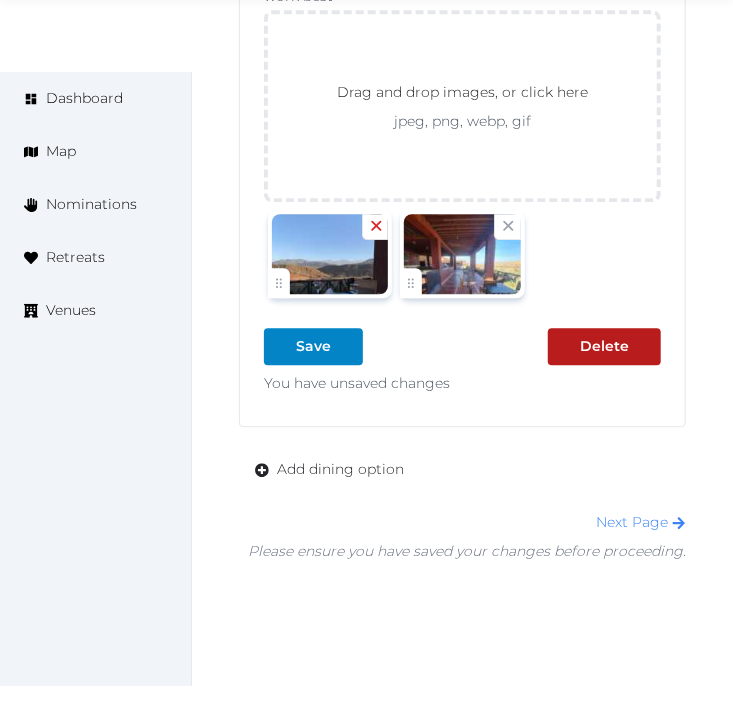 click 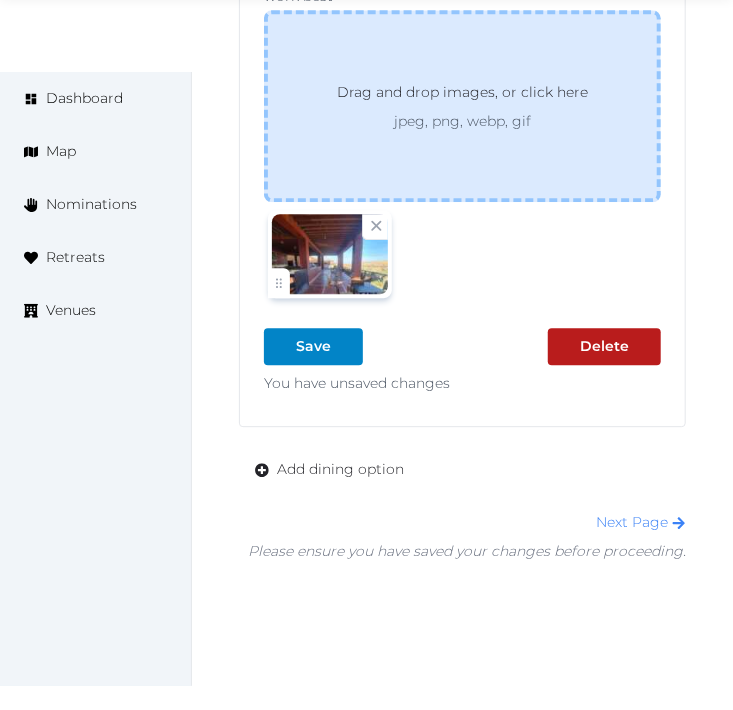 drag, startPoint x: 375, startPoint y: 241, endPoint x: 471, endPoint y: 216, distance: 99.20181 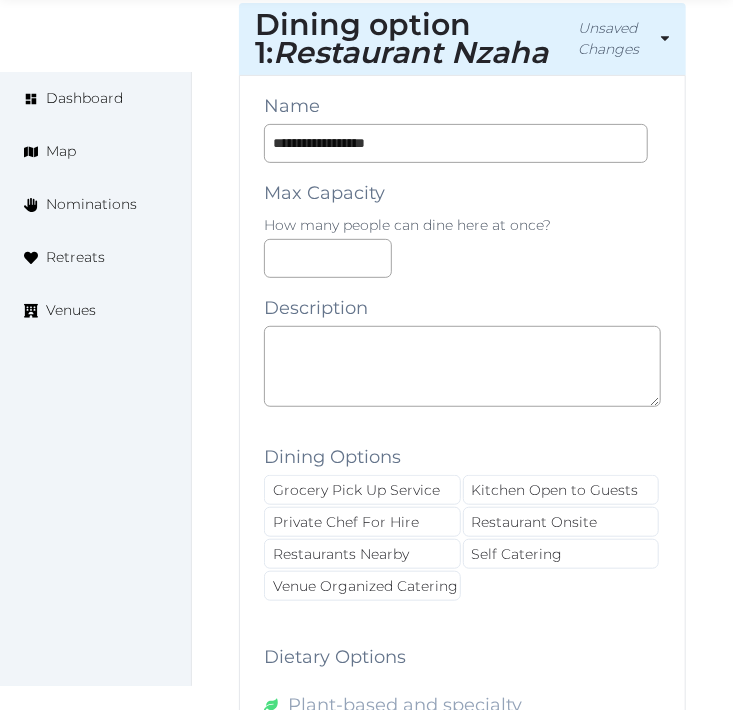 scroll, scrollTop: 2385, scrollLeft: 0, axis: vertical 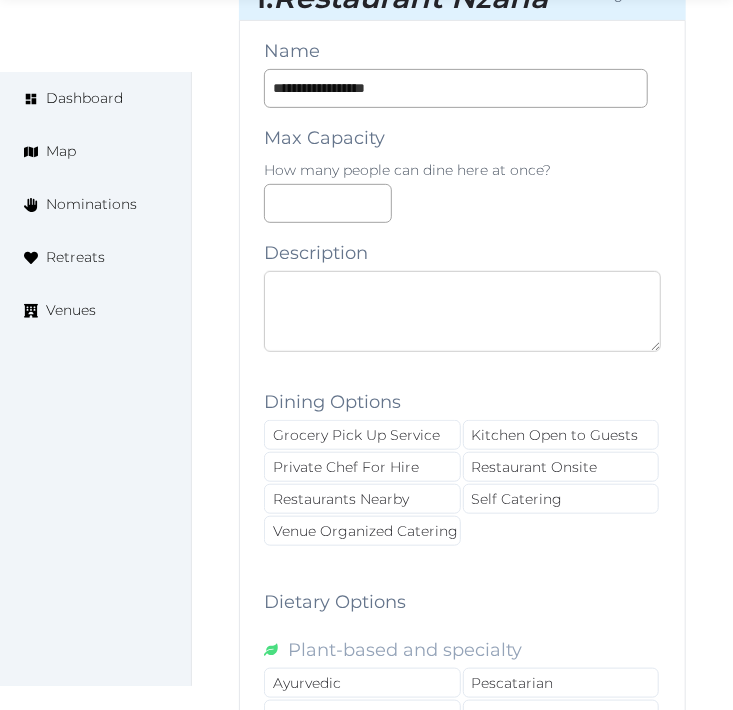 paste on "**********" 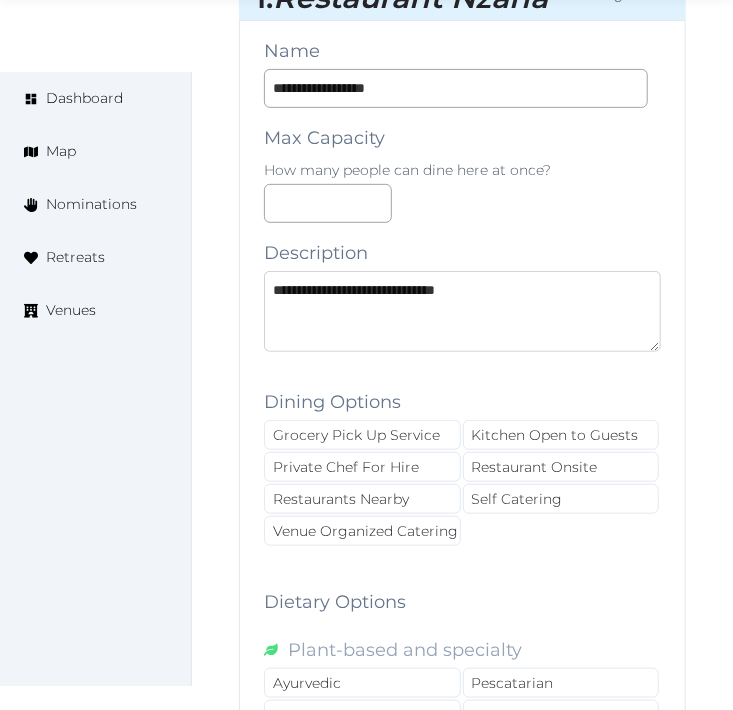click on "**********" at bounding box center (462, 311) 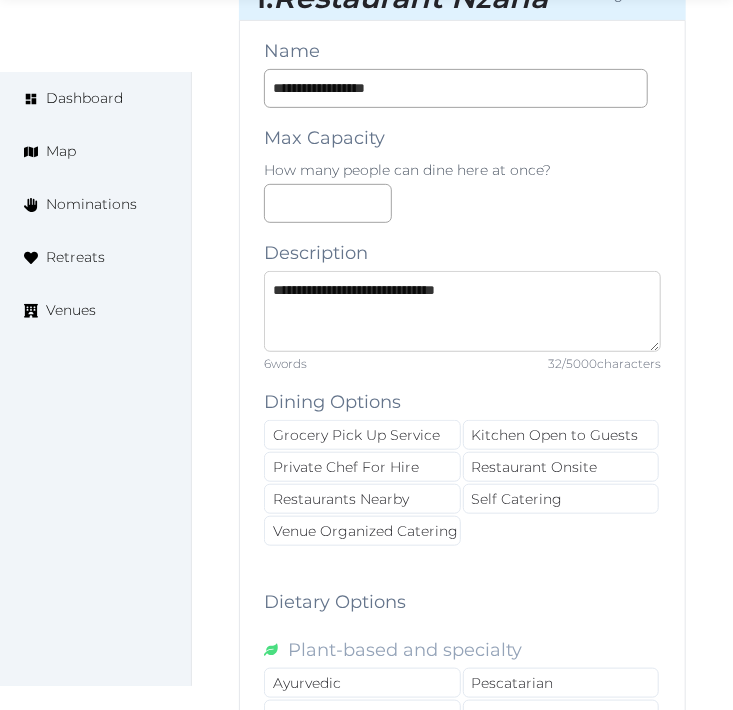 click on "**********" at bounding box center [462, 311] 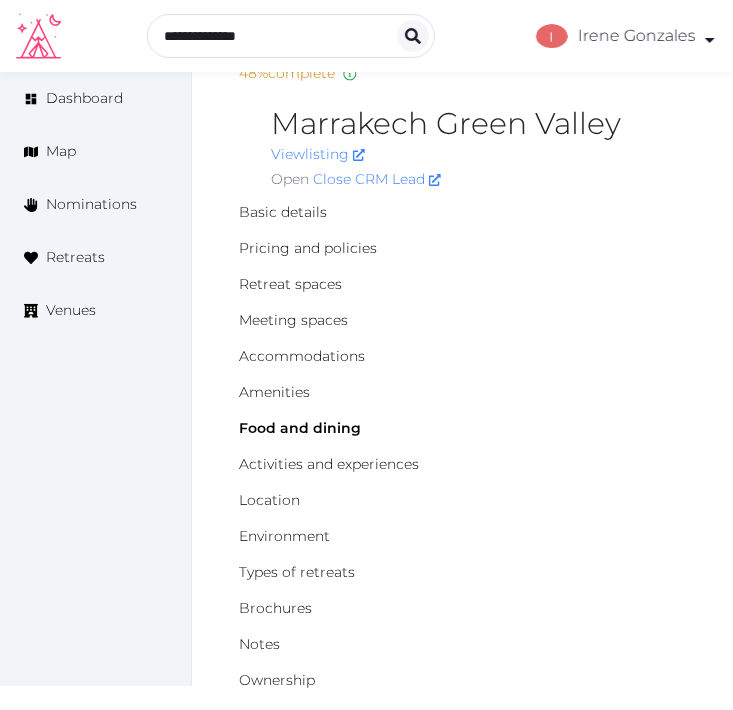 scroll, scrollTop: 0, scrollLeft: 0, axis: both 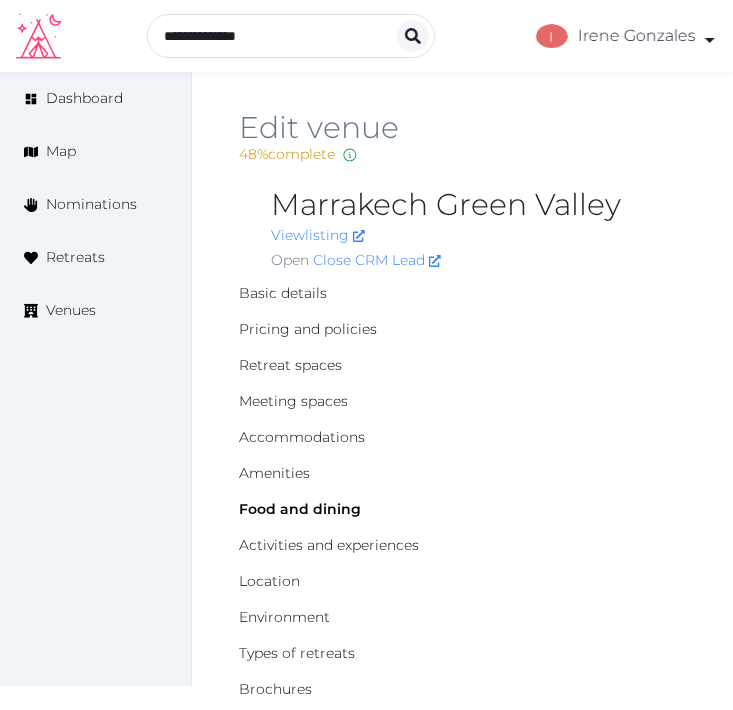 click on "Marrakech Green Valley" at bounding box center (478, 205) 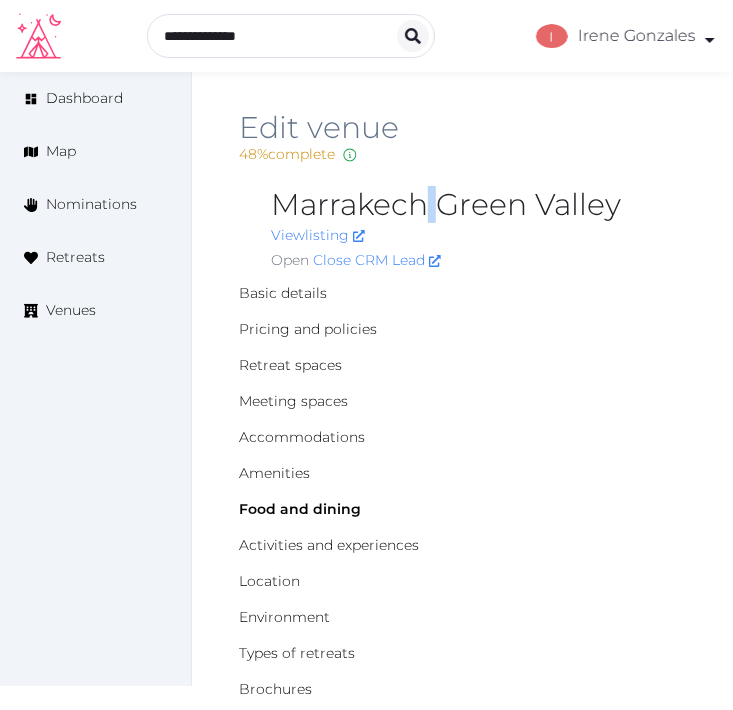 click on "Marrakech Green Valley" at bounding box center (478, 205) 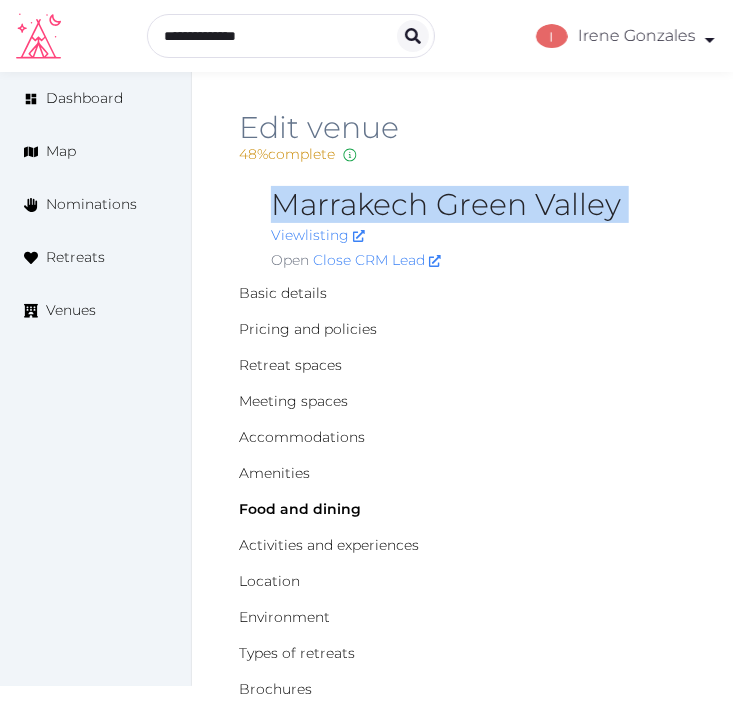 click on "Marrakech Green Valley" at bounding box center [478, 205] 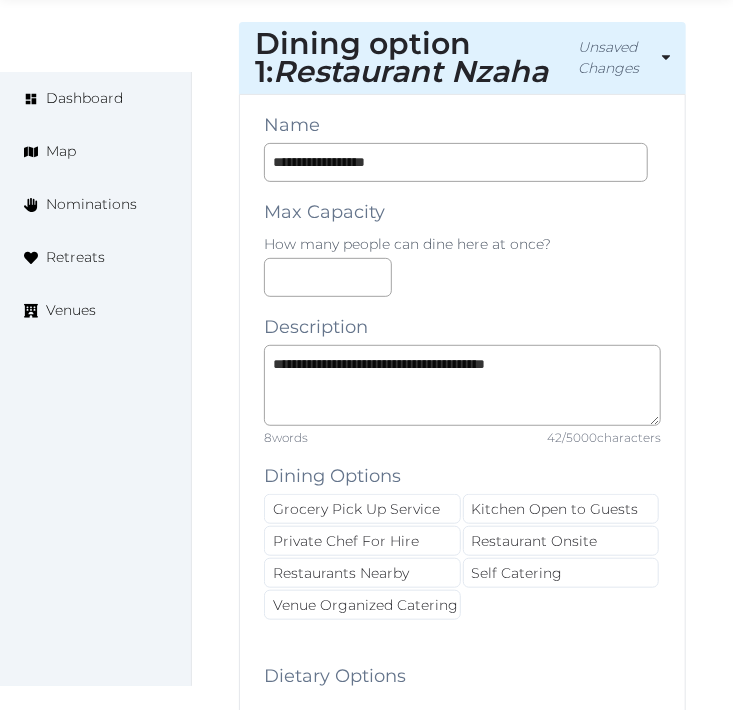 scroll, scrollTop: 2555, scrollLeft: 0, axis: vertical 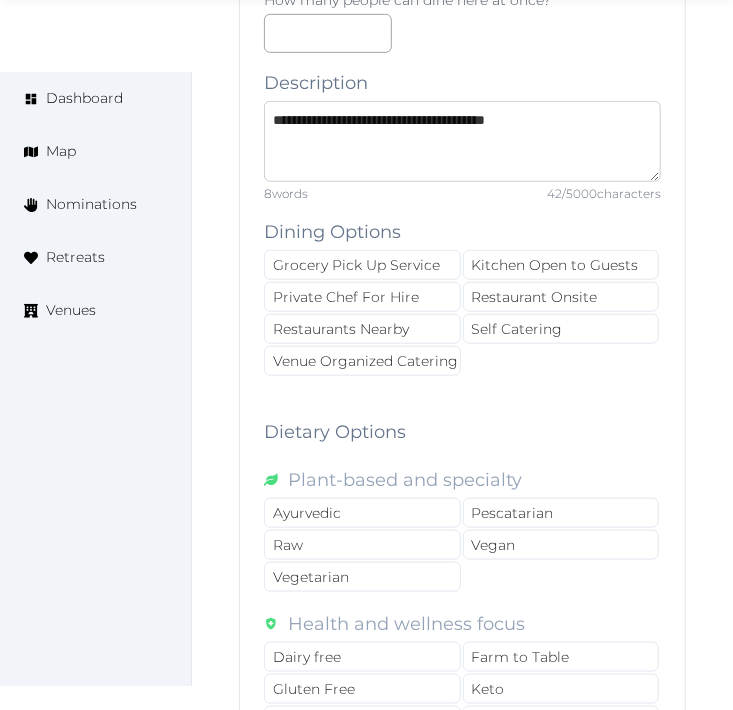 click on "**********" at bounding box center (462, 141) 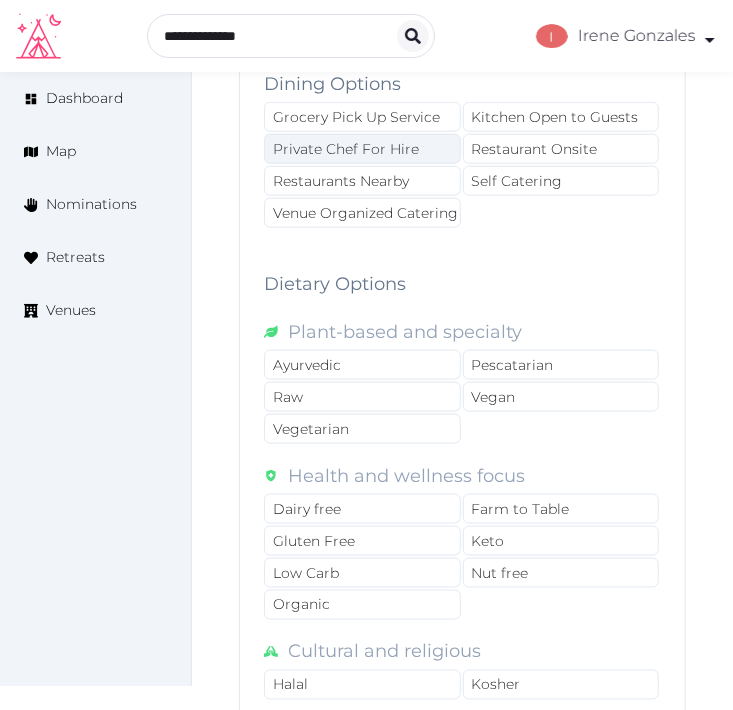 scroll, scrollTop: 2666, scrollLeft: 0, axis: vertical 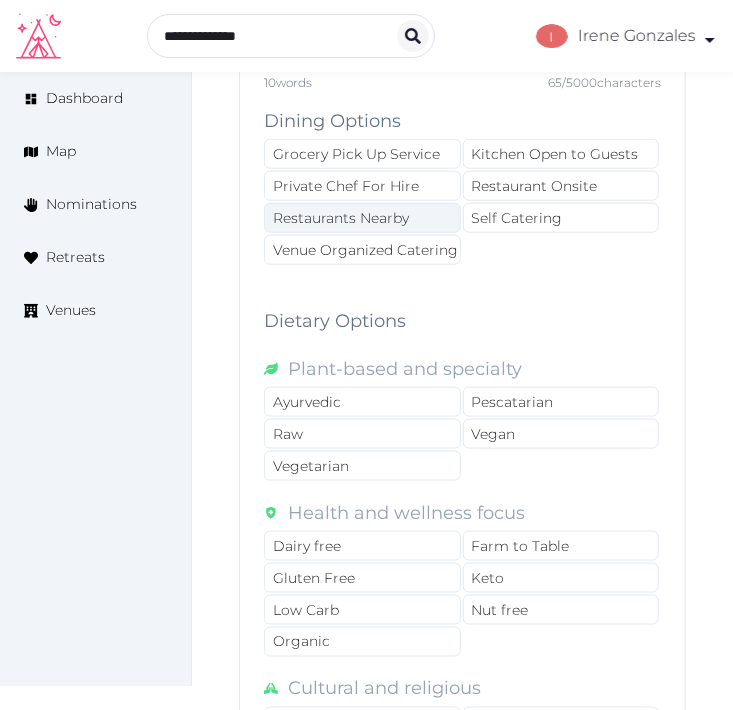 type on "**********" 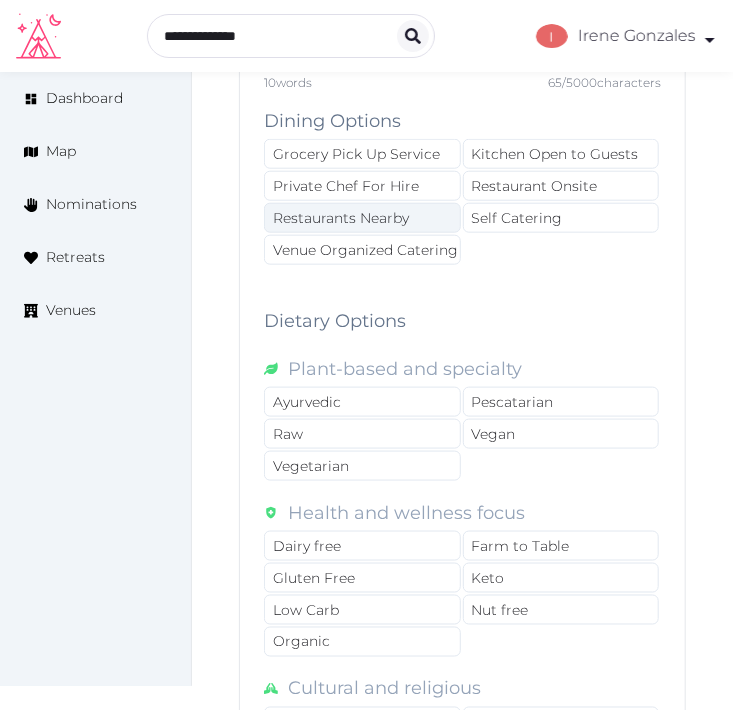click on "Restaurants Nearby" at bounding box center [362, 218] 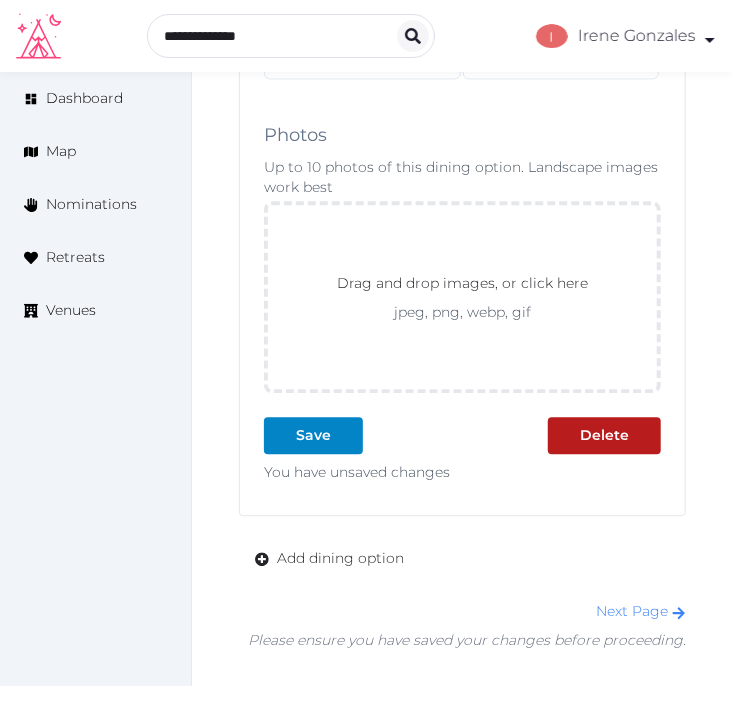 scroll, scrollTop: 3444, scrollLeft: 0, axis: vertical 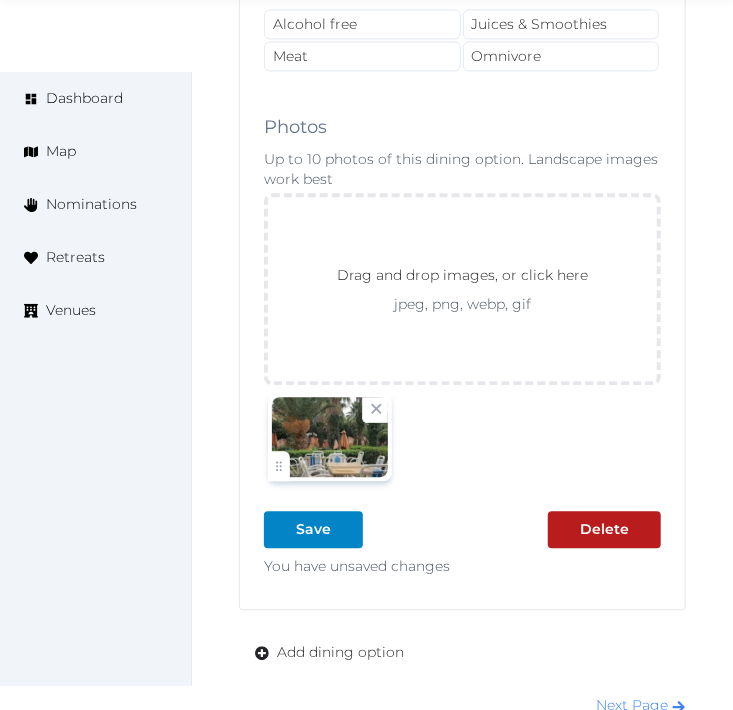 click on "**********" at bounding box center (462, -215) 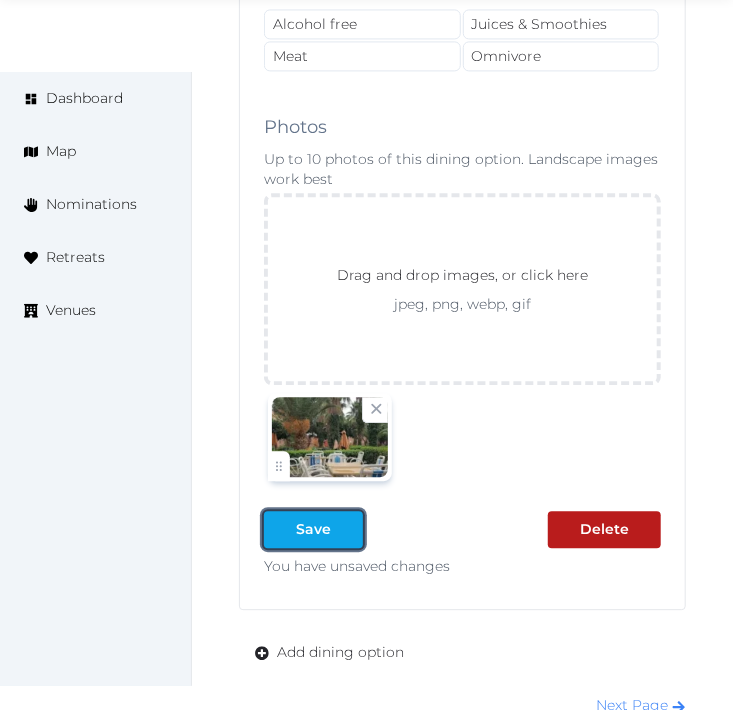 click on "Save" at bounding box center [313, 529] 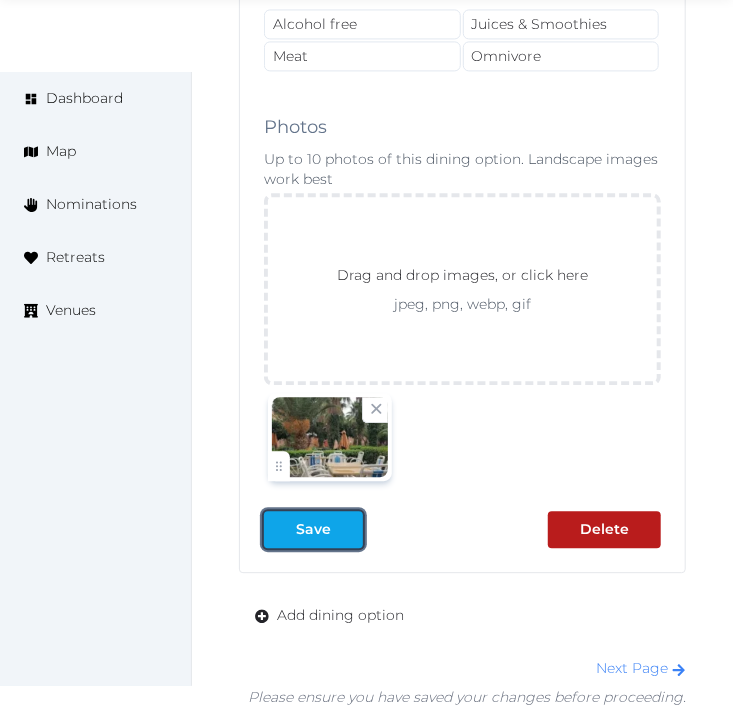 click on "Save" at bounding box center (313, 529) 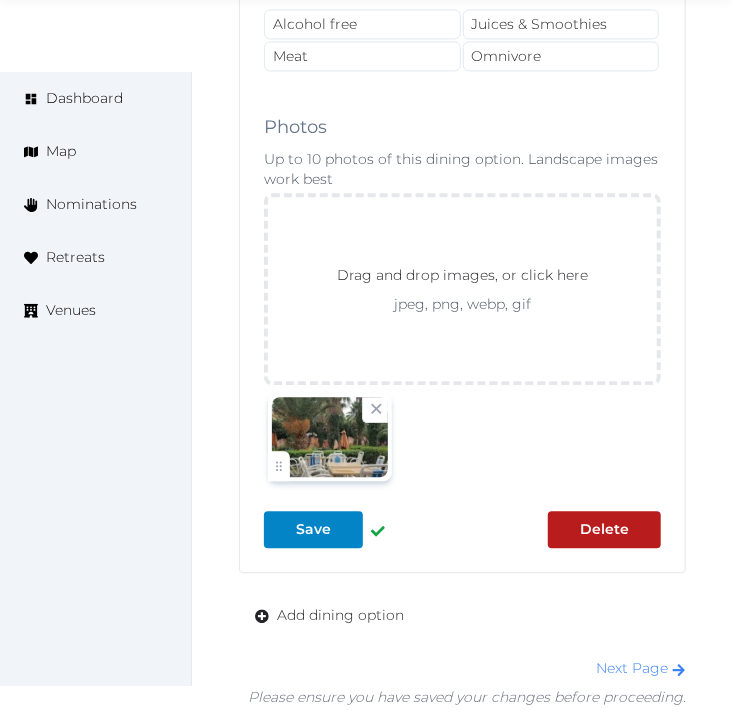 scroll, scrollTop: 3555, scrollLeft: 0, axis: vertical 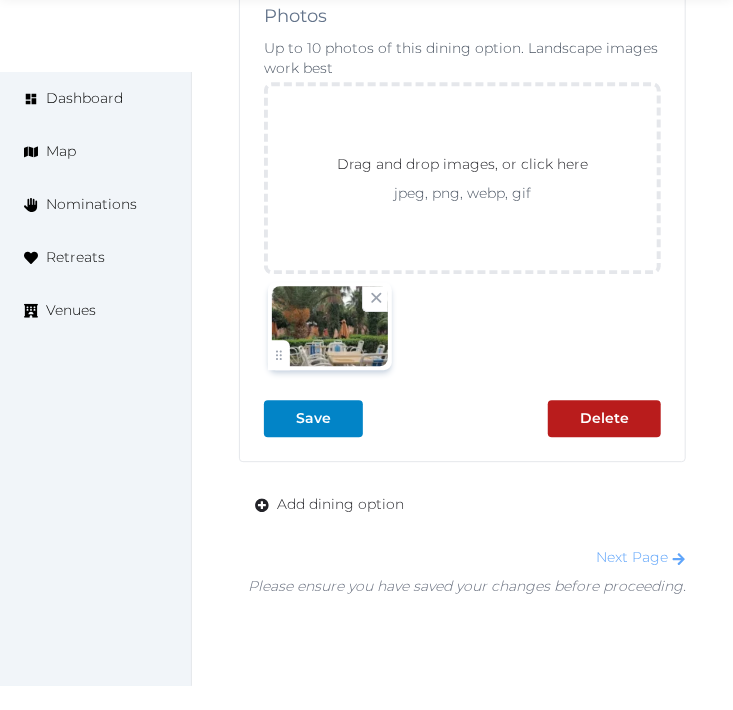 click on "Next Page" at bounding box center (641, 557) 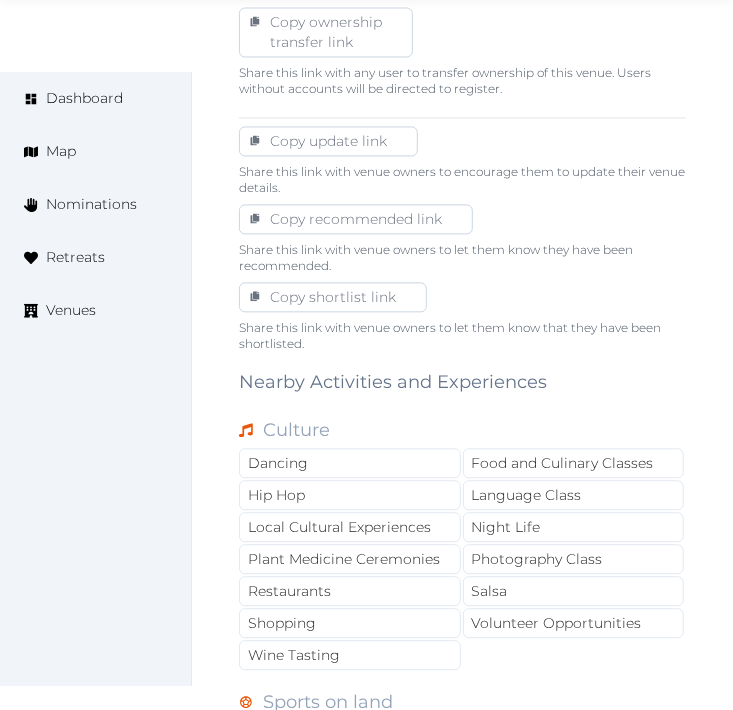 scroll, scrollTop: 1333, scrollLeft: 0, axis: vertical 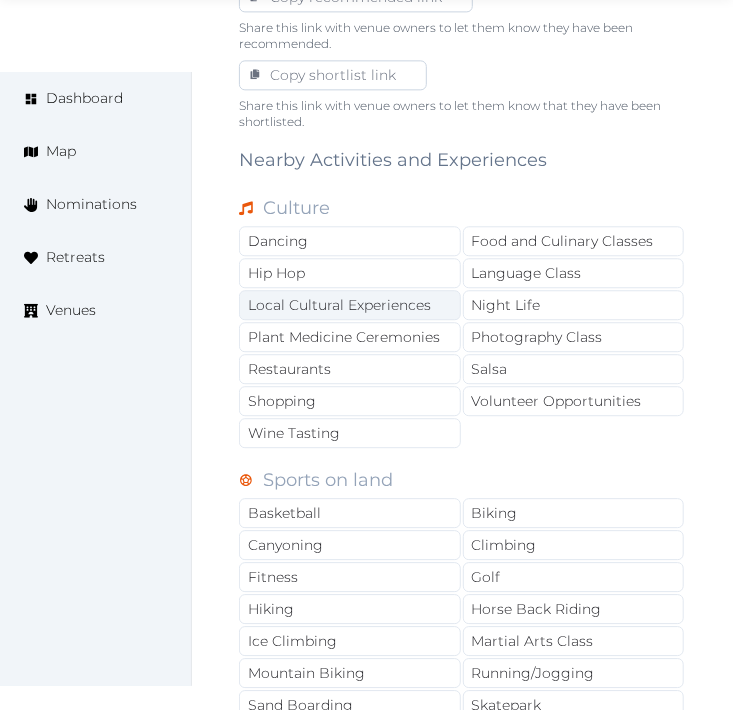 drag, startPoint x: 394, startPoint y: 315, endPoint x: 388, endPoint y: 332, distance: 18.027756 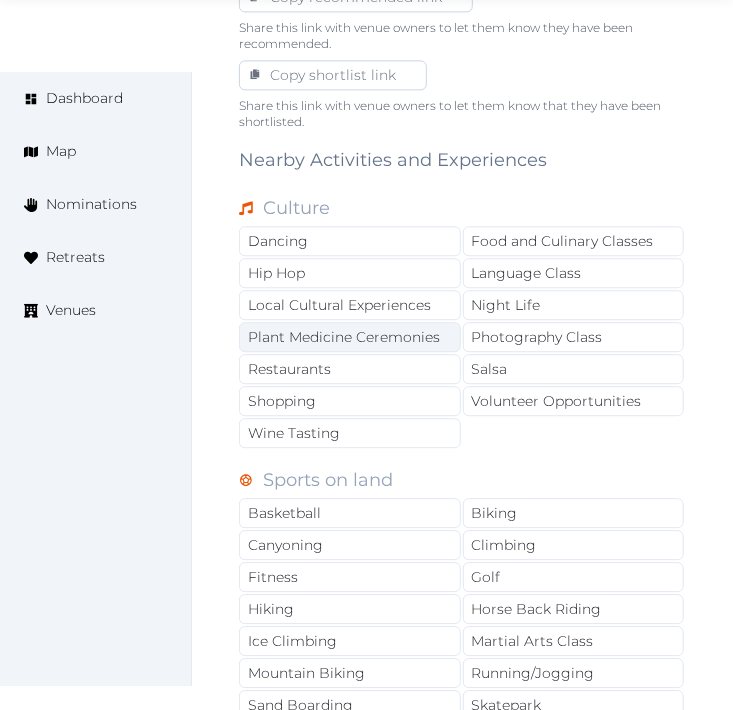 click on "Local Cultural Experiences" at bounding box center [350, 305] 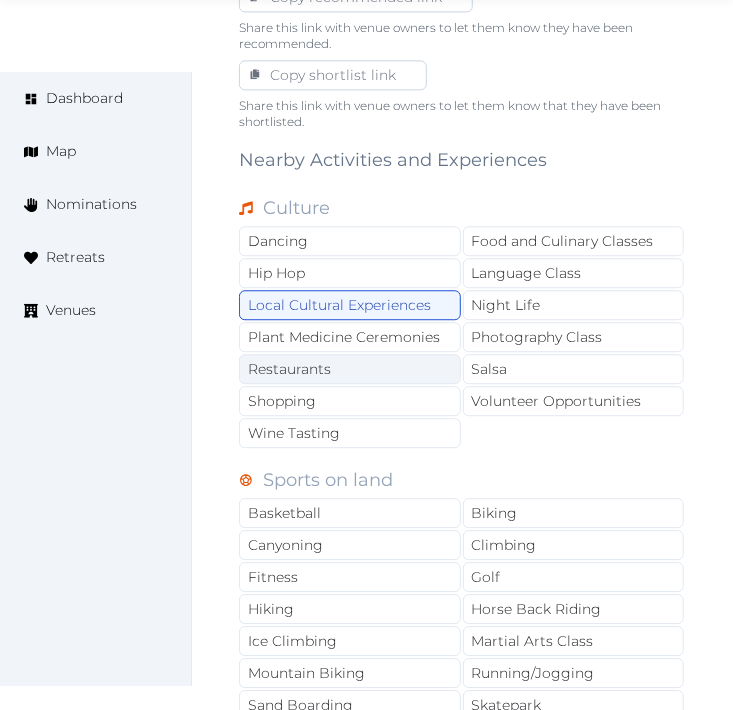 click on "Restaurants" at bounding box center [350, 369] 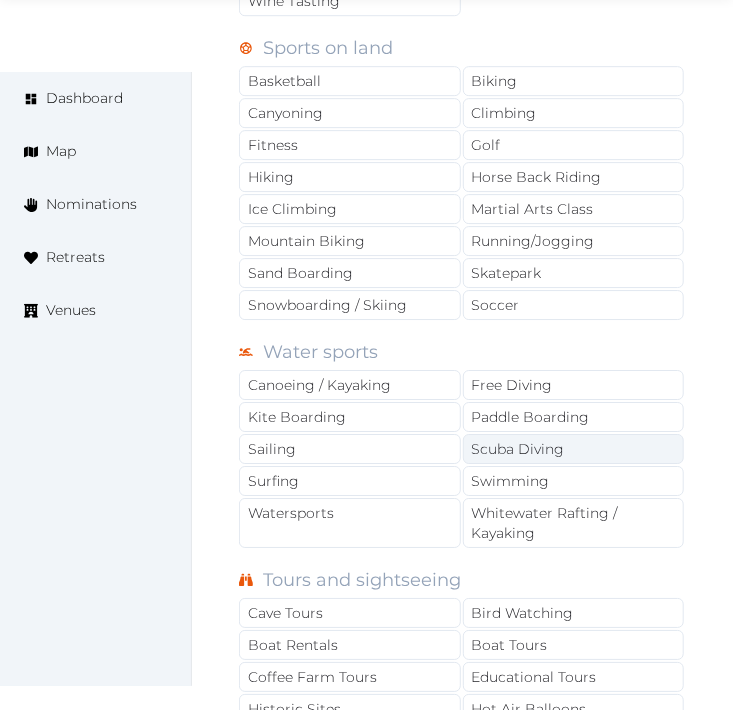 scroll, scrollTop: 1777, scrollLeft: 0, axis: vertical 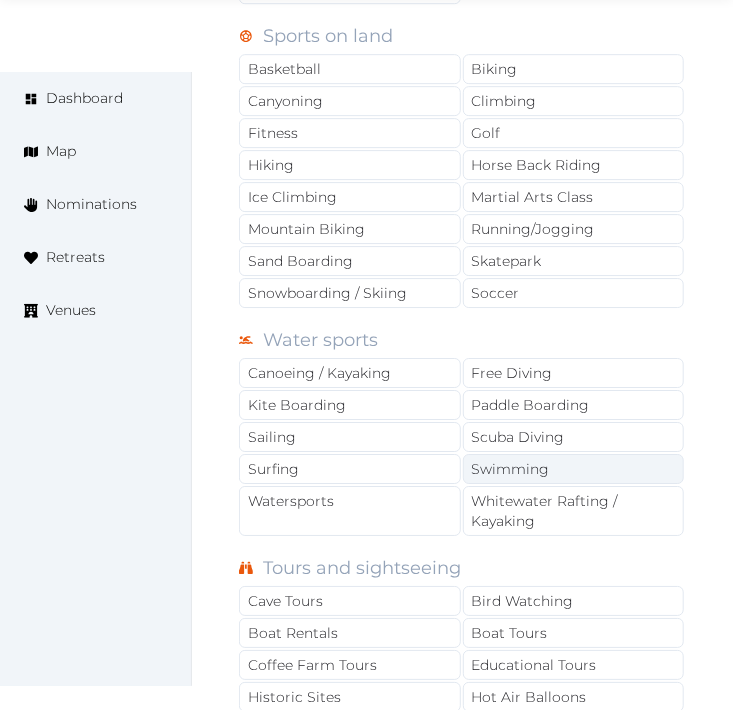 click on "Swimming" at bounding box center [574, 469] 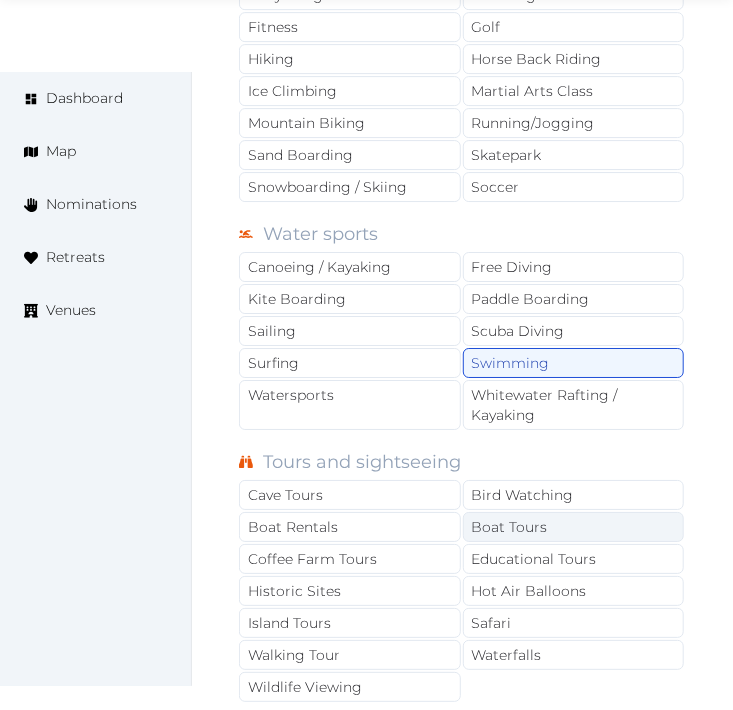 scroll, scrollTop: 2111, scrollLeft: 0, axis: vertical 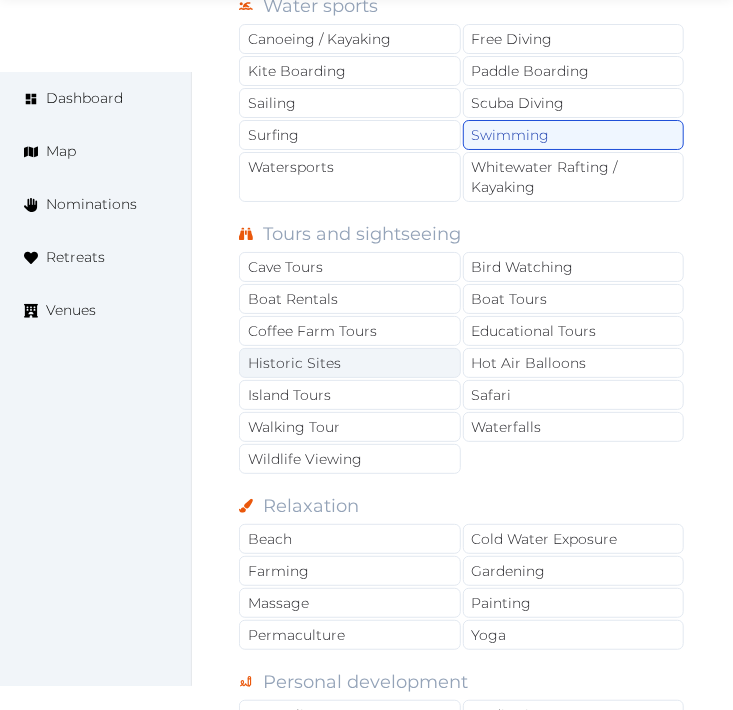 drag, startPoint x: 410, startPoint y: 412, endPoint x: 402, endPoint y: 358, distance: 54.589375 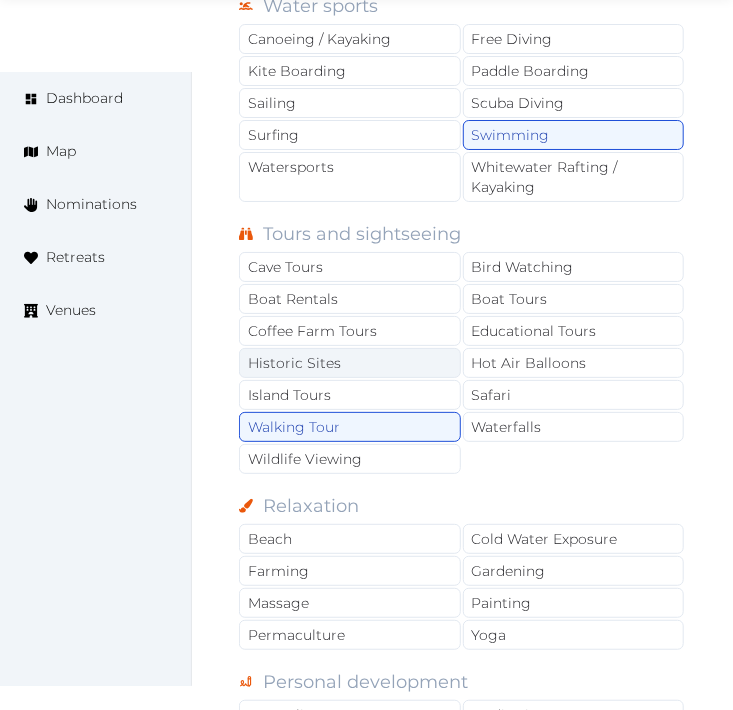 click on "Historic Sites" at bounding box center (350, 363) 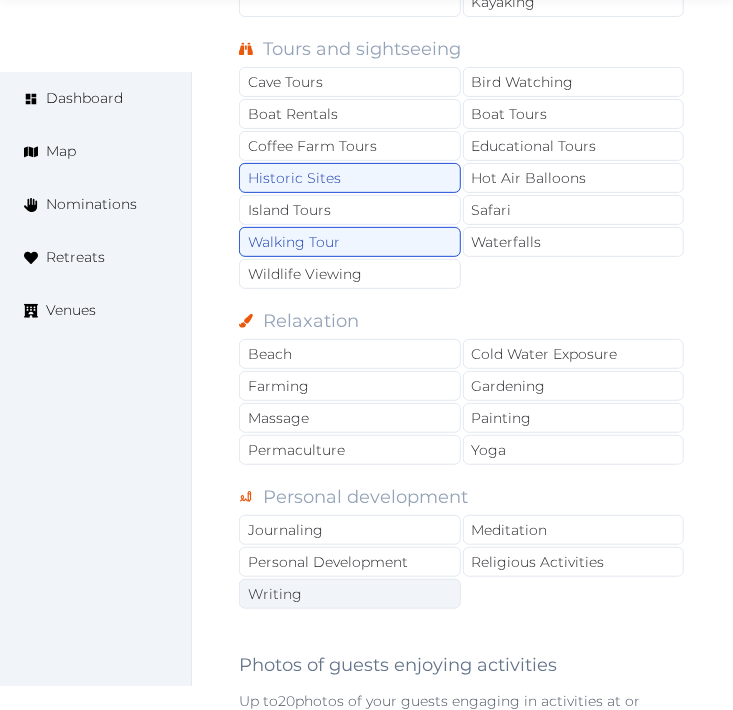 scroll, scrollTop: 2444, scrollLeft: 0, axis: vertical 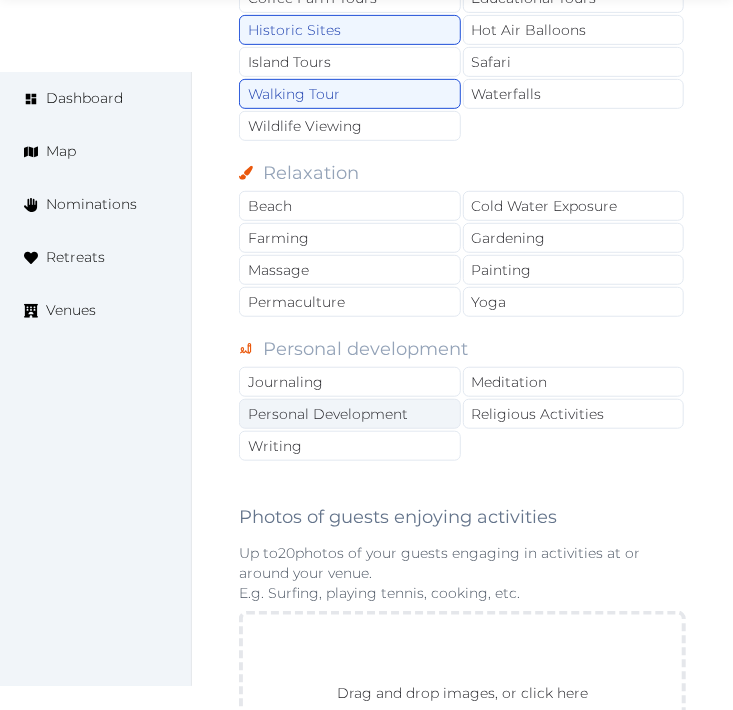 click on "Personal Development" at bounding box center (350, 414) 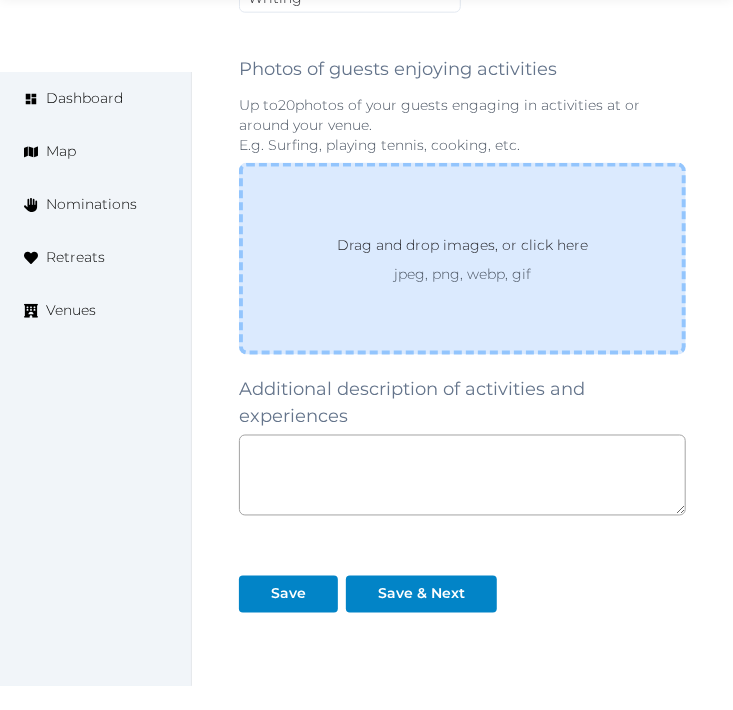 scroll, scrollTop: 3000, scrollLeft: 0, axis: vertical 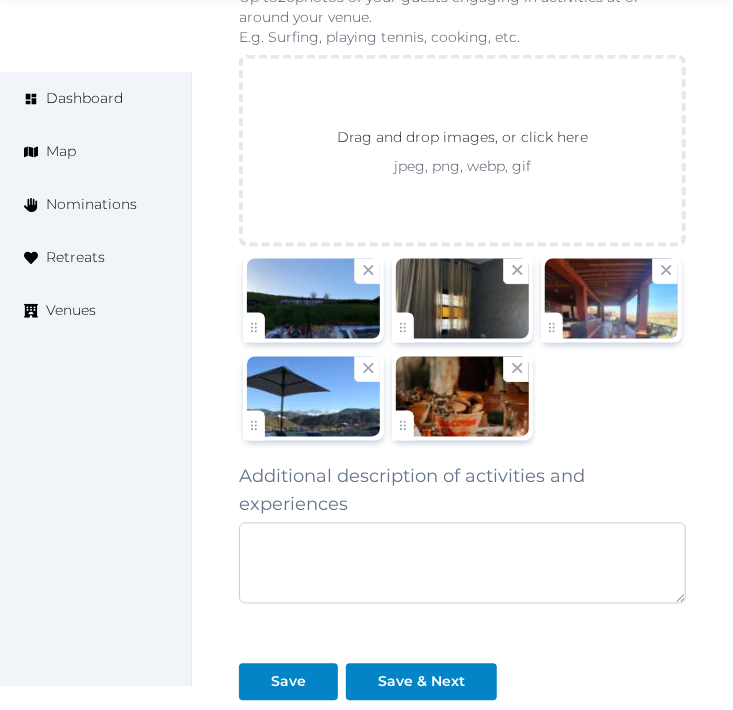 click at bounding box center [462, 563] 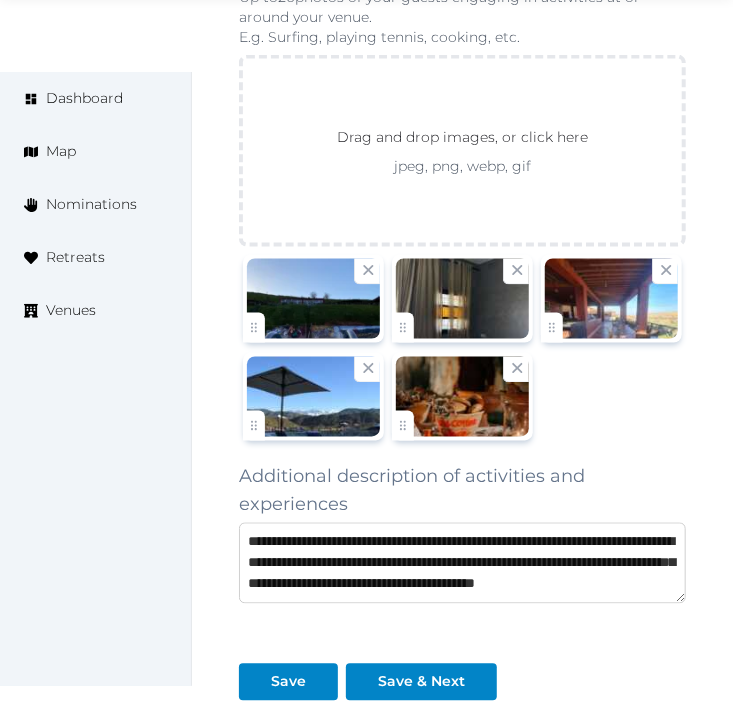 scroll, scrollTop: 32, scrollLeft: 0, axis: vertical 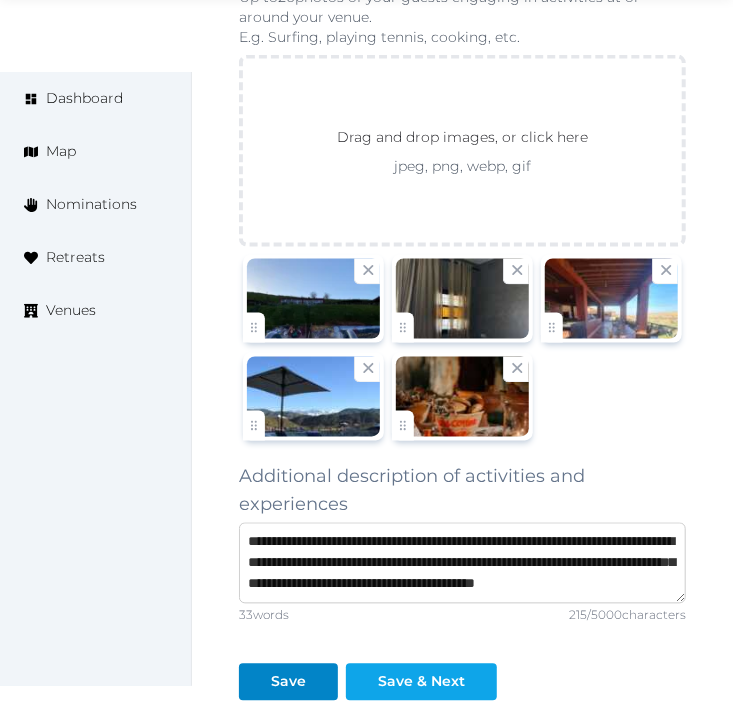 type on "**********" 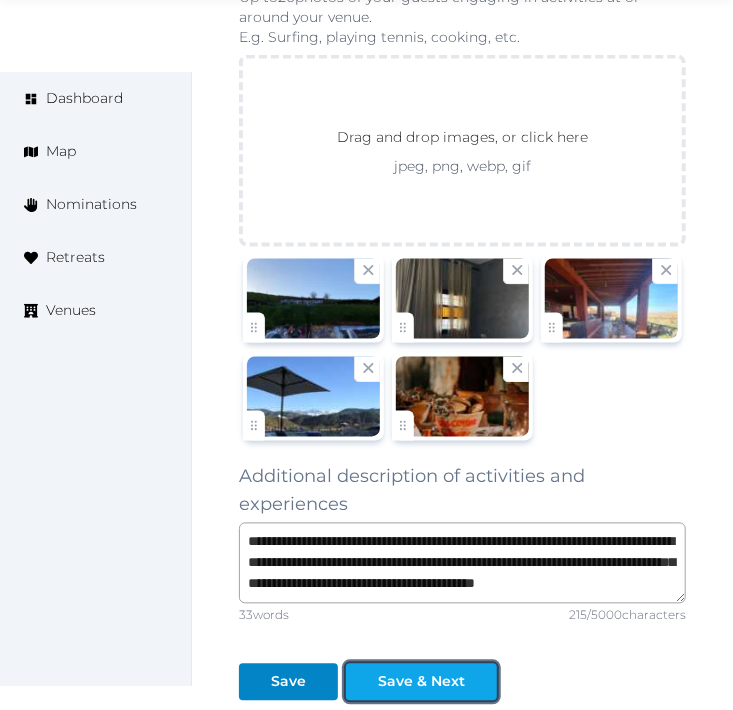 click at bounding box center (481, 682) 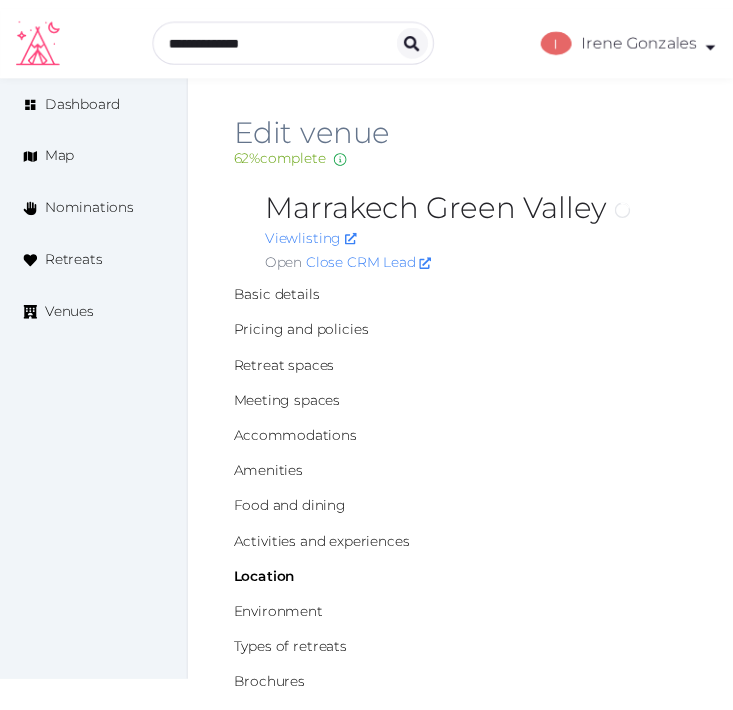 scroll, scrollTop: 0, scrollLeft: 0, axis: both 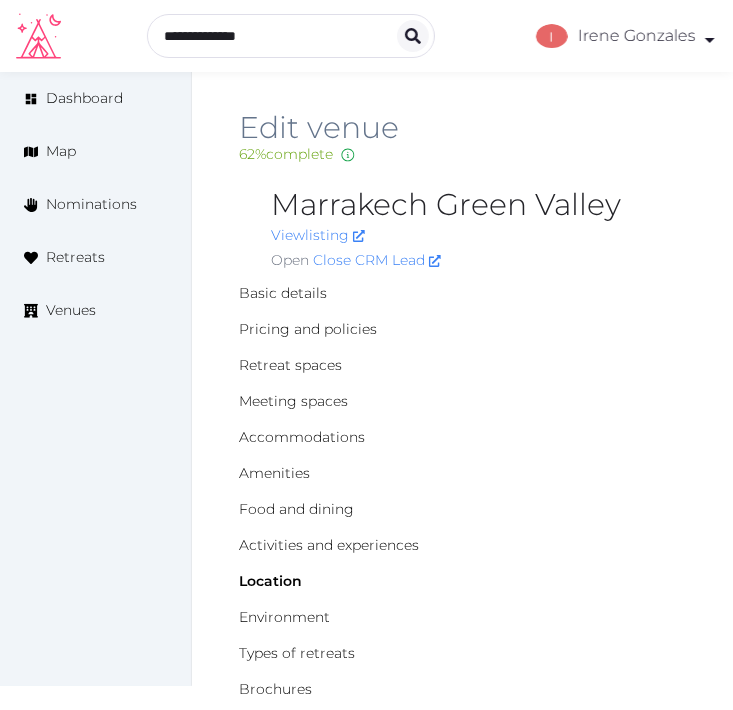 click on "Marrakech Green Valley" at bounding box center (478, 205) 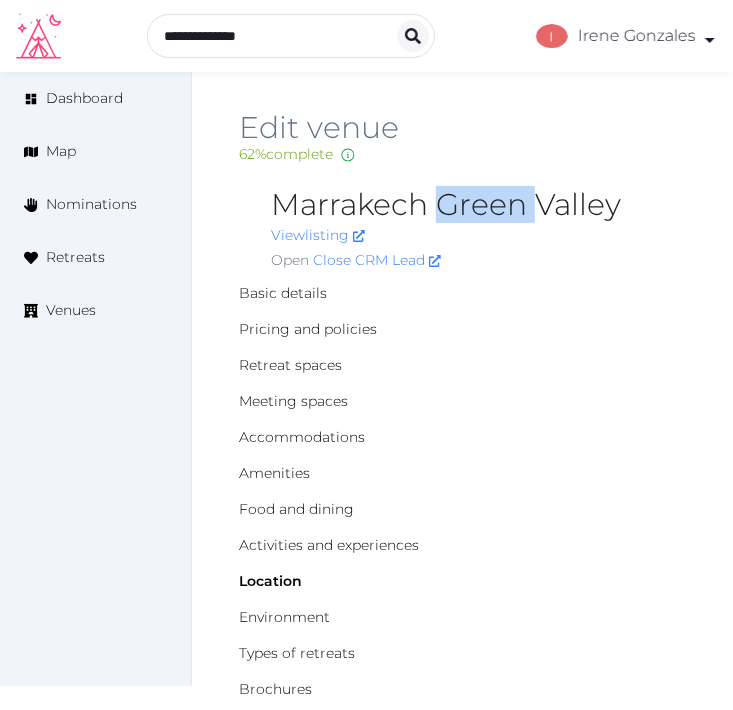 click on "Marrakech Green Valley" at bounding box center (478, 205) 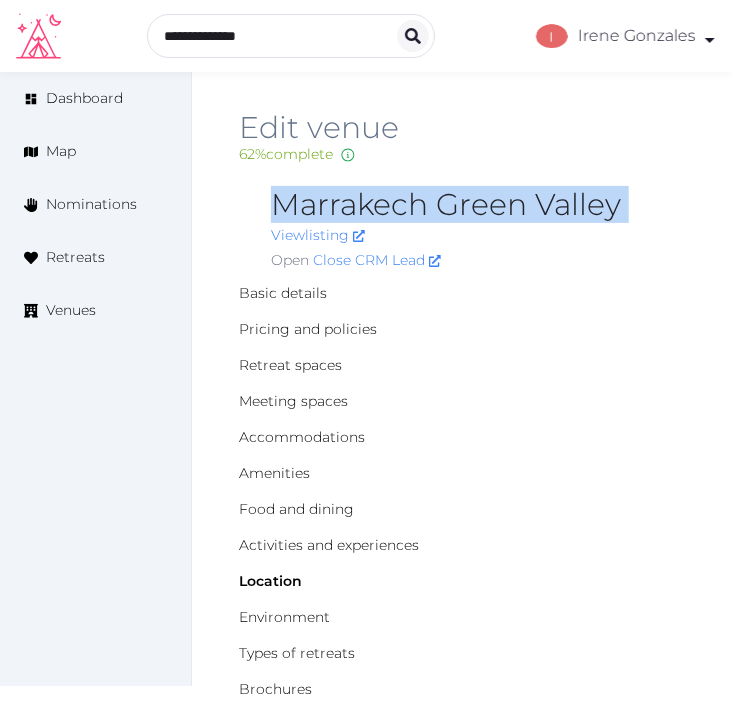 click on "Marrakech Green Valley" at bounding box center (478, 205) 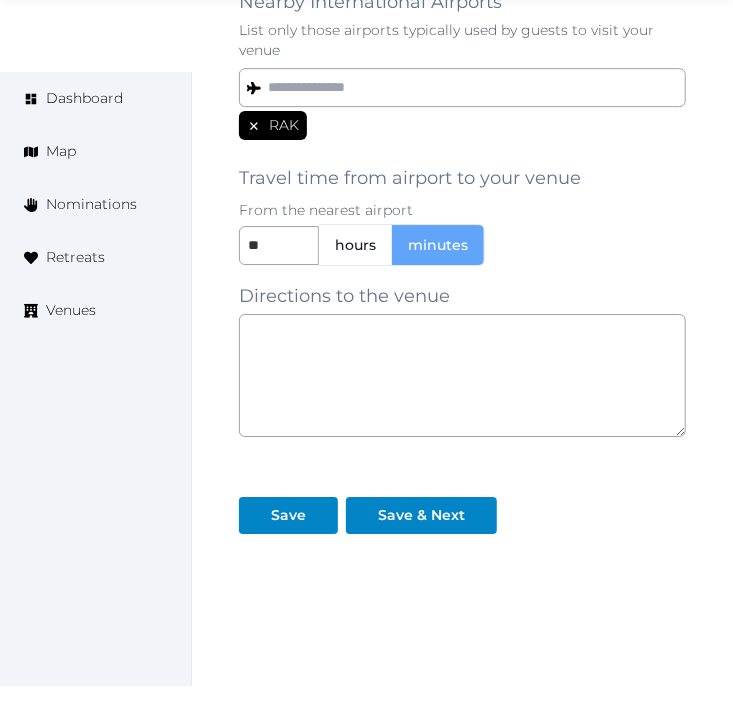 scroll, scrollTop: 1881, scrollLeft: 0, axis: vertical 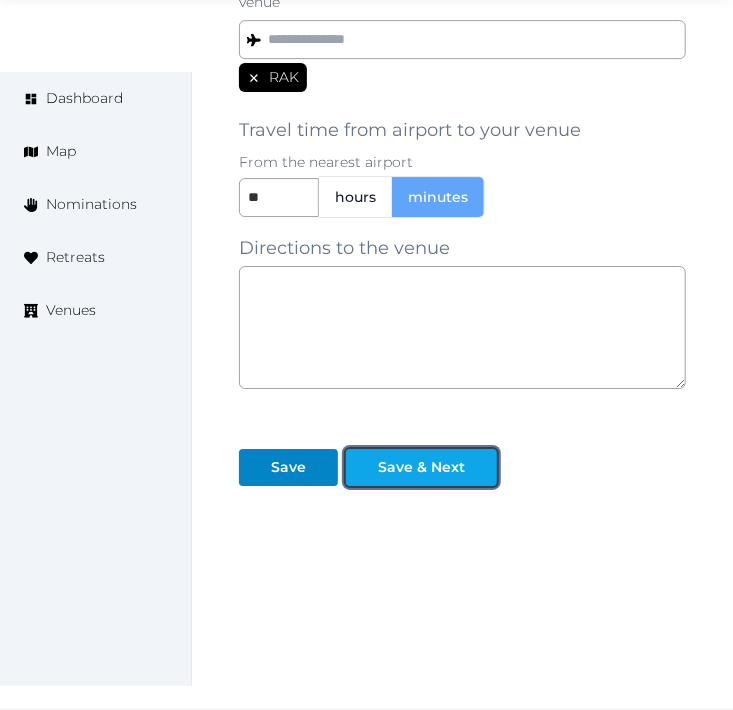 click on "Save & Next" at bounding box center (421, 467) 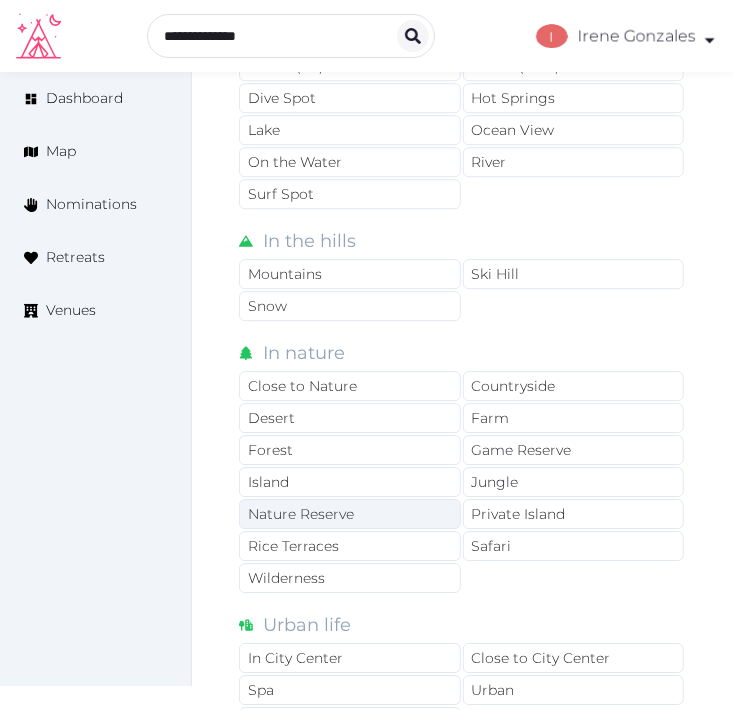 scroll, scrollTop: 1501, scrollLeft: 0, axis: vertical 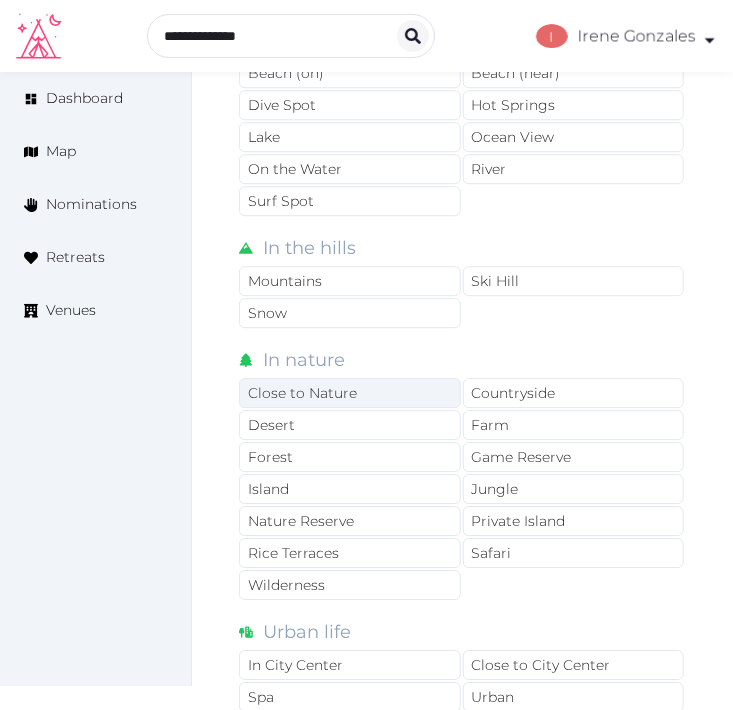 click on "Close to Nature" at bounding box center (350, 393) 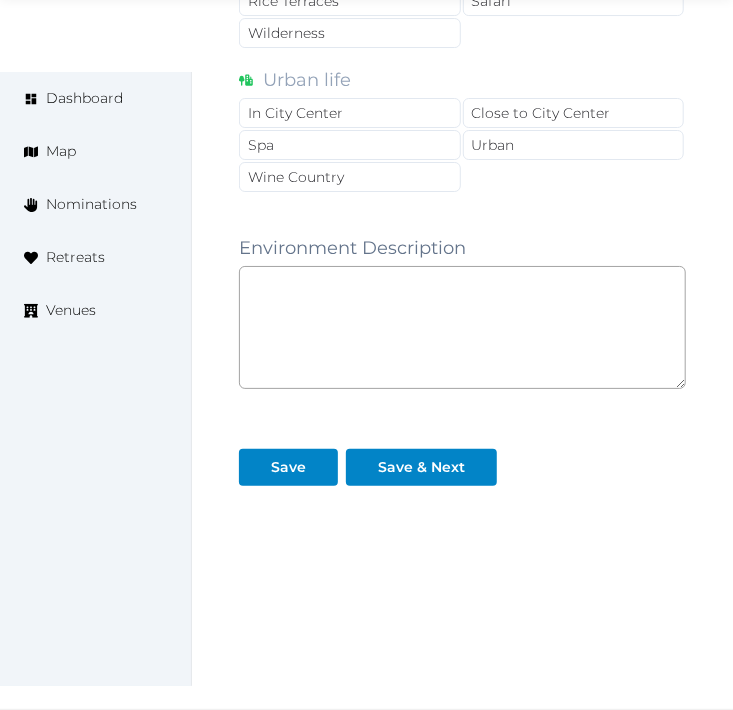 scroll, scrollTop: 2056, scrollLeft: 0, axis: vertical 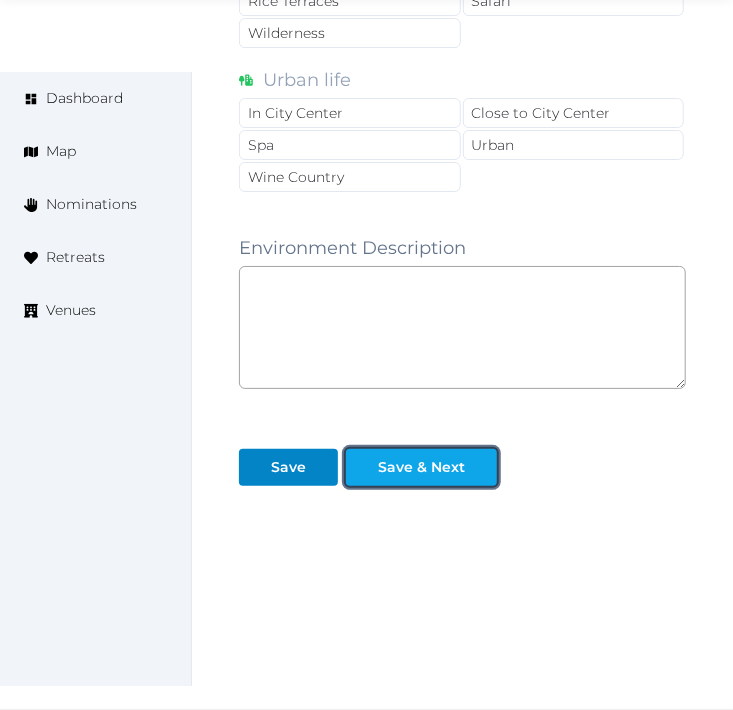 click on "Save & Next" at bounding box center (421, 467) 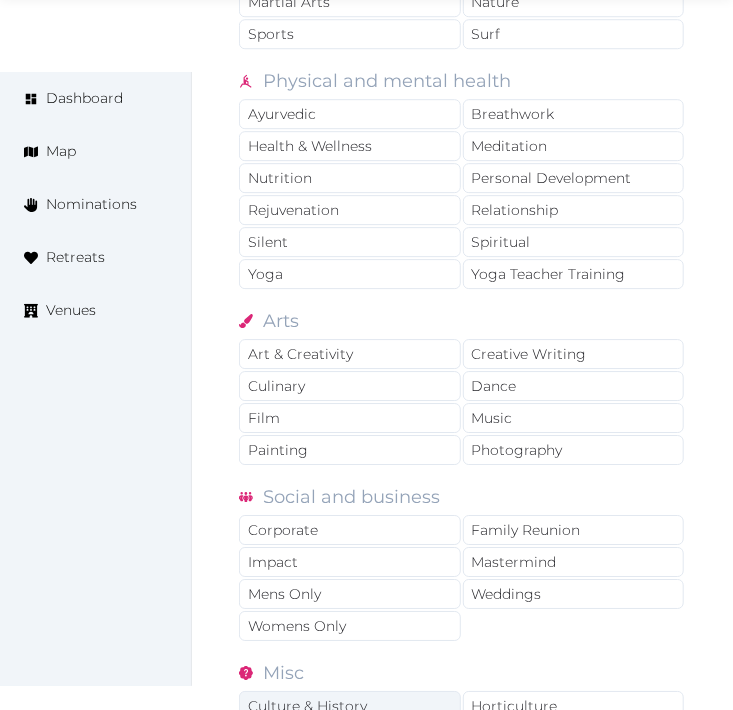 scroll, scrollTop: 1888, scrollLeft: 0, axis: vertical 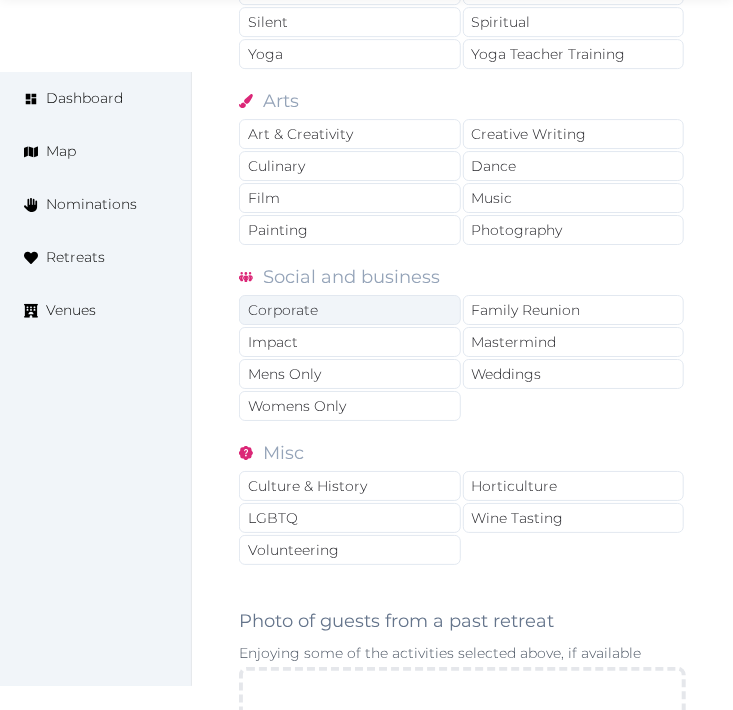 click on "Corporate" at bounding box center [350, 310] 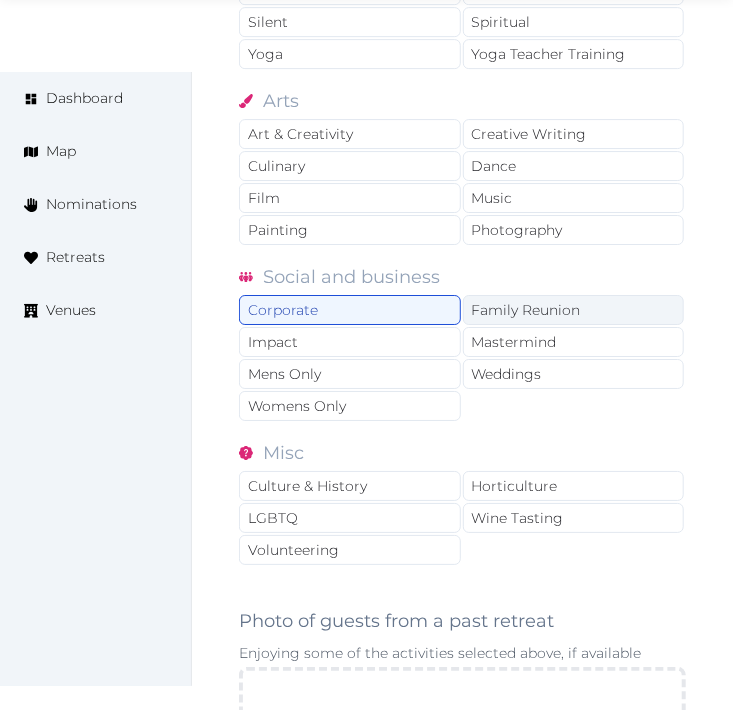 click on "Family Reunion" at bounding box center (574, 310) 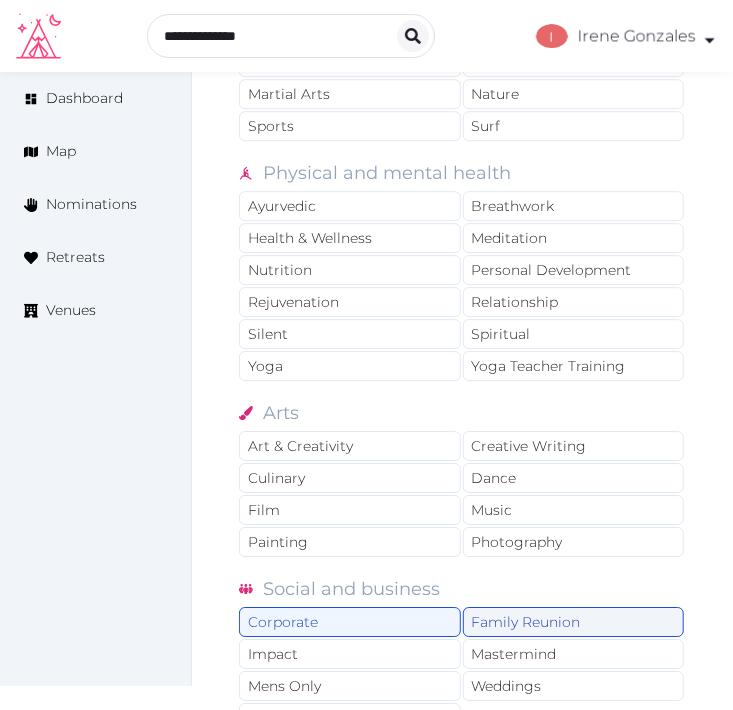 scroll, scrollTop: 1555, scrollLeft: 0, axis: vertical 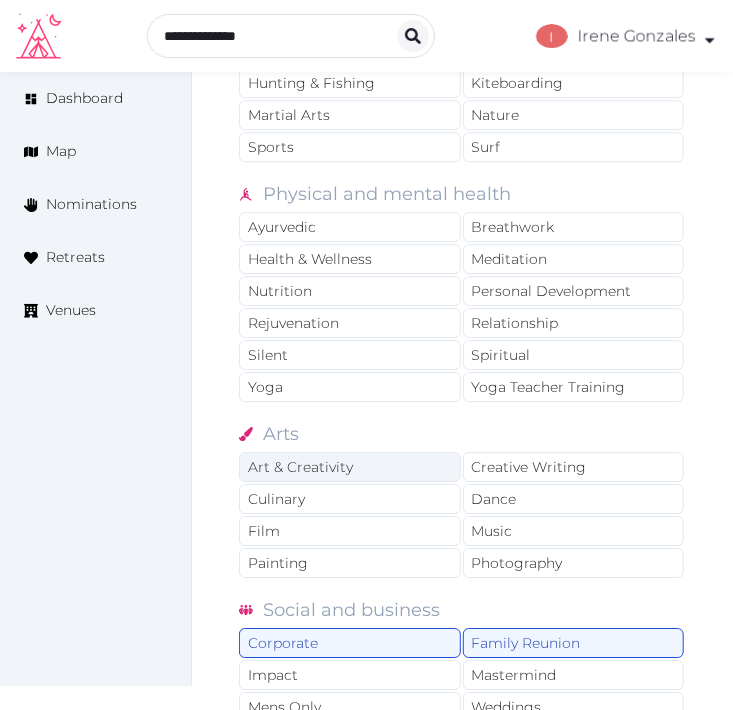 click on "Art & Creativity" at bounding box center (350, 467) 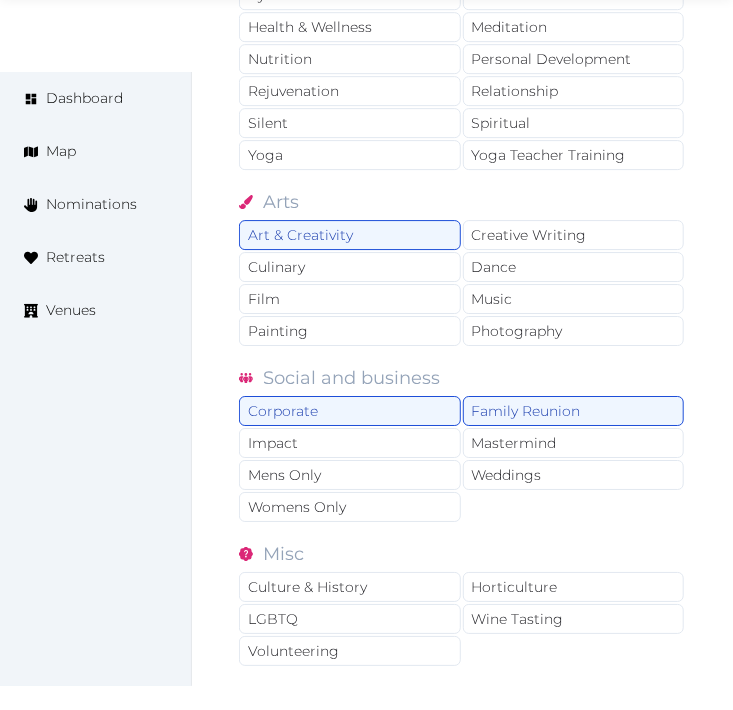 scroll, scrollTop: 2000, scrollLeft: 0, axis: vertical 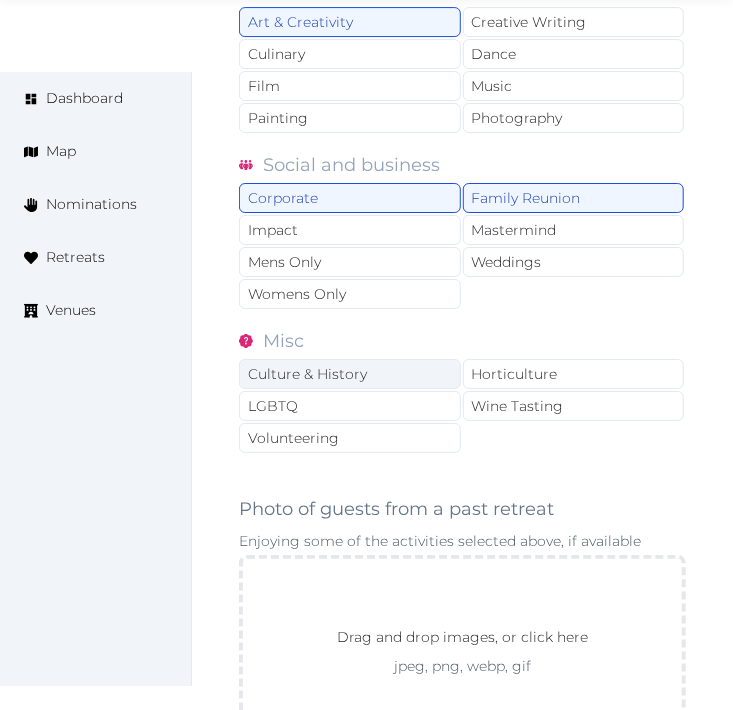 click on "Culture & History" at bounding box center [350, 374] 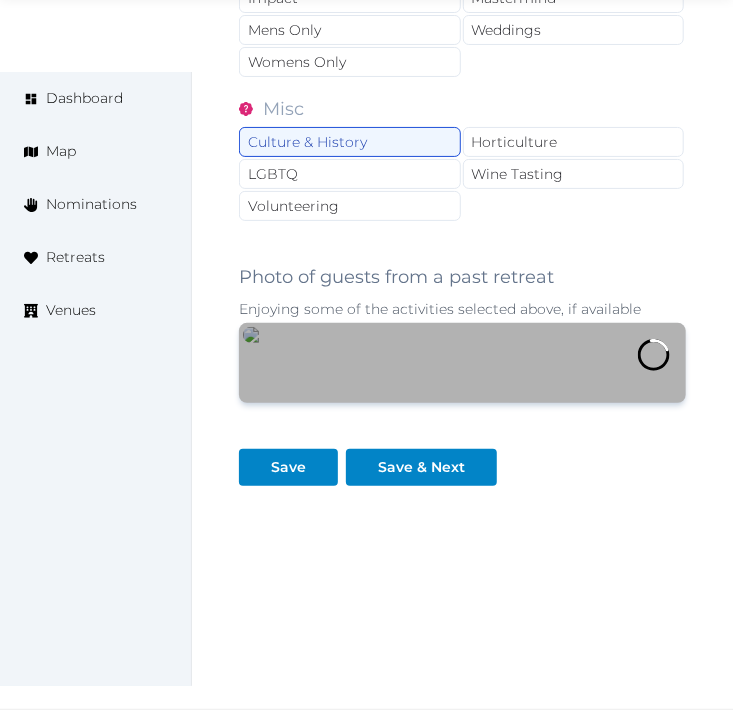 scroll, scrollTop: 2604, scrollLeft: 0, axis: vertical 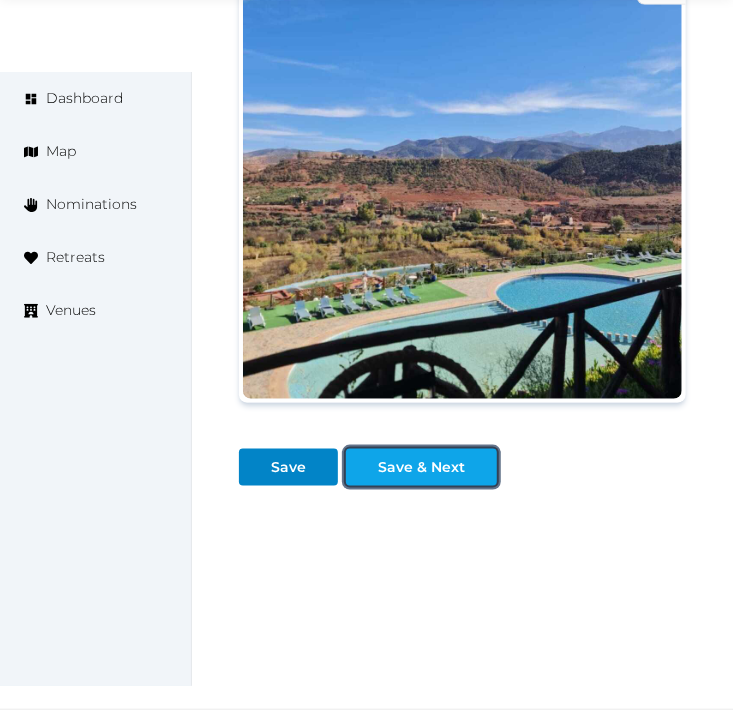 click on "Save & Next" at bounding box center (421, 467) 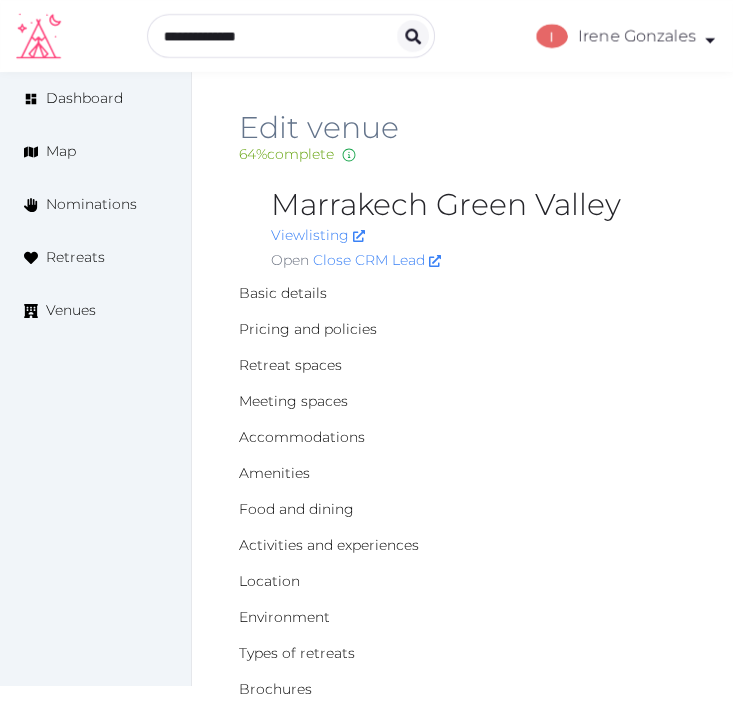 scroll, scrollTop: 0, scrollLeft: 0, axis: both 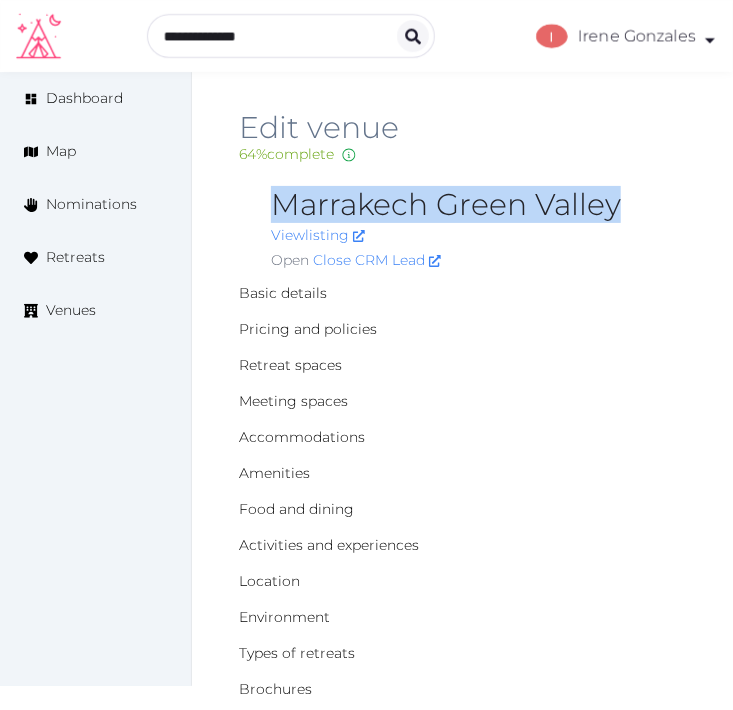drag, startPoint x: 485, startPoint y: 204, endPoint x: 272, endPoint y: 196, distance: 213.15018 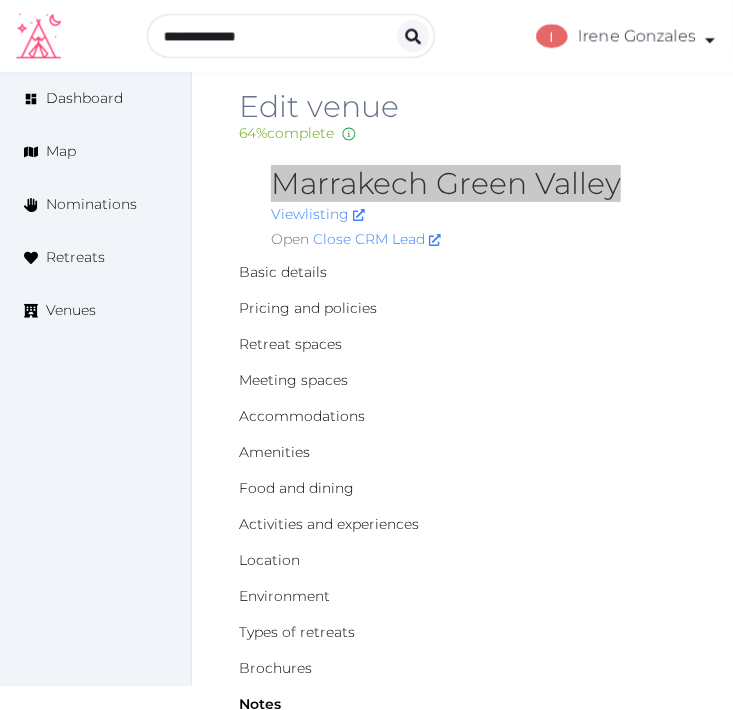 scroll, scrollTop: 0, scrollLeft: 0, axis: both 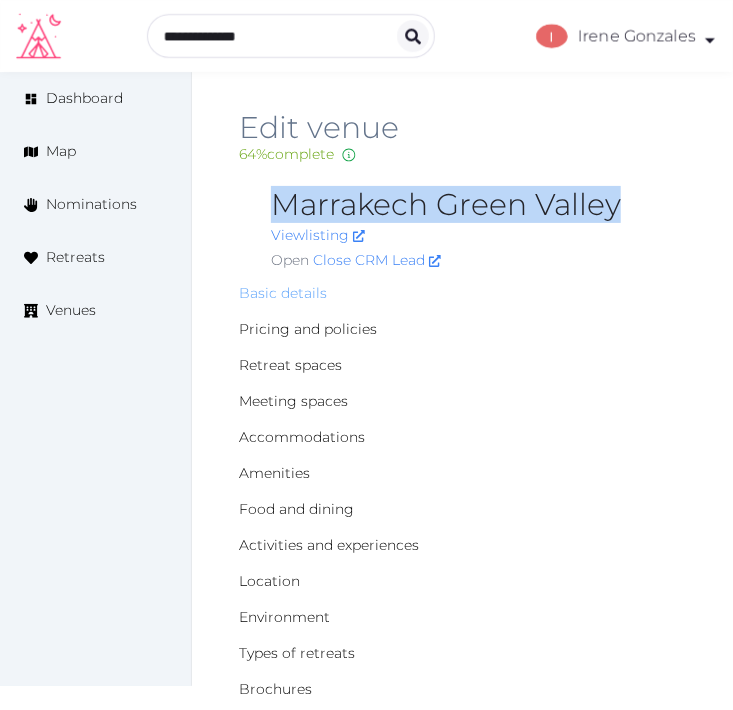click on "Basic details" at bounding box center [283, 293] 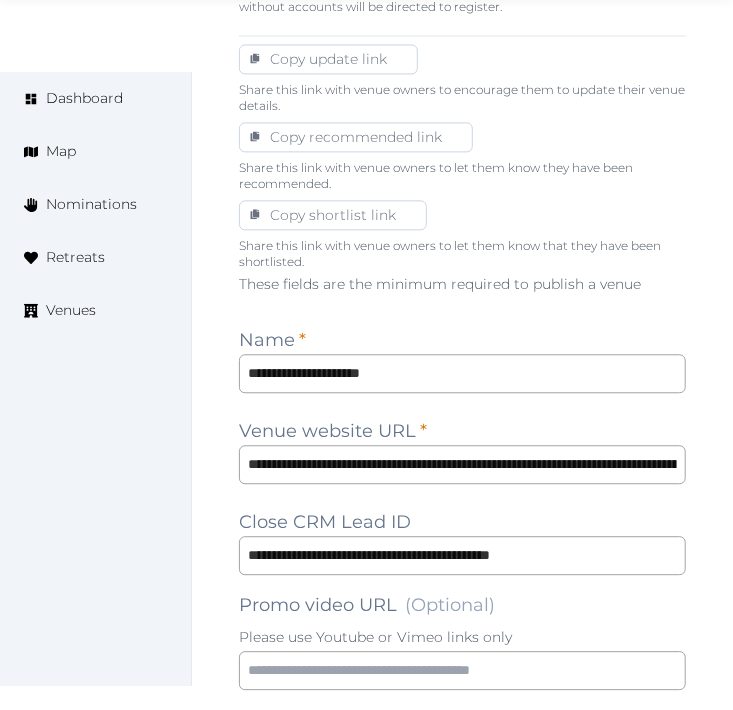 scroll, scrollTop: 1222, scrollLeft: 0, axis: vertical 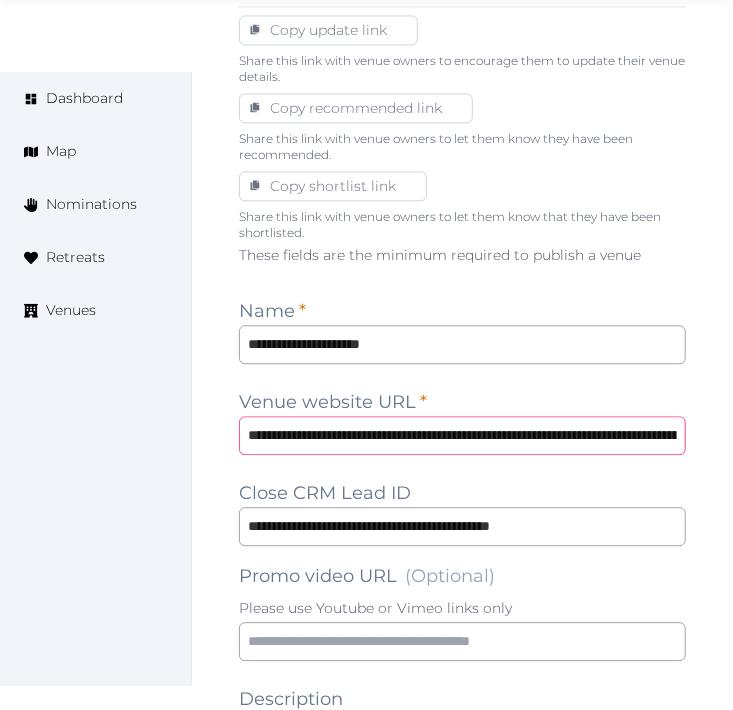 click on "**********" at bounding box center (462, 435) 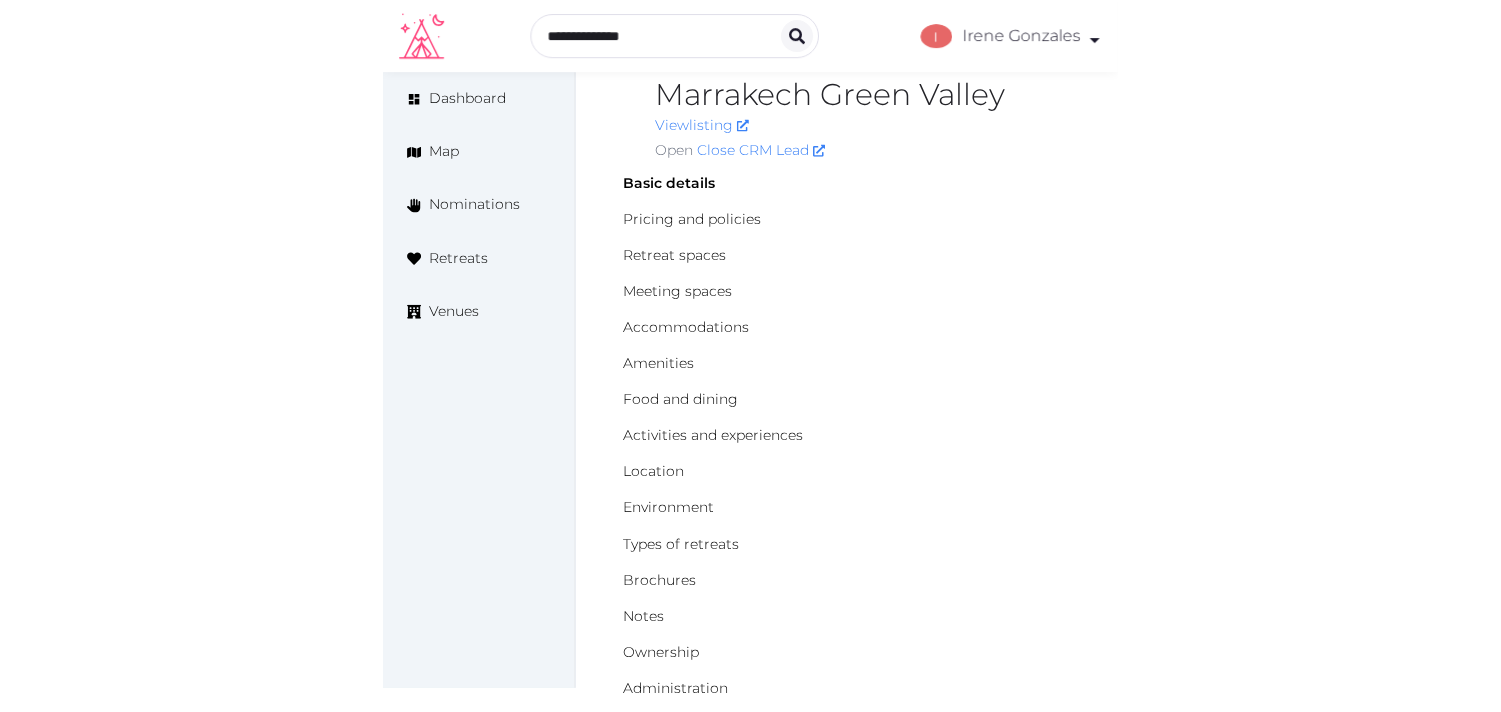 scroll, scrollTop: 0, scrollLeft: 0, axis: both 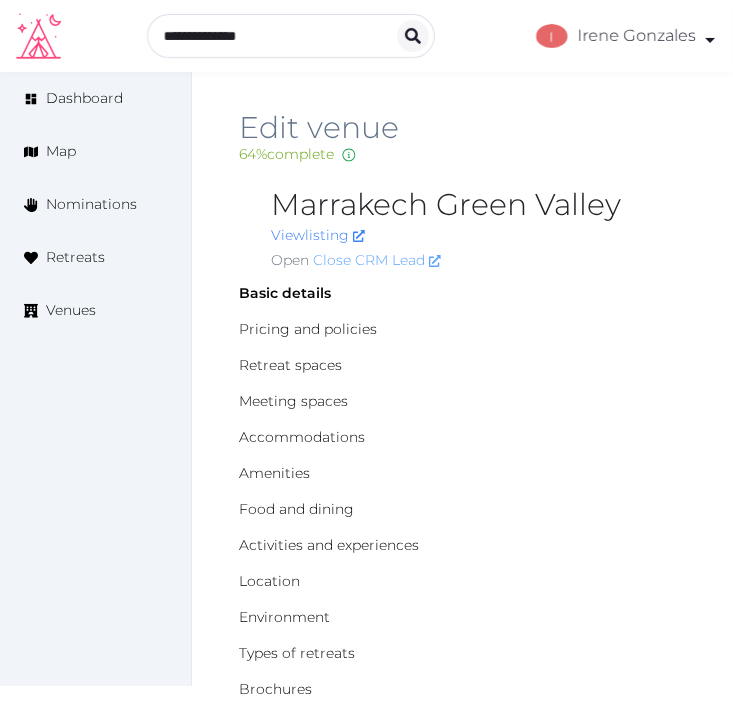 click on "Close CRM Lead" at bounding box center [377, 260] 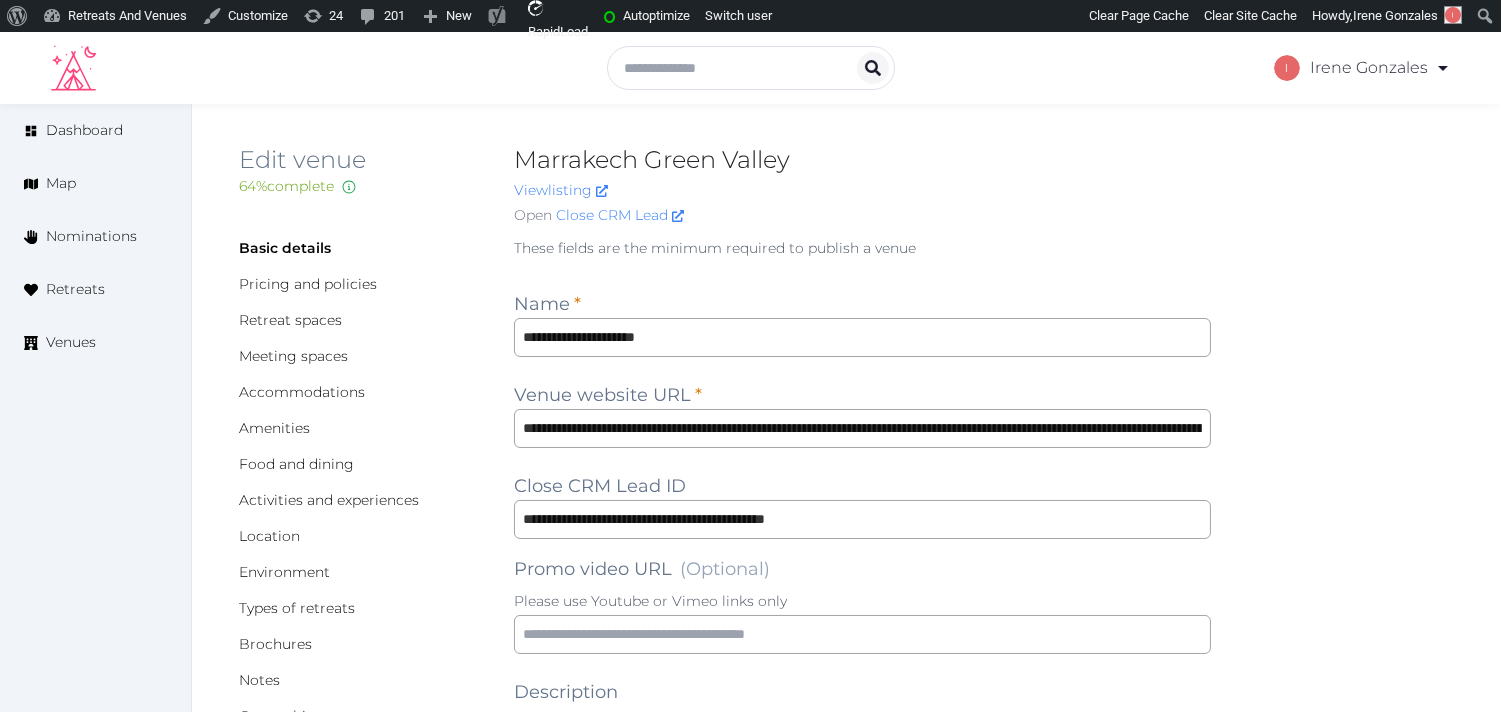 click on "View  listing" at bounding box center (862, 190) 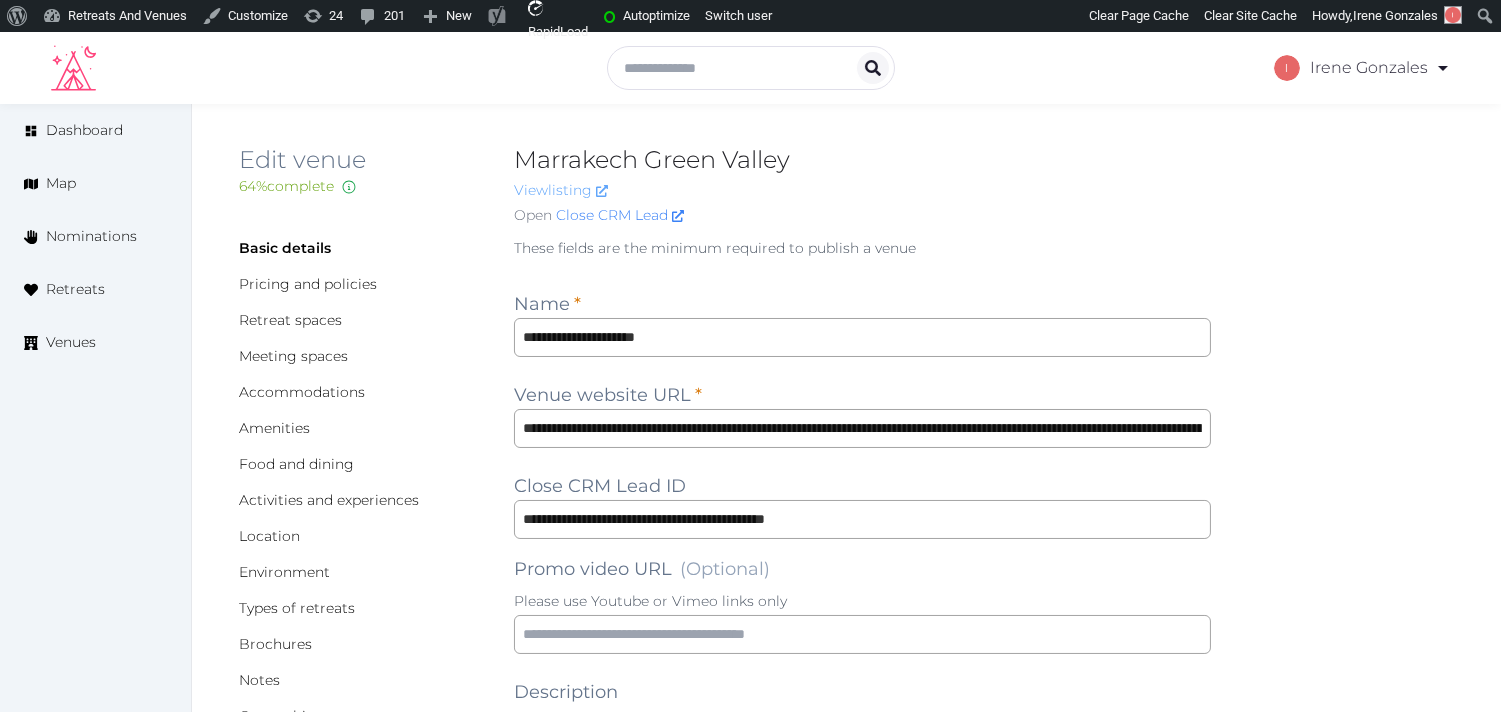 click on "View  listing" at bounding box center (561, 190) 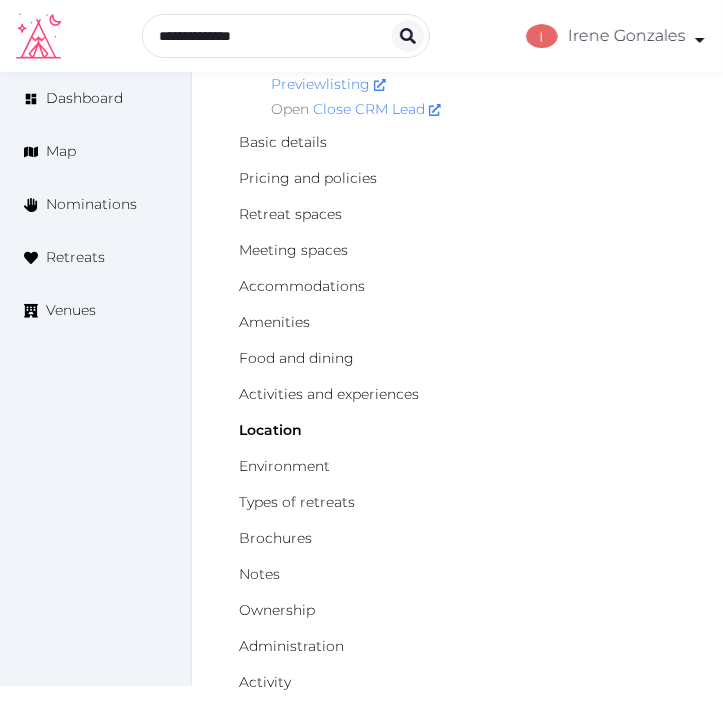 scroll, scrollTop: 111, scrollLeft: 0, axis: vertical 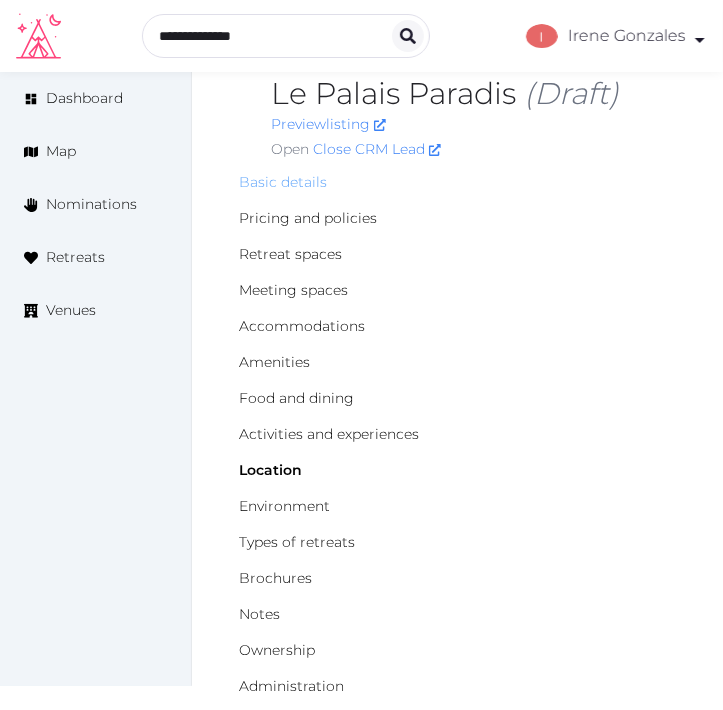click on "Basic details" at bounding box center (283, 182) 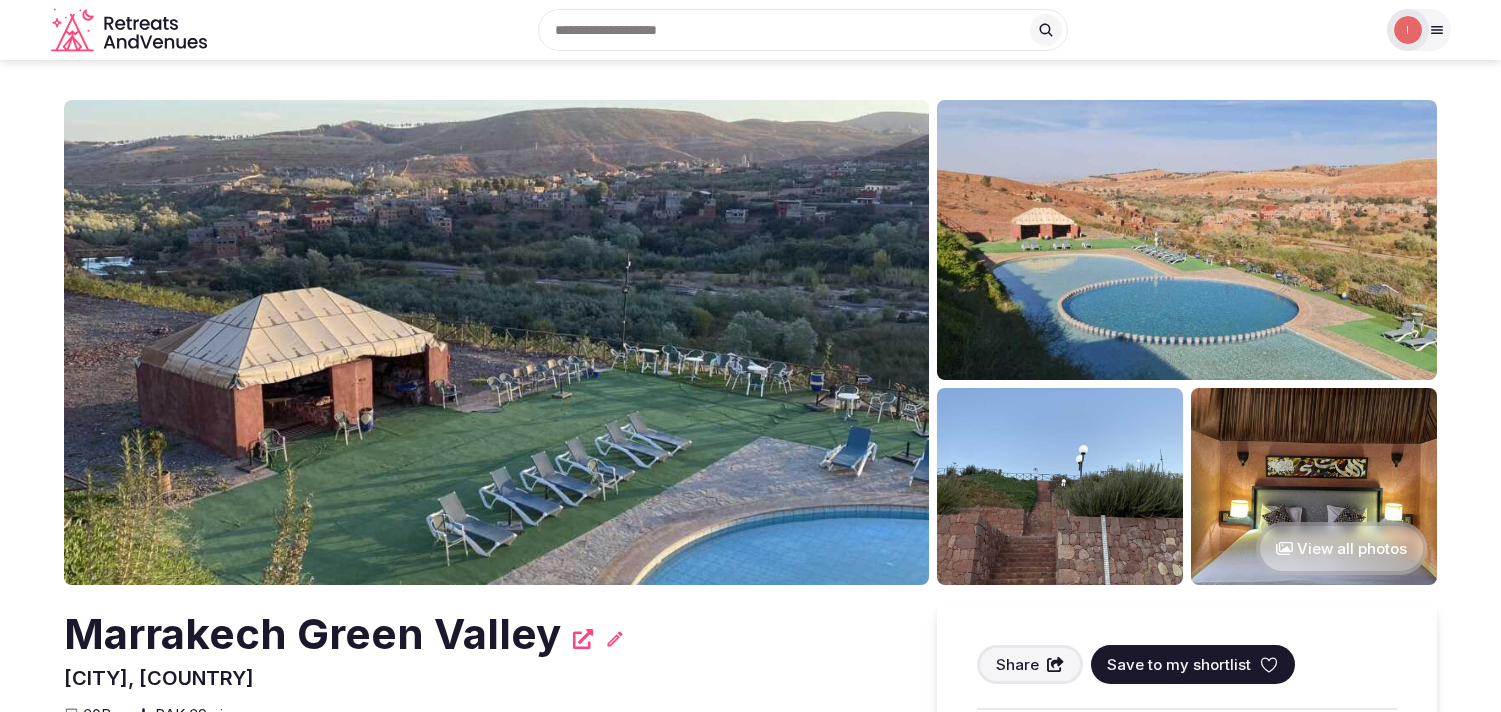 scroll, scrollTop: 0, scrollLeft: 0, axis: both 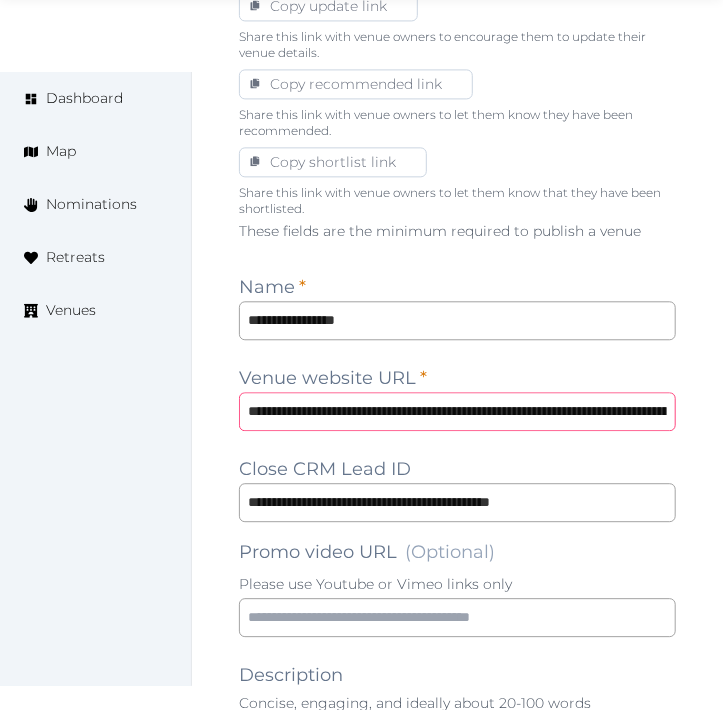 click on "**********" at bounding box center [457, 411] 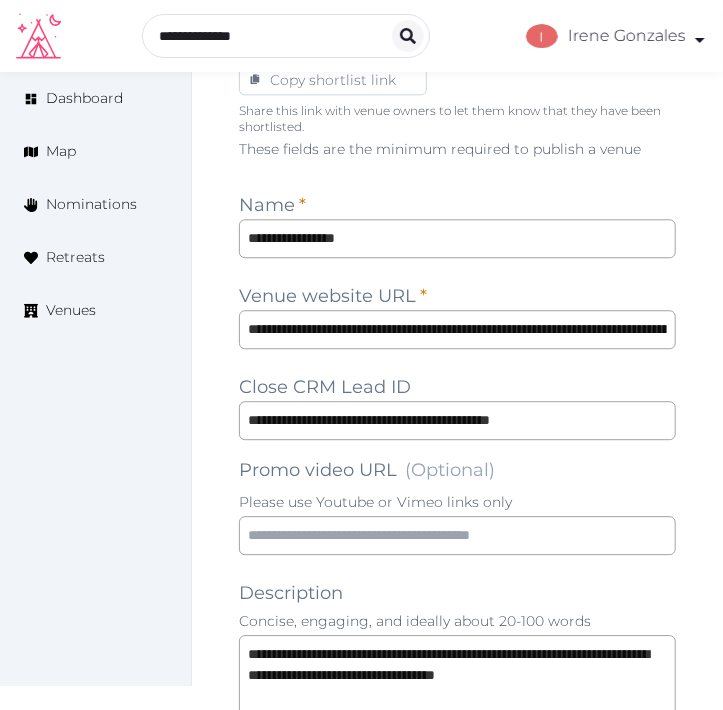scroll, scrollTop: 1134, scrollLeft: 0, axis: vertical 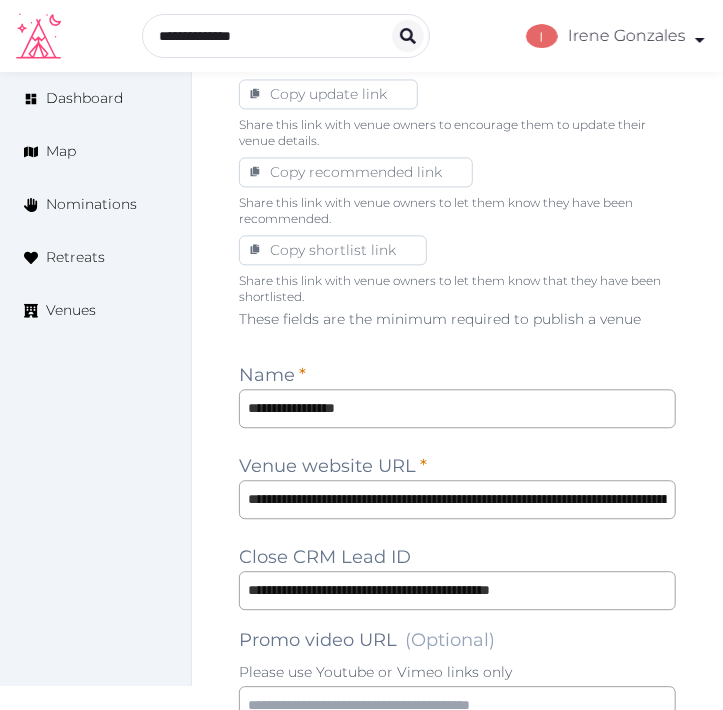 click on "Copy update link Share this link with venue owners to encourage them to update their venue details. Copy recommended link Share this link with venue owners to let them know they have been recommended. Copy shortlist link Share this link with venue owners to let them know that they have been shortlisted." at bounding box center (457, 187) 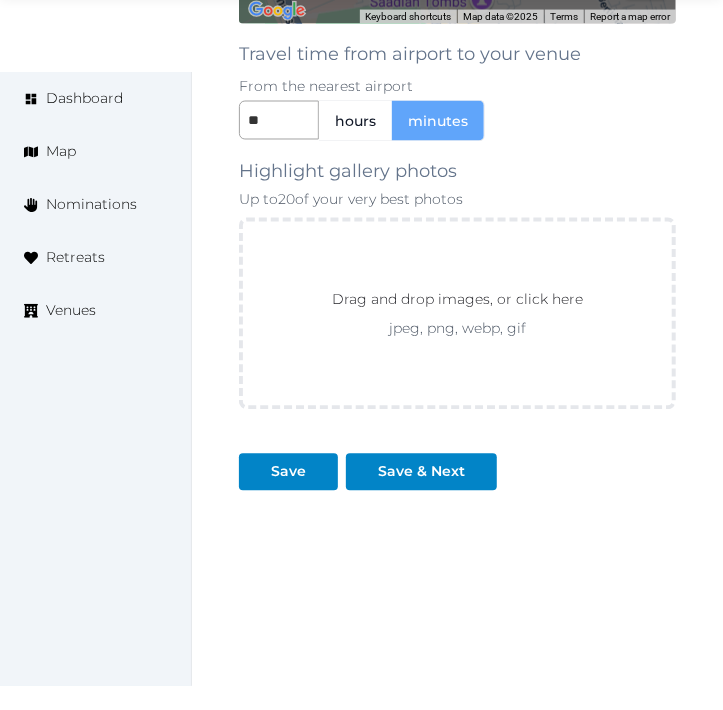 scroll, scrollTop: 3134, scrollLeft: 0, axis: vertical 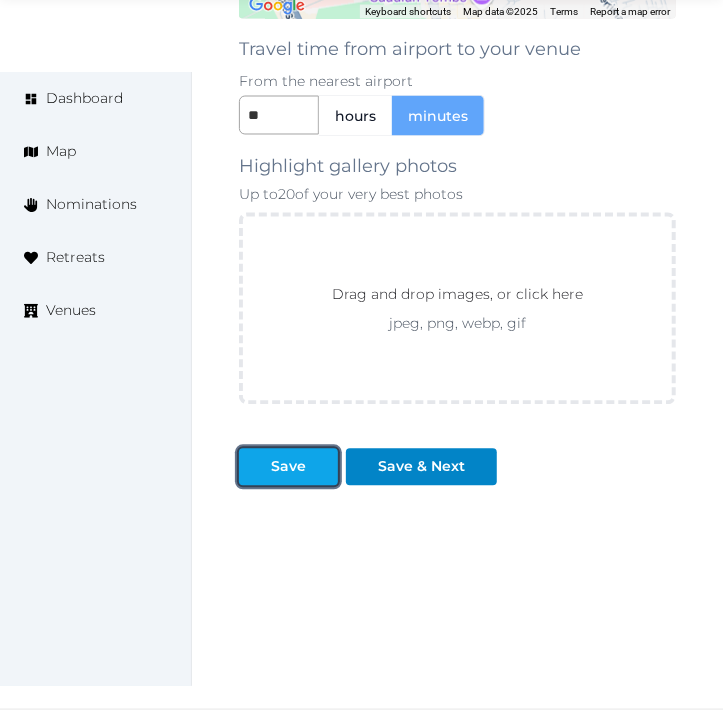 click at bounding box center [322, 467] 